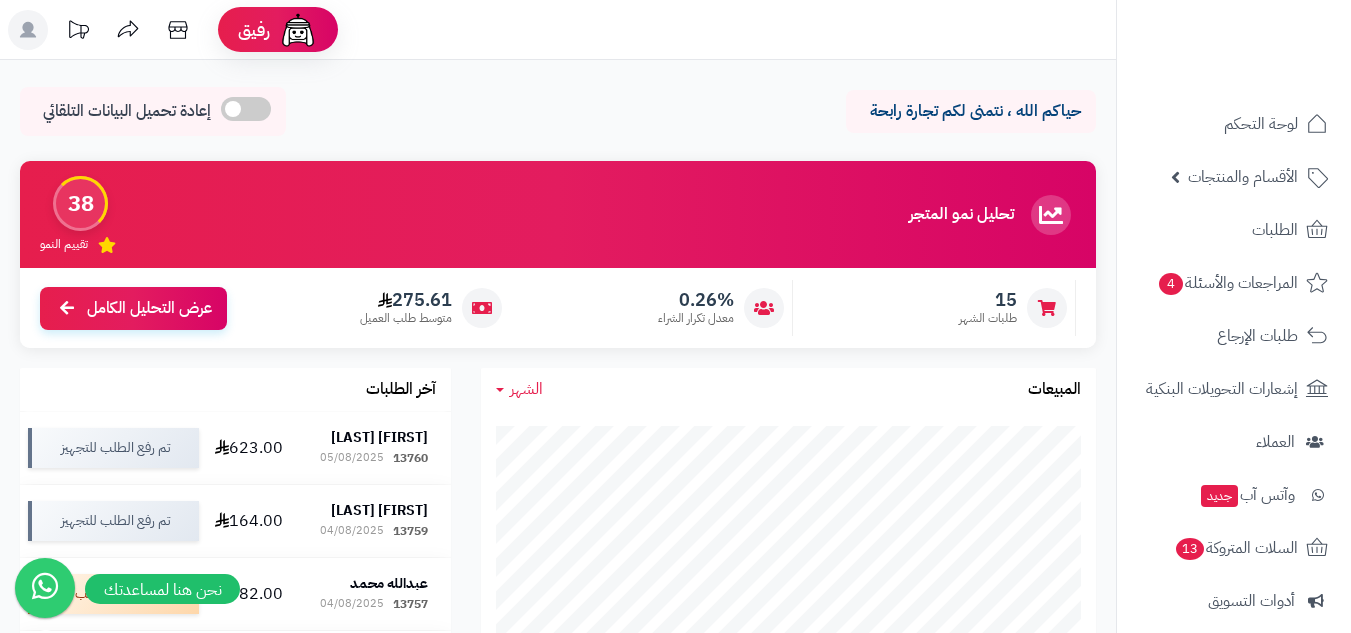 scroll, scrollTop: 0, scrollLeft: 0, axis: both 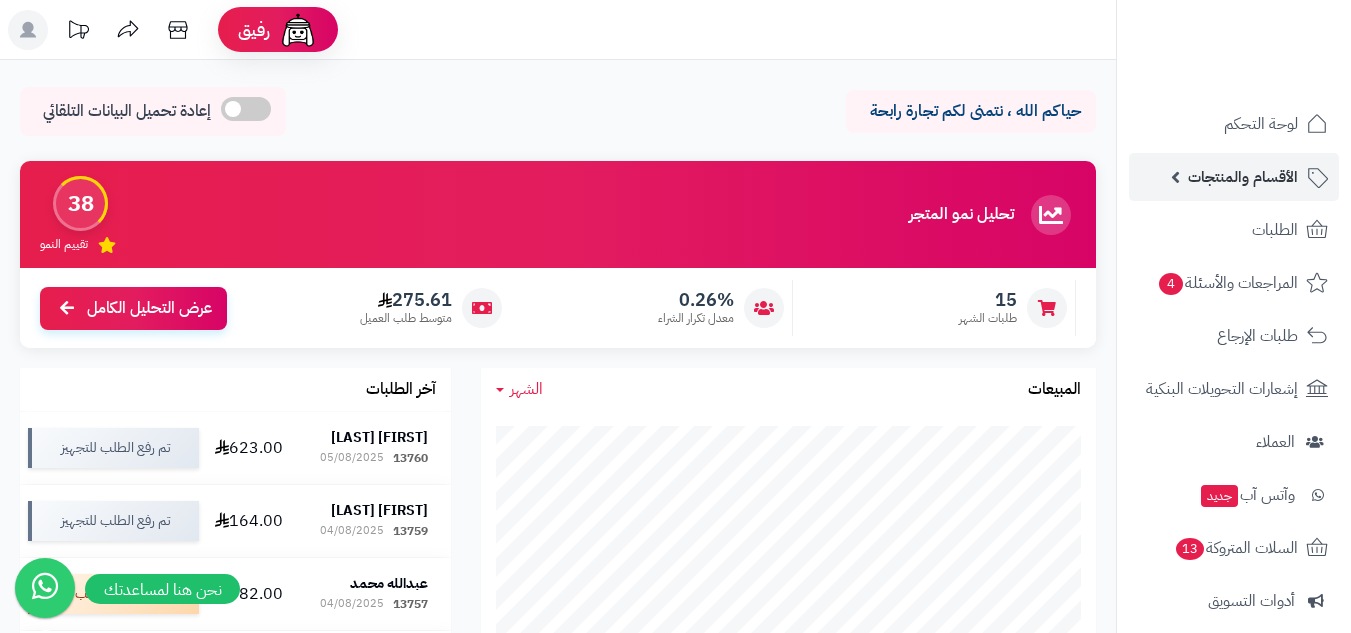 click on "الأقسام والمنتجات" at bounding box center [1243, 177] 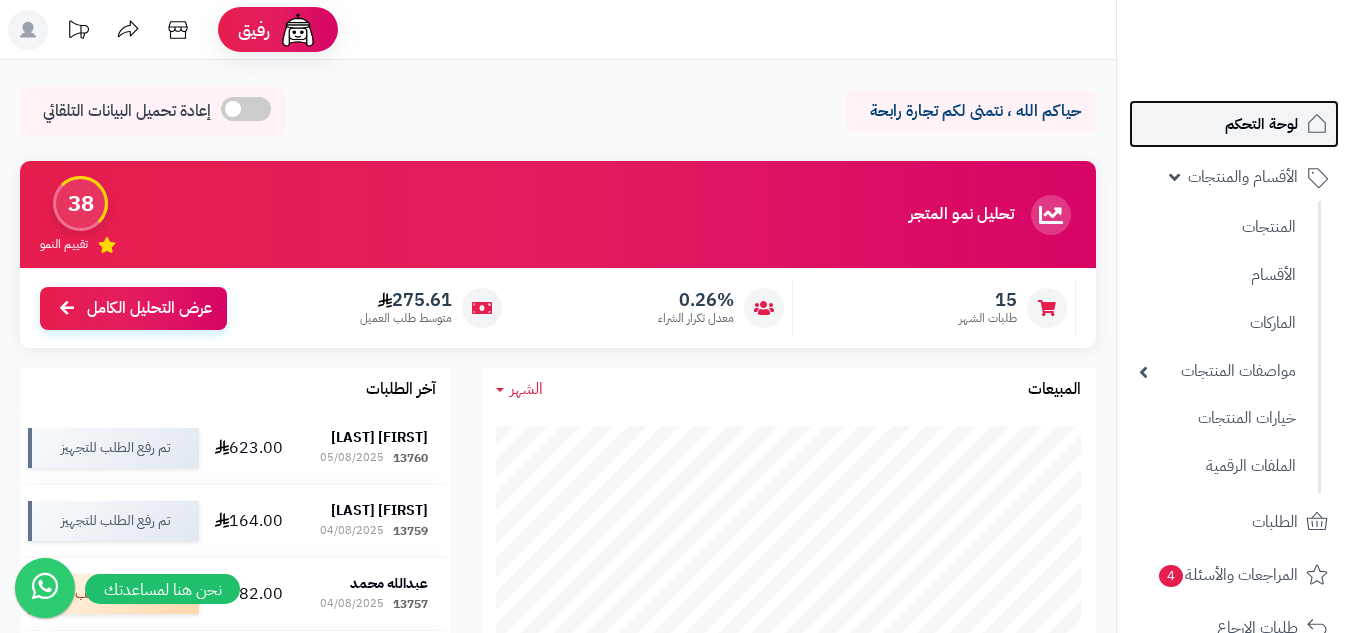 click on "لوحة التحكم" at bounding box center [1261, 124] 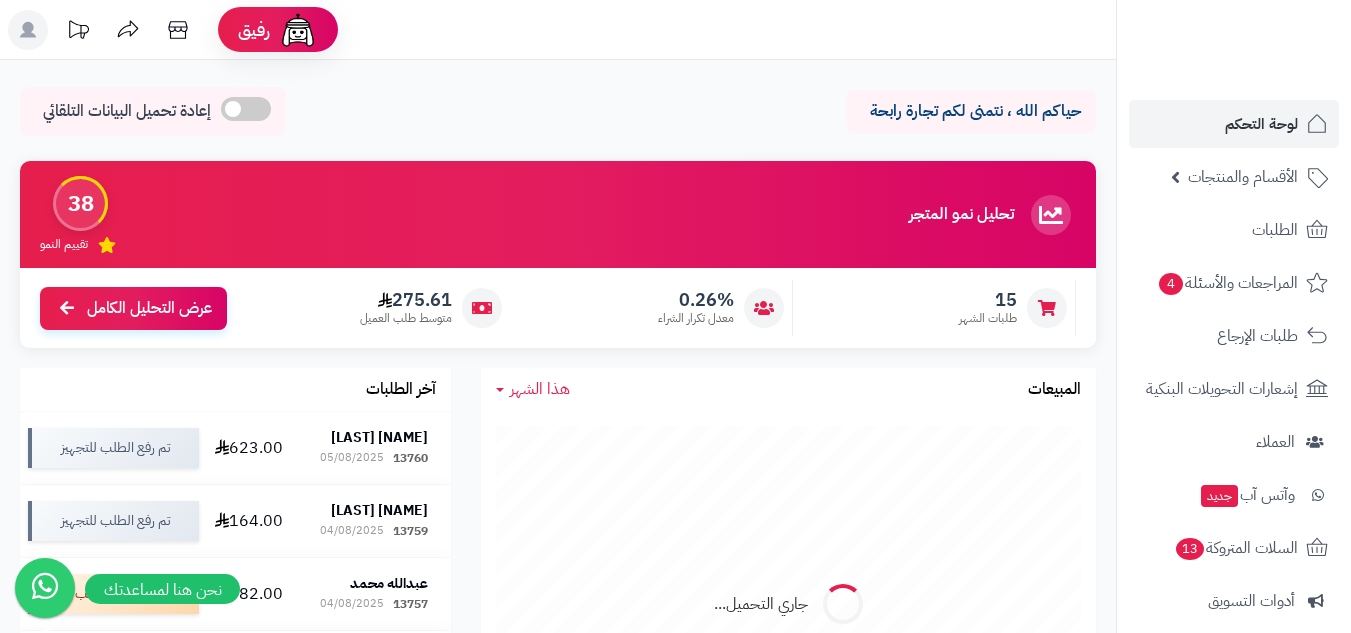 scroll, scrollTop: 0, scrollLeft: 0, axis: both 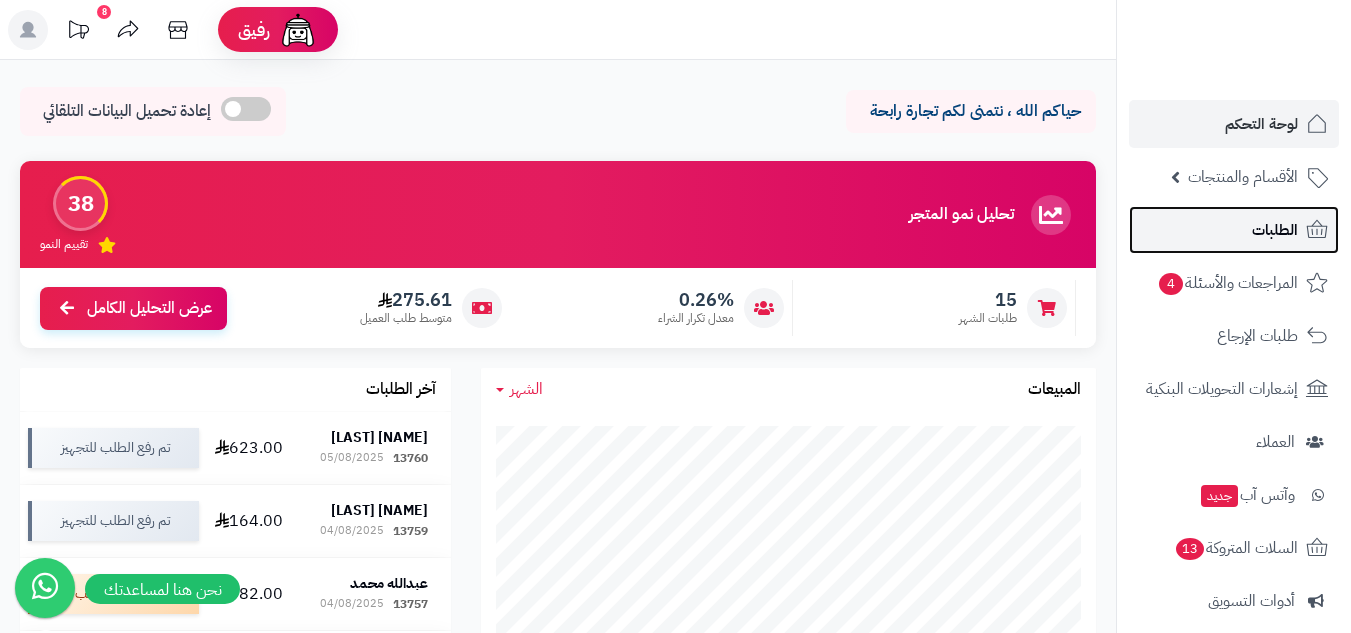 click on "الطلبات" at bounding box center [1275, 230] 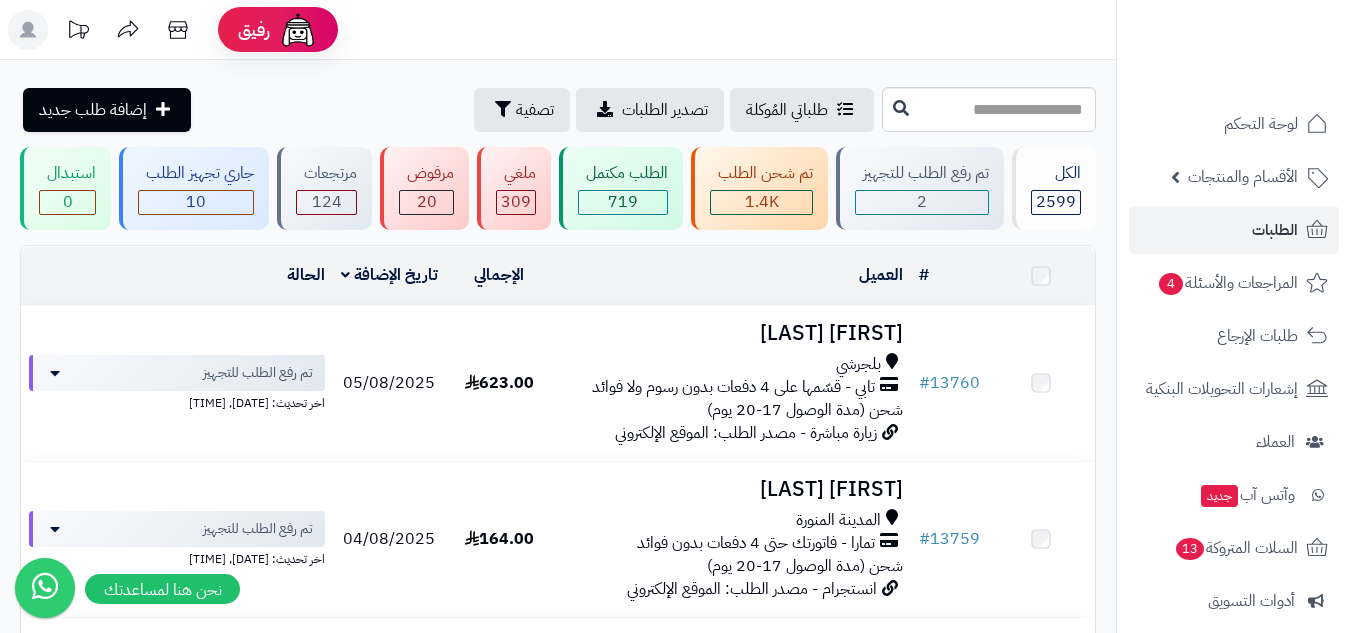 scroll, scrollTop: 0, scrollLeft: 0, axis: both 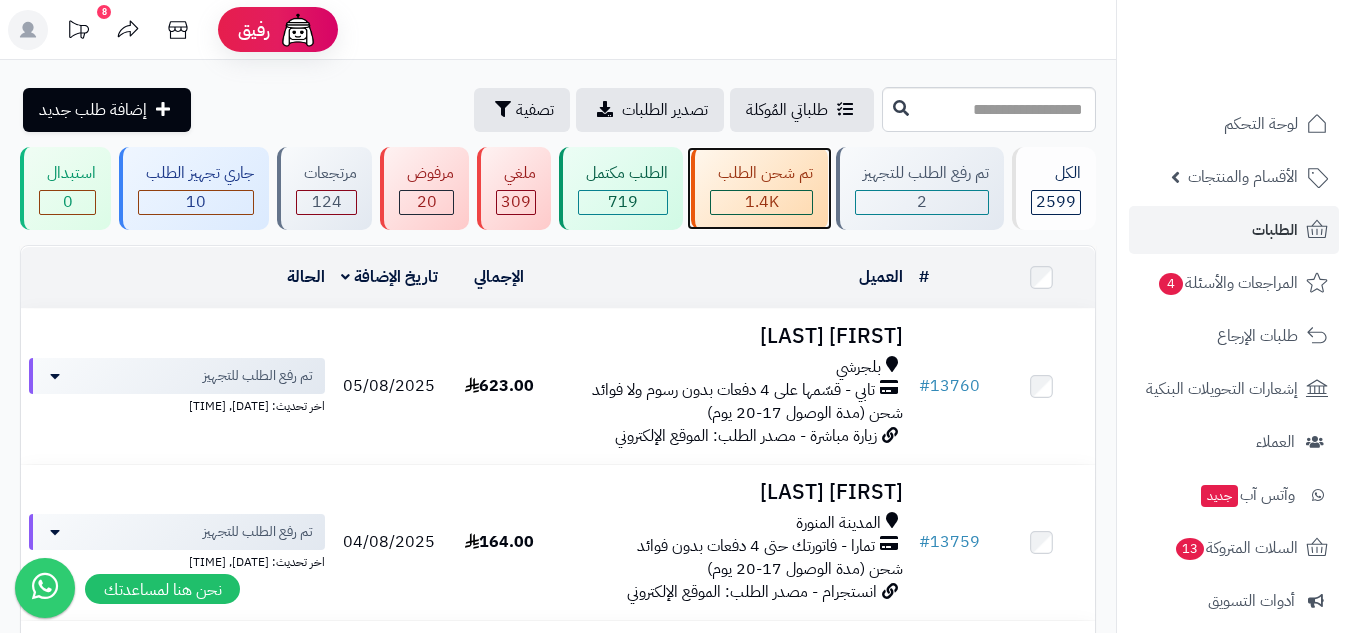 click on "1.4K" at bounding box center [762, 202] 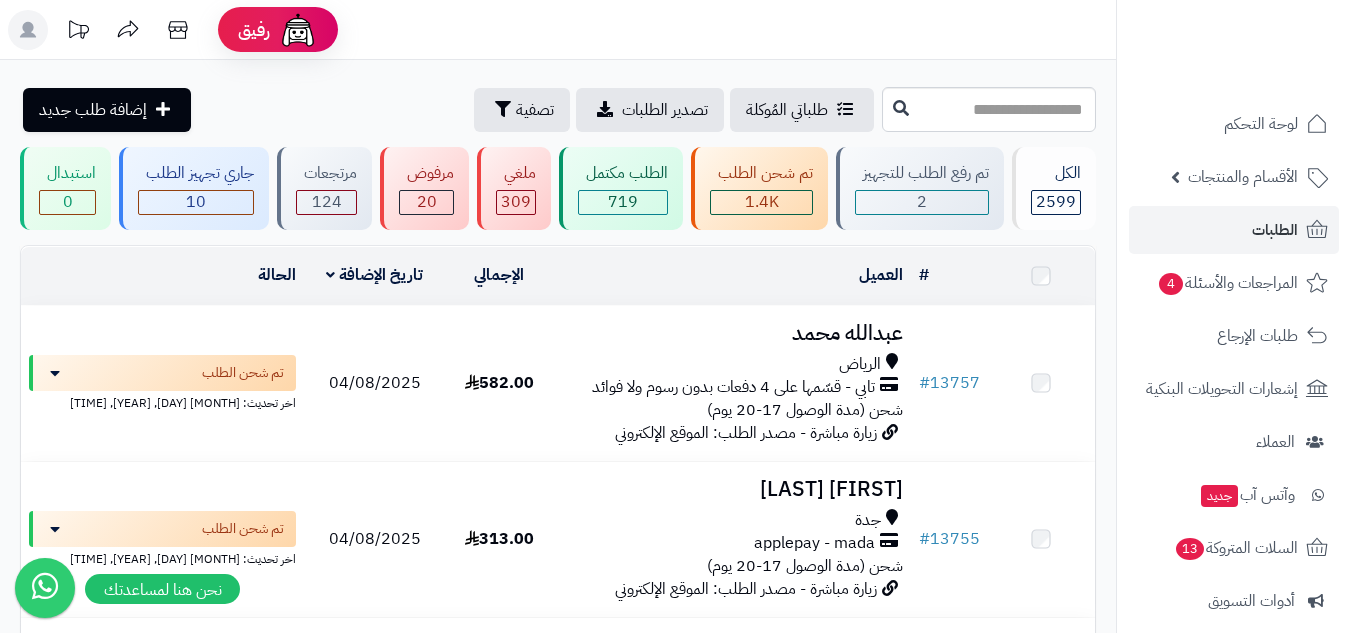 scroll, scrollTop: 0, scrollLeft: 0, axis: both 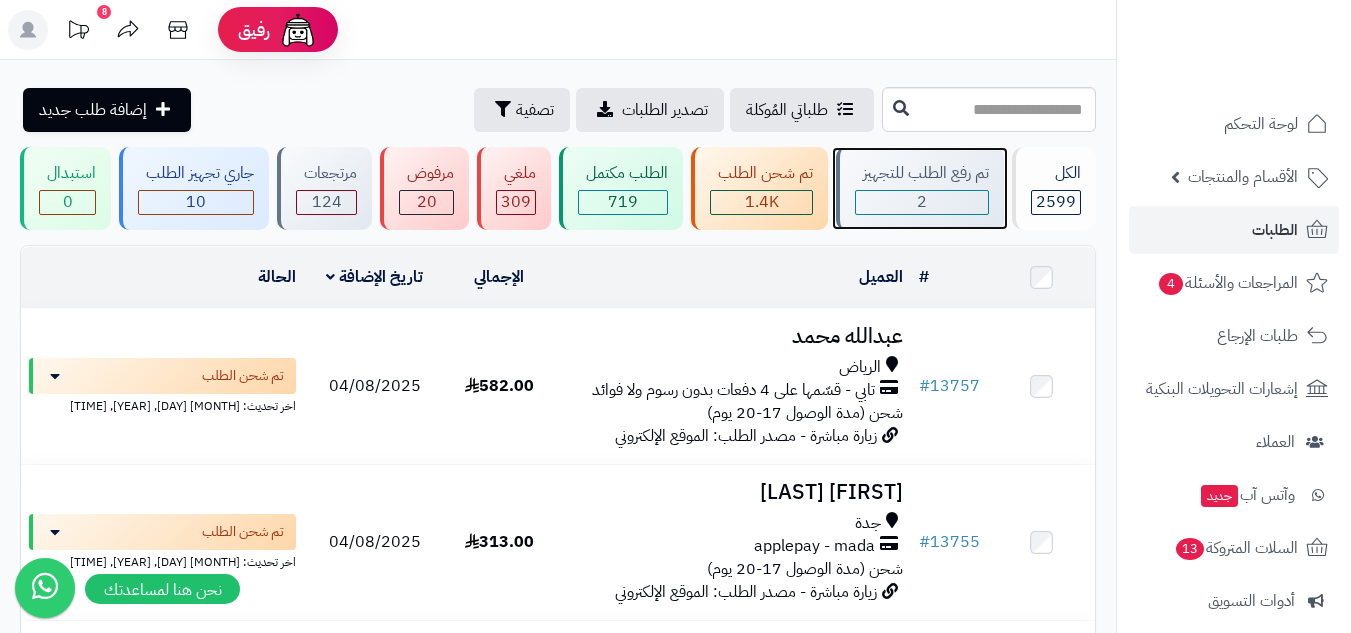 click on "2" at bounding box center (922, 202) 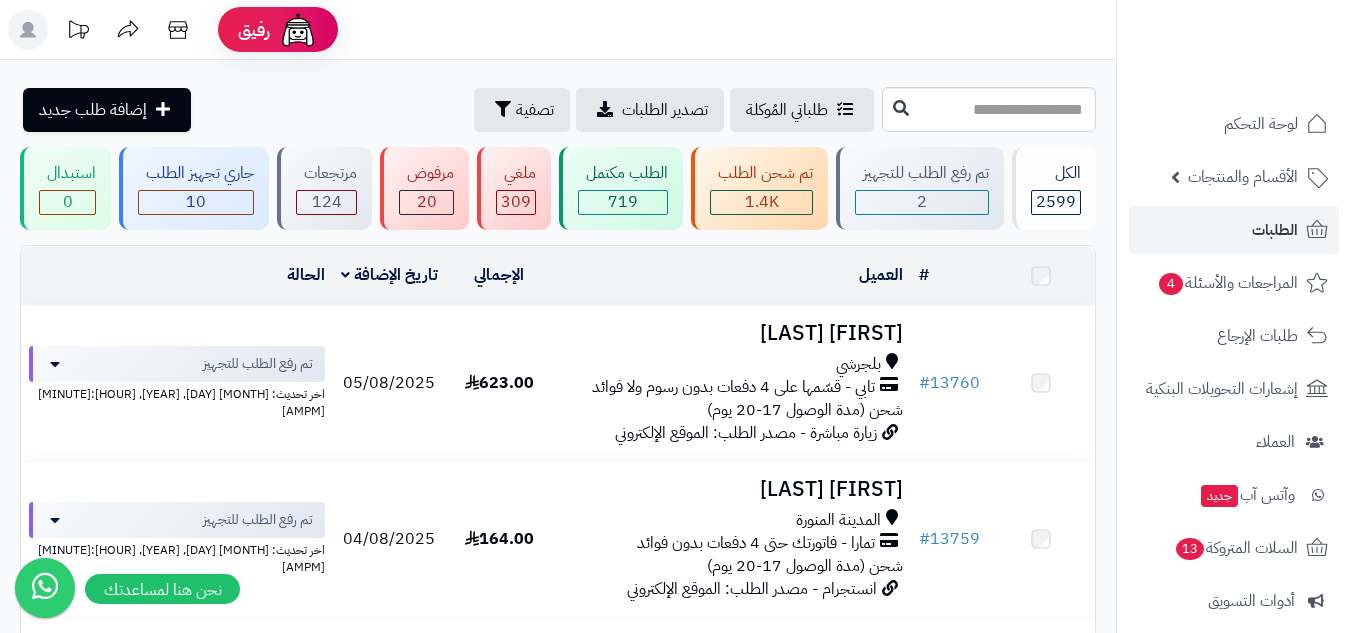 scroll, scrollTop: 0, scrollLeft: 0, axis: both 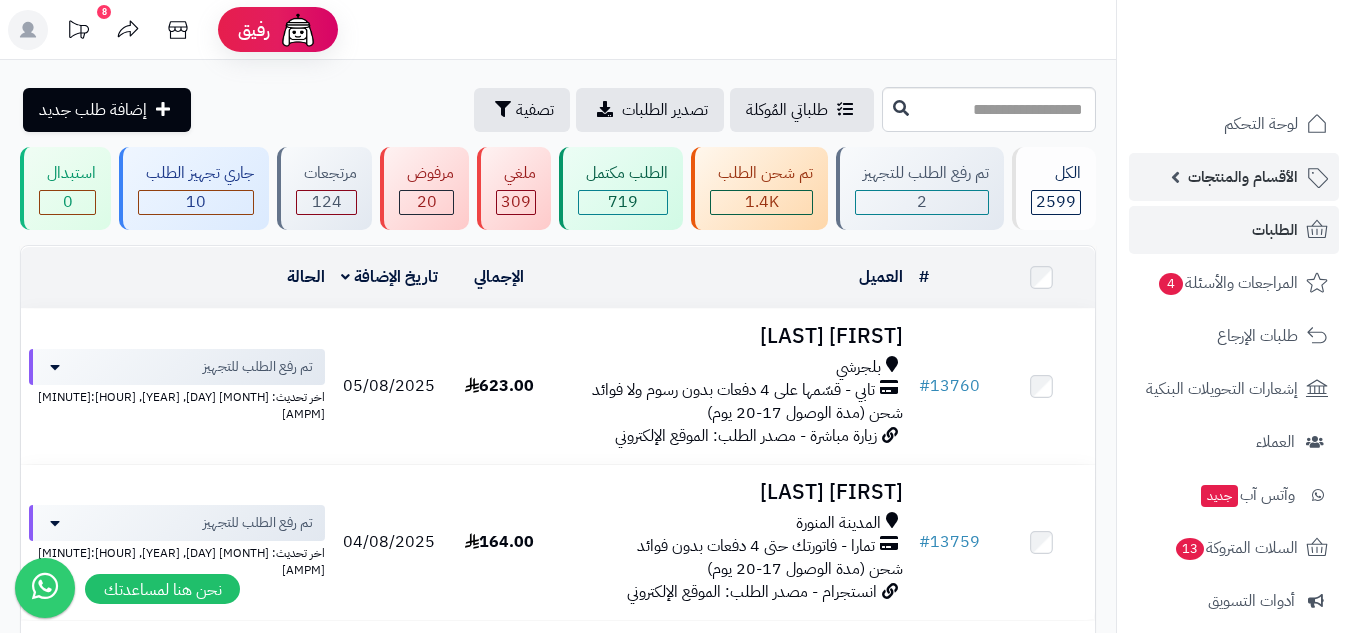 click on "الأقسام والمنتجات" at bounding box center (1234, 177) 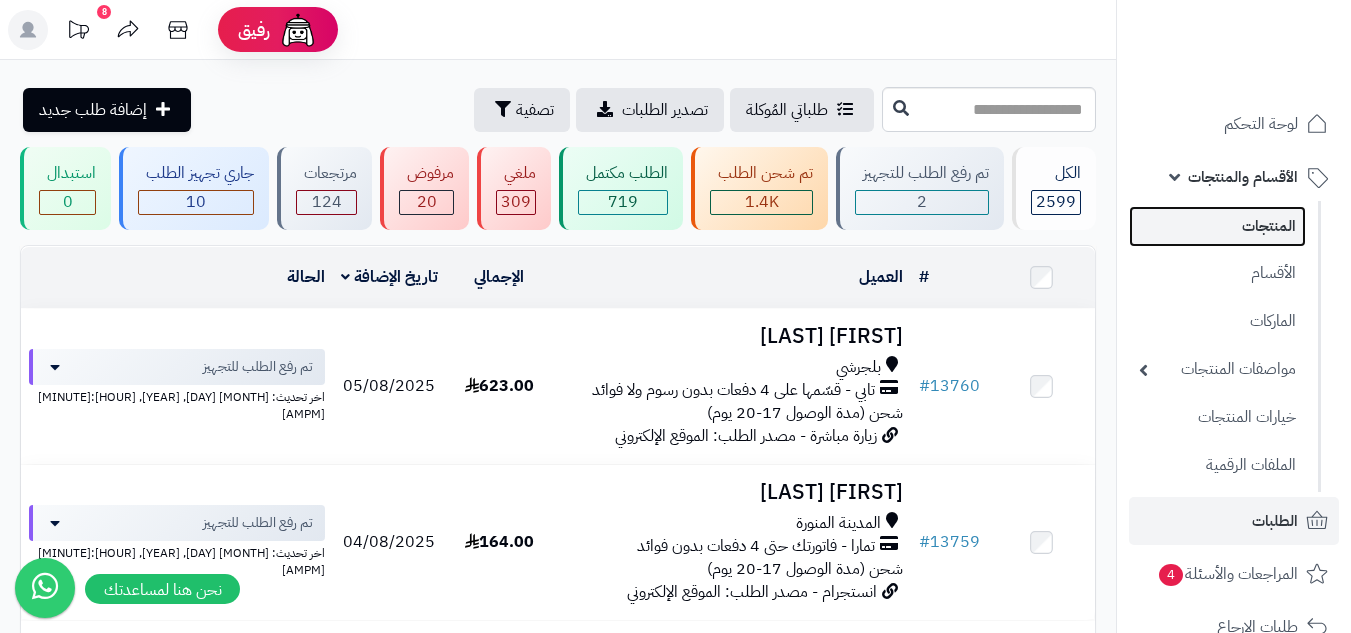 click on "المنتجات" at bounding box center (1217, 226) 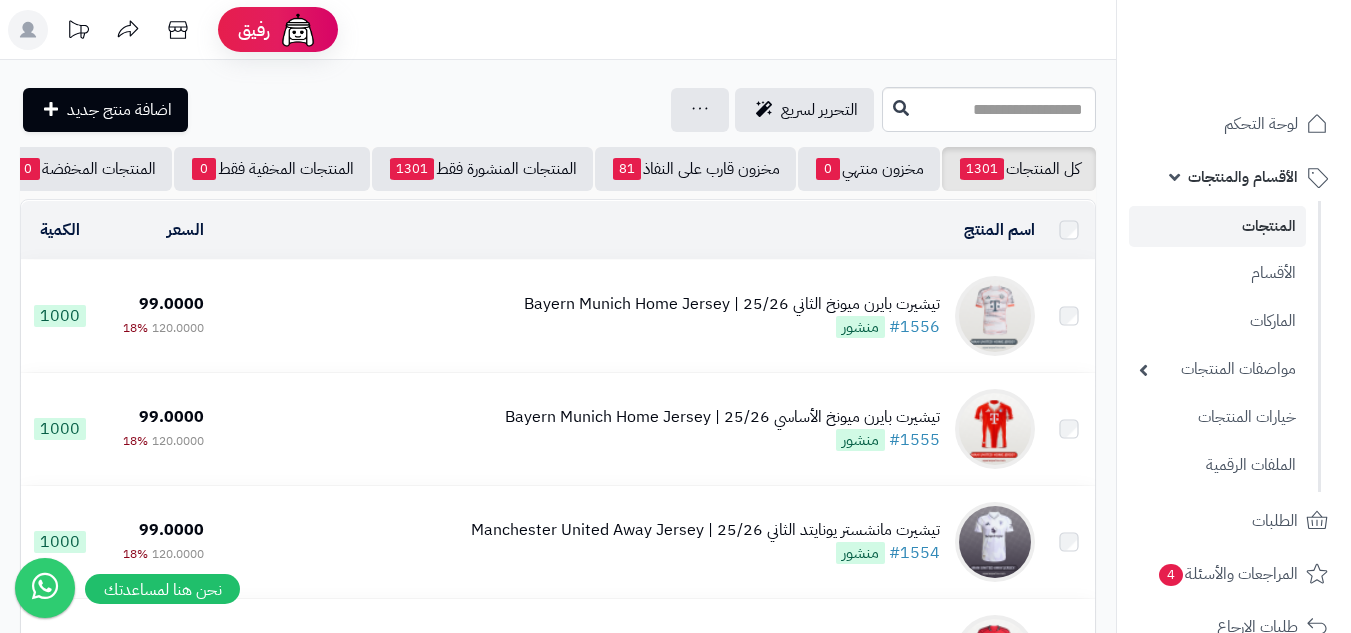 scroll, scrollTop: 0, scrollLeft: 0, axis: both 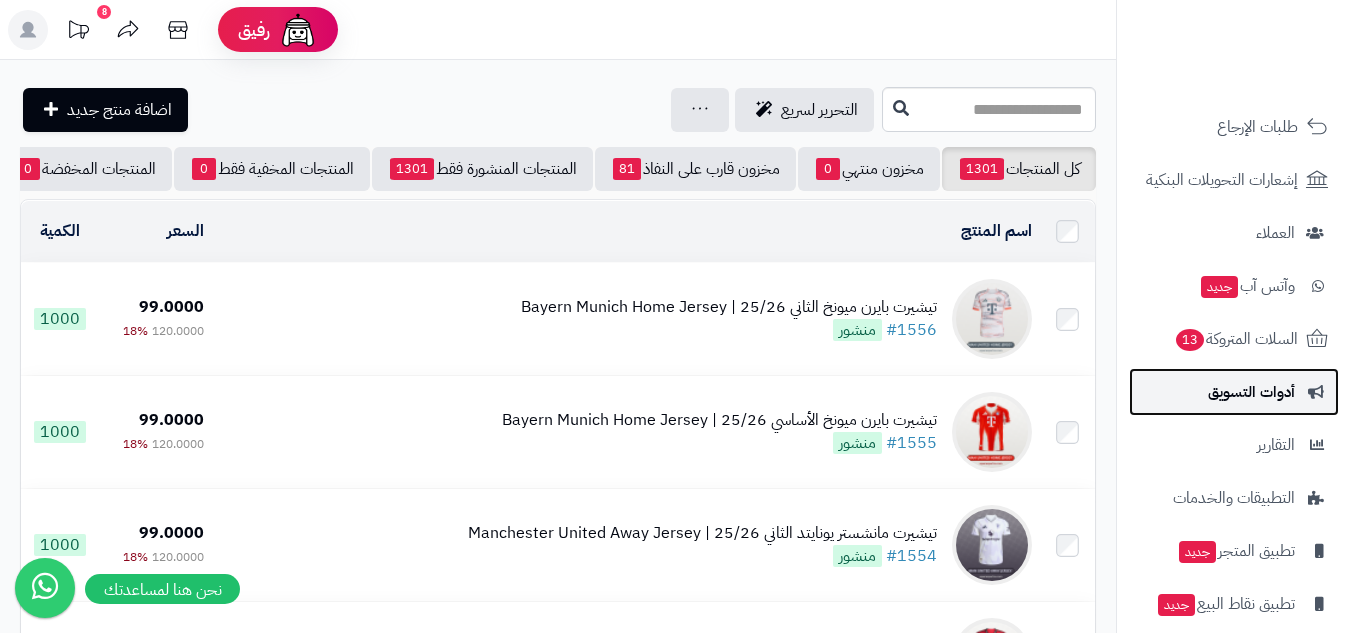 click on "أدوات التسويق" at bounding box center [1251, 392] 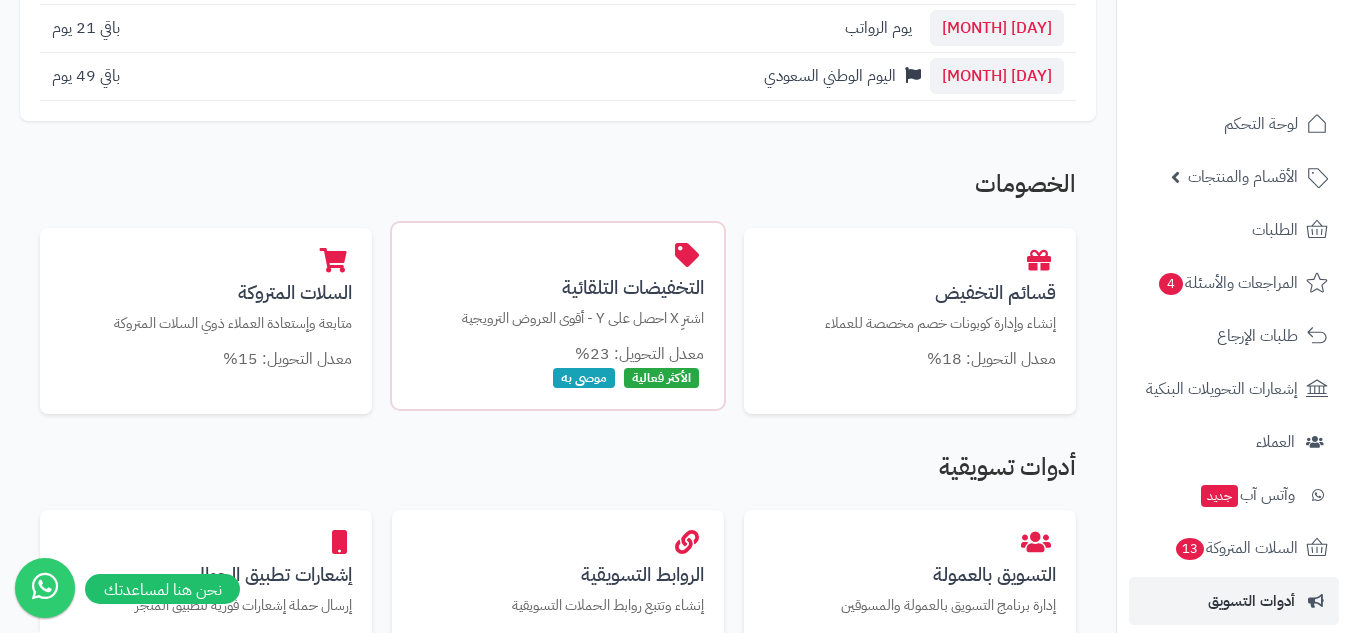 scroll, scrollTop: 667, scrollLeft: 0, axis: vertical 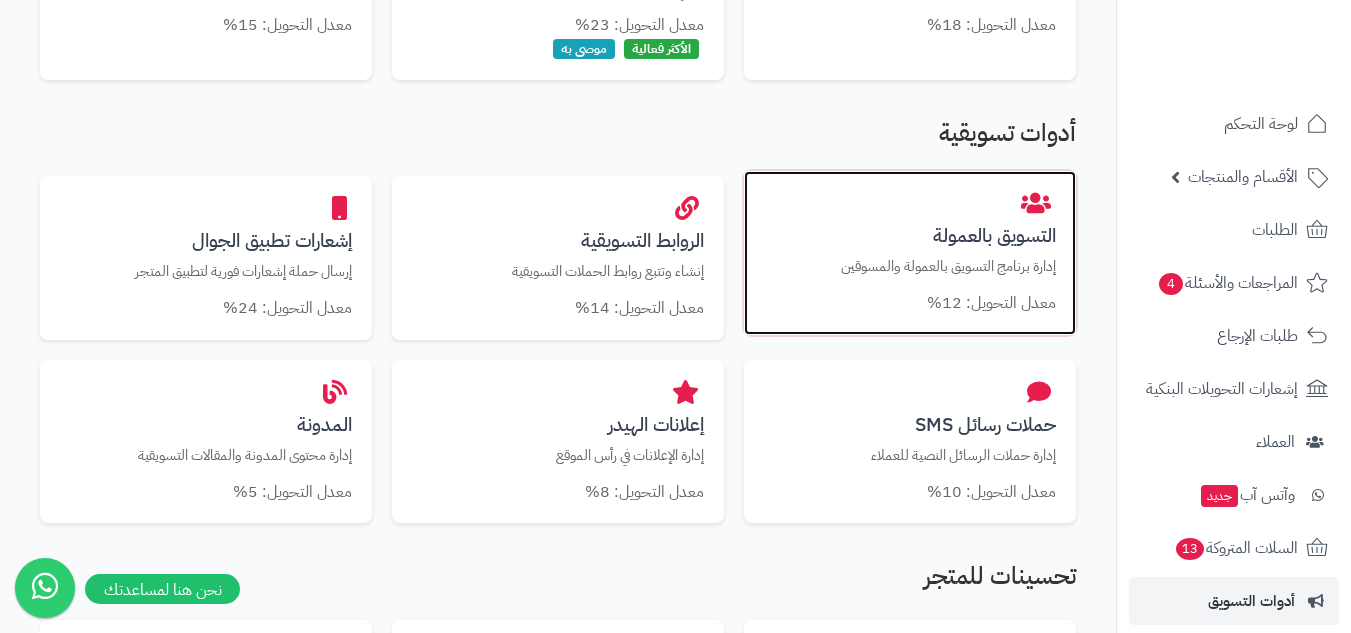click on "التسويق بالعمولة إدارة برنامج التسويق بالعمولة والمسوقين
معدل التحويل: 12%" at bounding box center [910, 253] 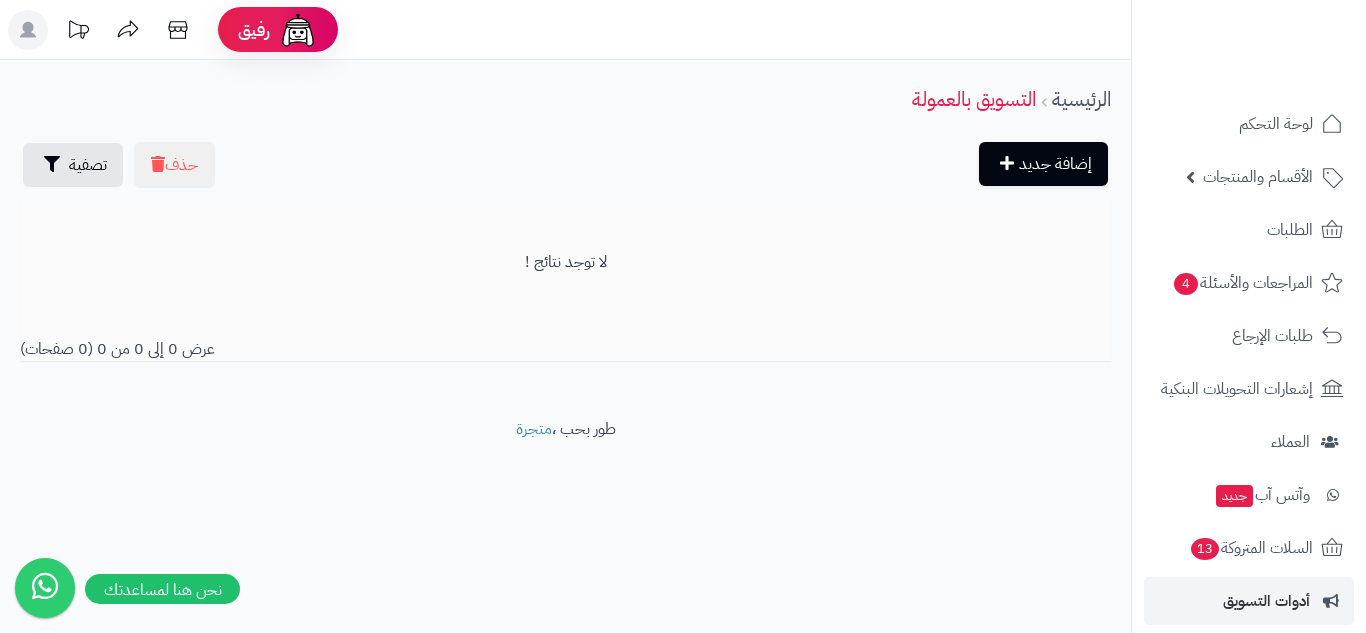 scroll, scrollTop: 0, scrollLeft: 0, axis: both 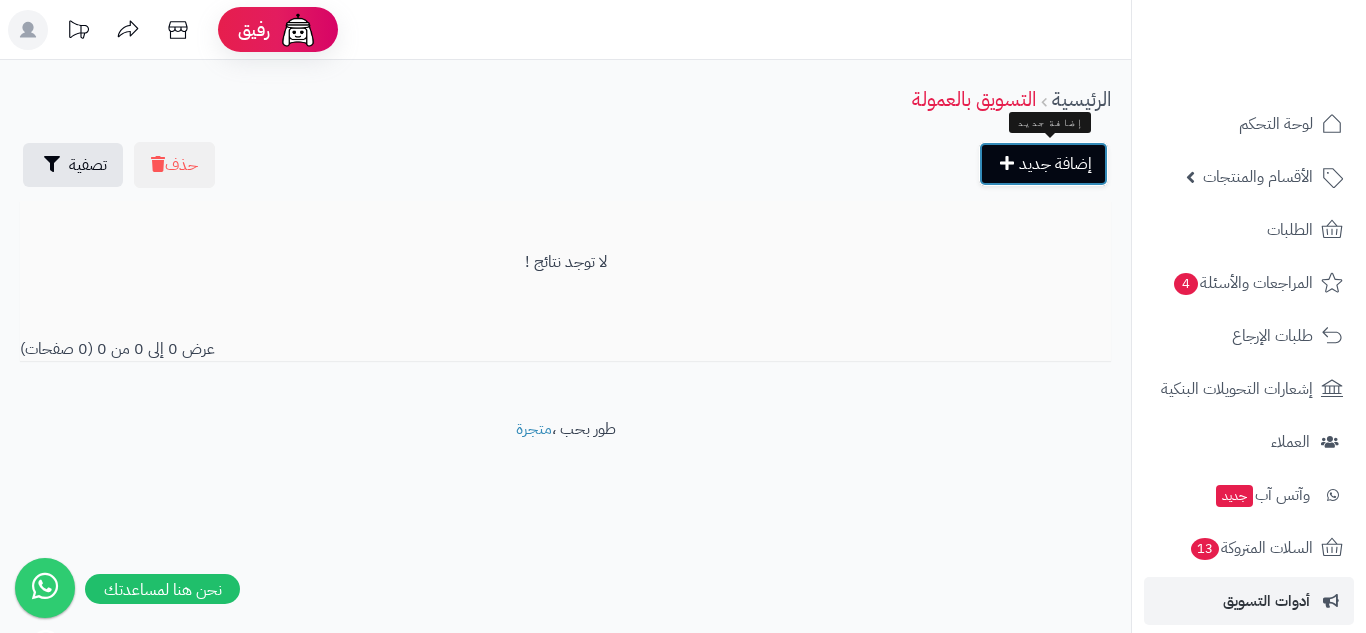 click on "إضافة جديد" at bounding box center [1043, 164] 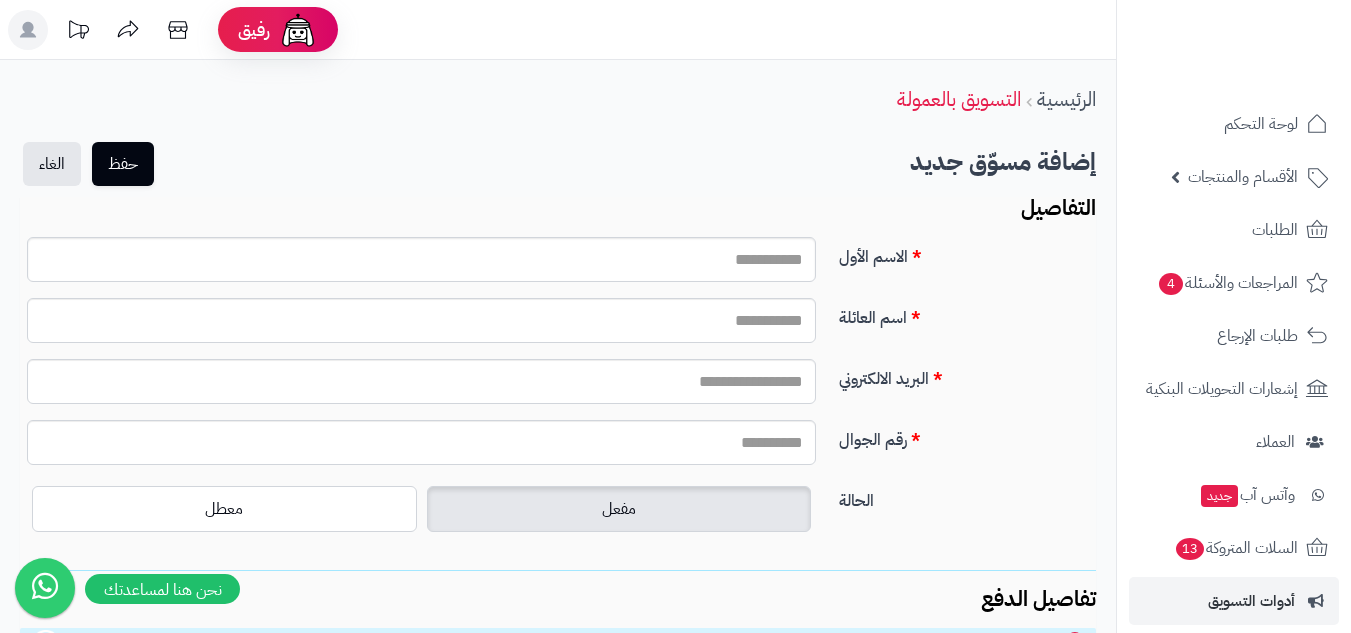 scroll, scrollTop: 0, scrollLeft: 0, axis: both 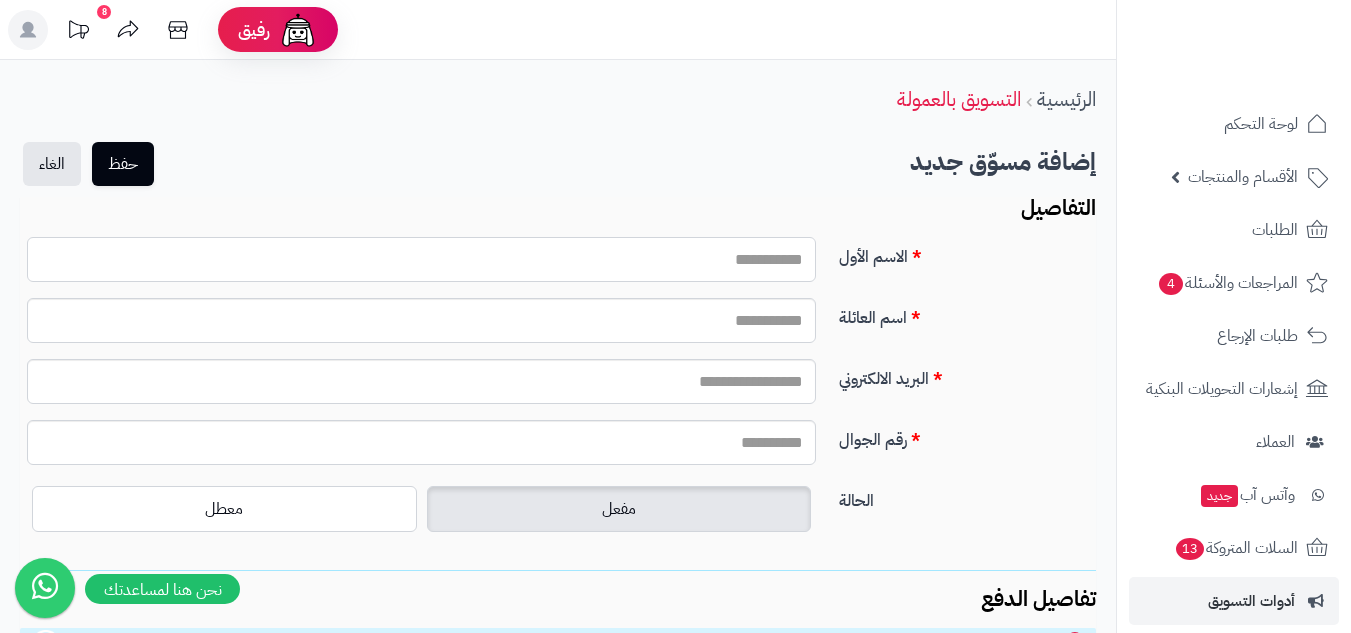 click on "الاسم الأول" at bounding box center [421, 259] 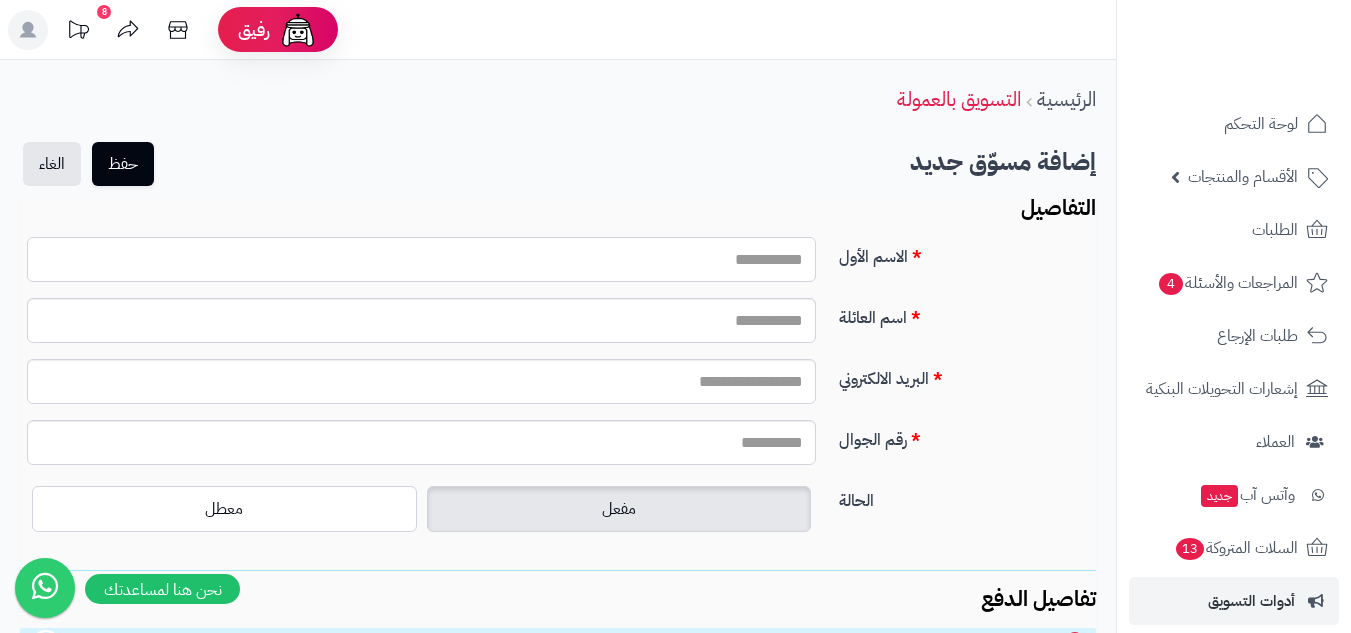 type on "*" 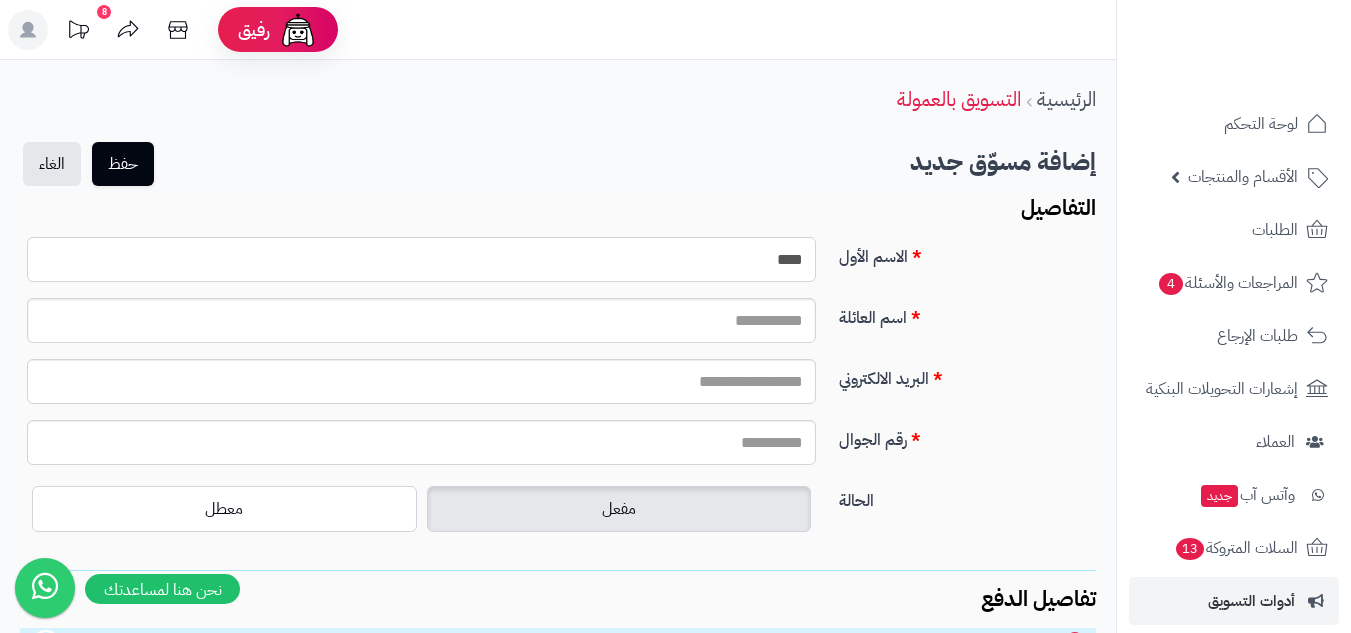 type on "****" 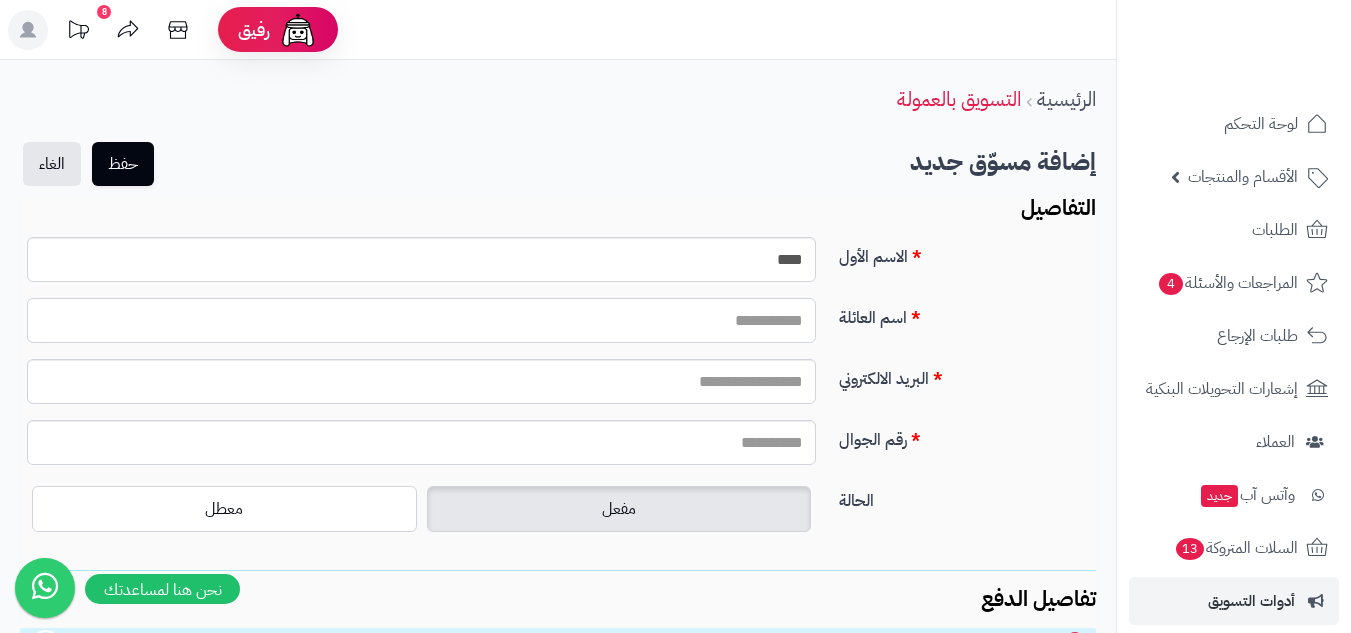 click on "اسم العائلة" at bounding box center (421, 320) 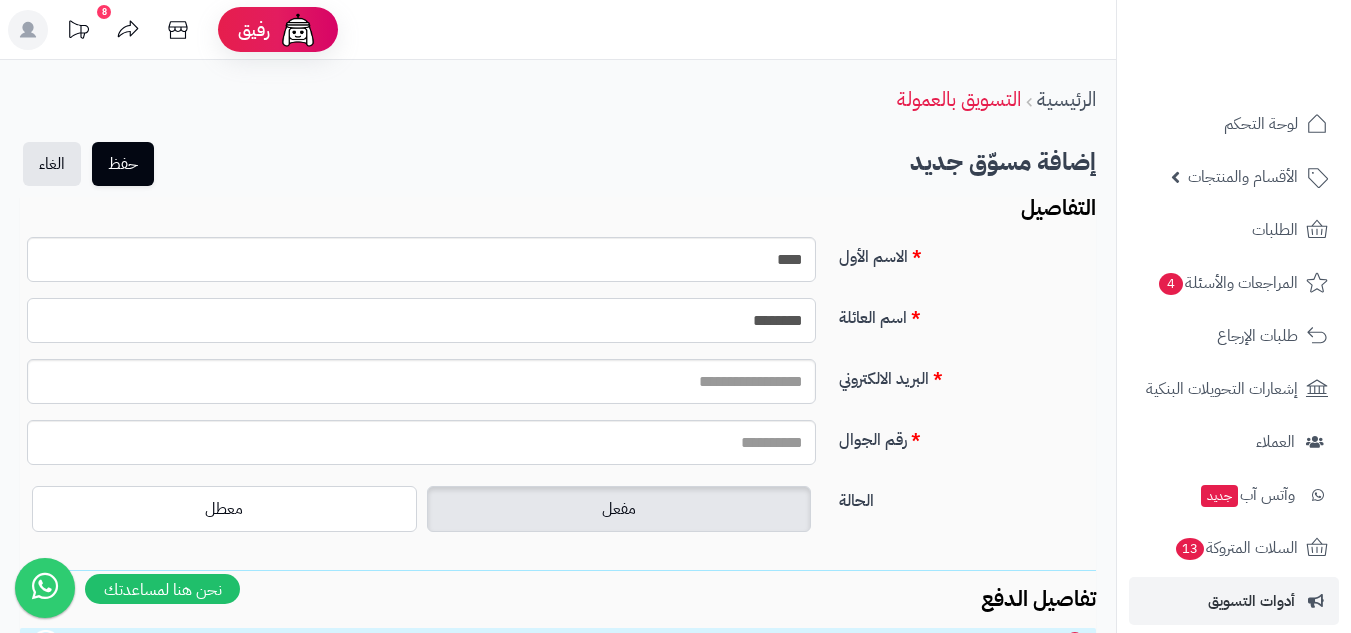 type on "*******" 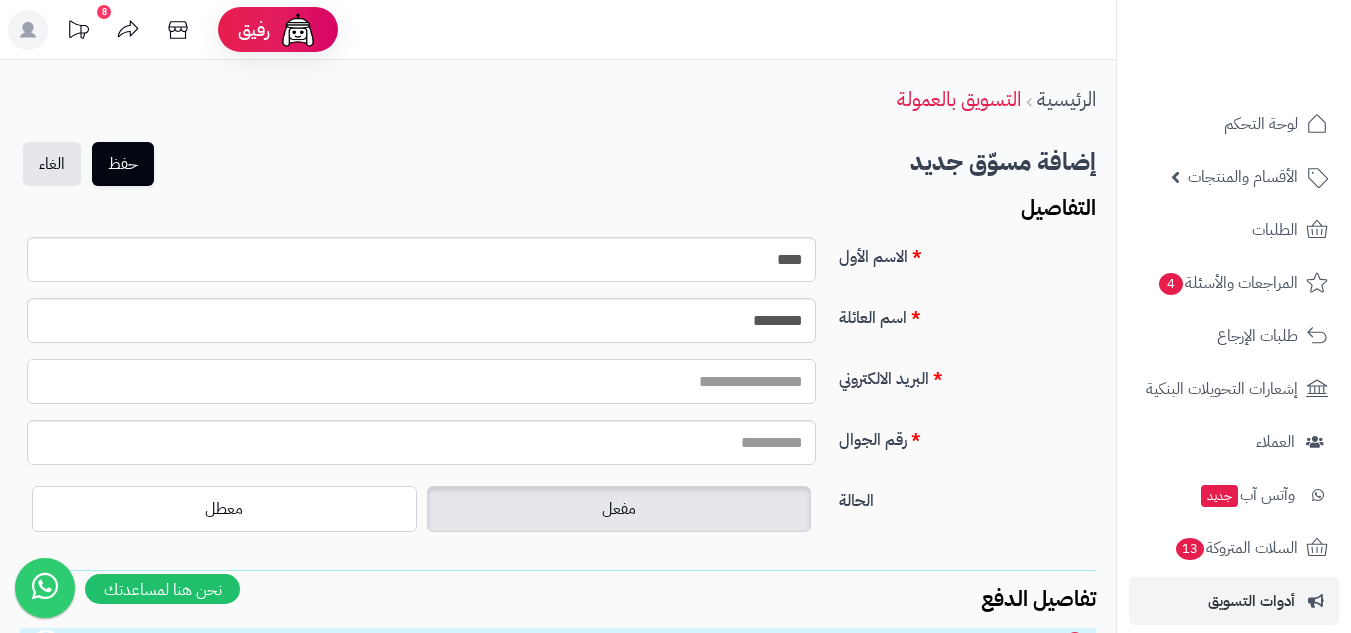 click on "البريد الالكتروني" at bounding box center (421, 381) 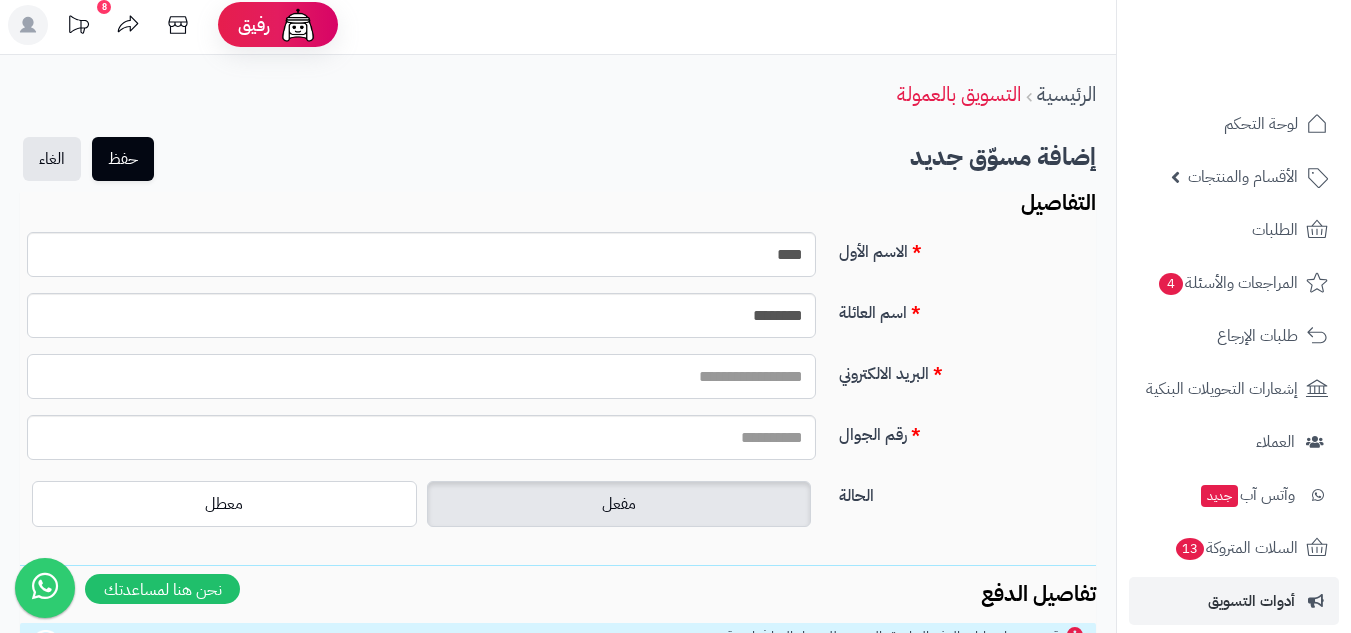scroll, scrollTop: 0, scrollLeft: 0, axis: both 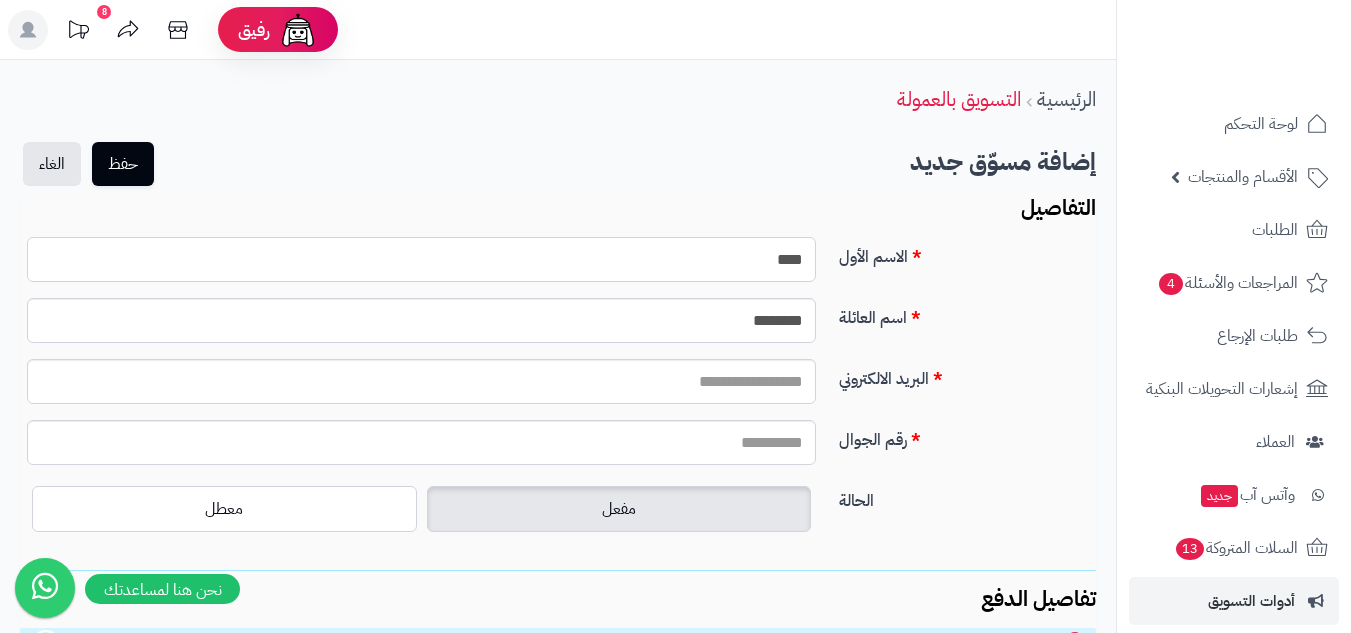 click on "****" at bounding box center [421, 259] 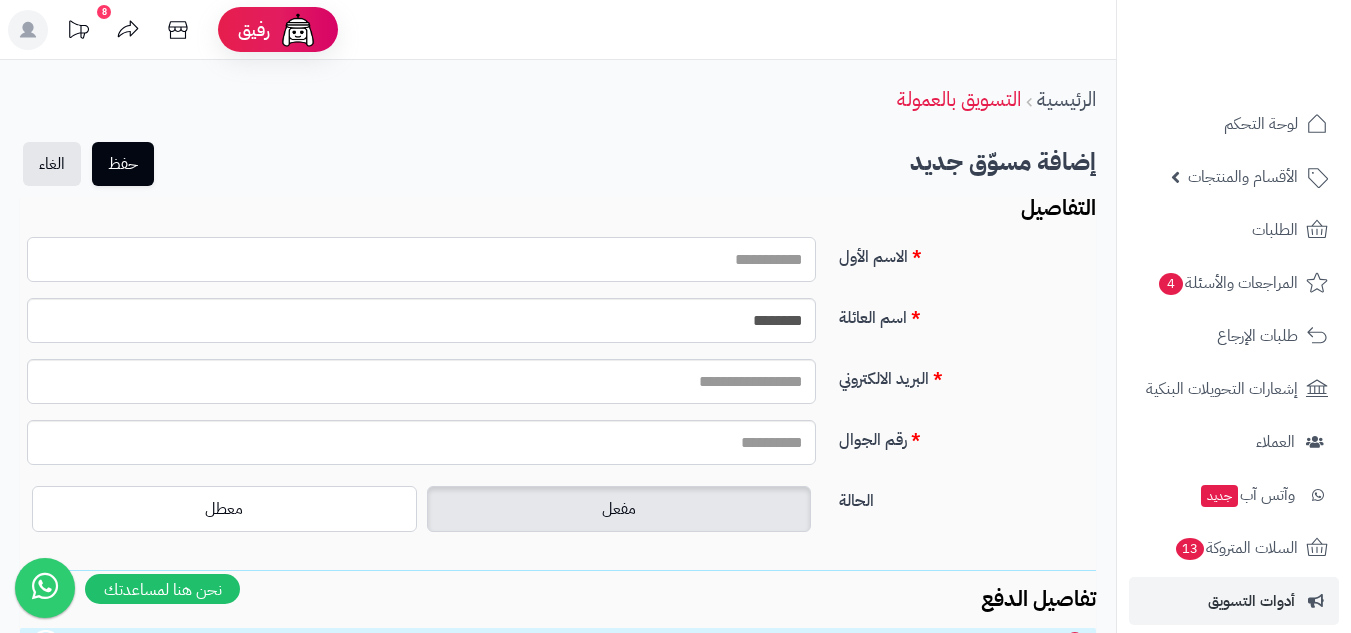 paste on "****" 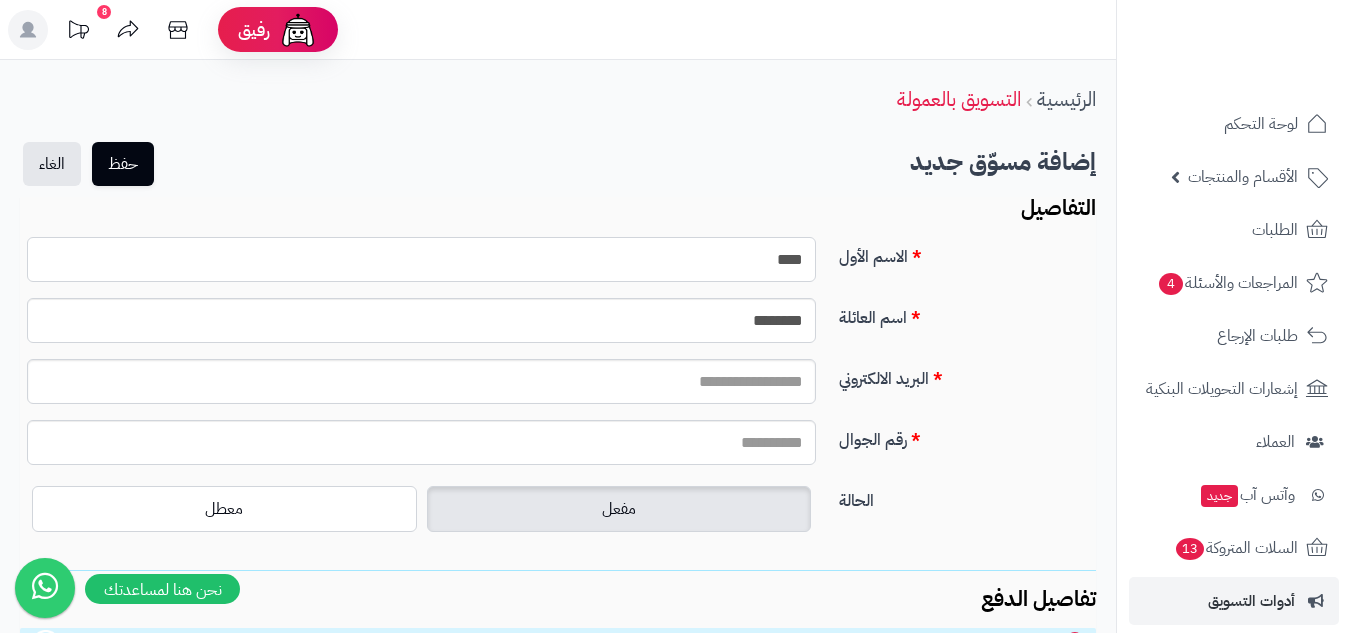 type on "****" 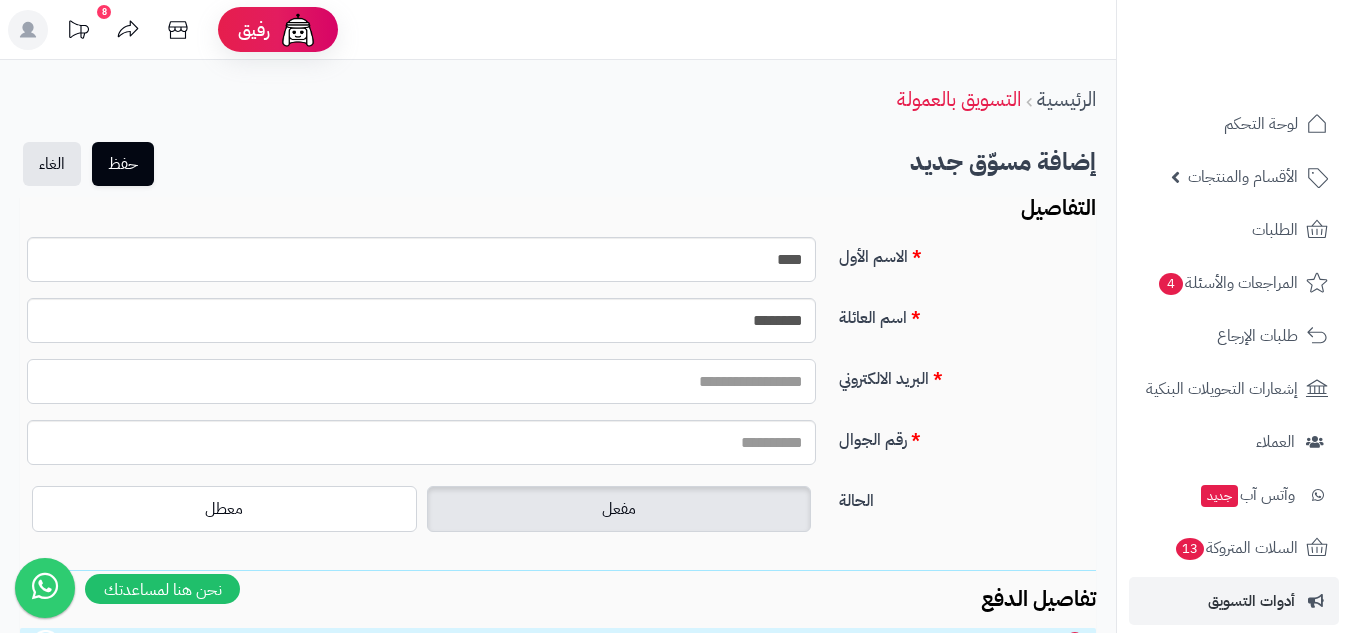 click on "البريد الالكتروني" at bounding box center (421, 381) 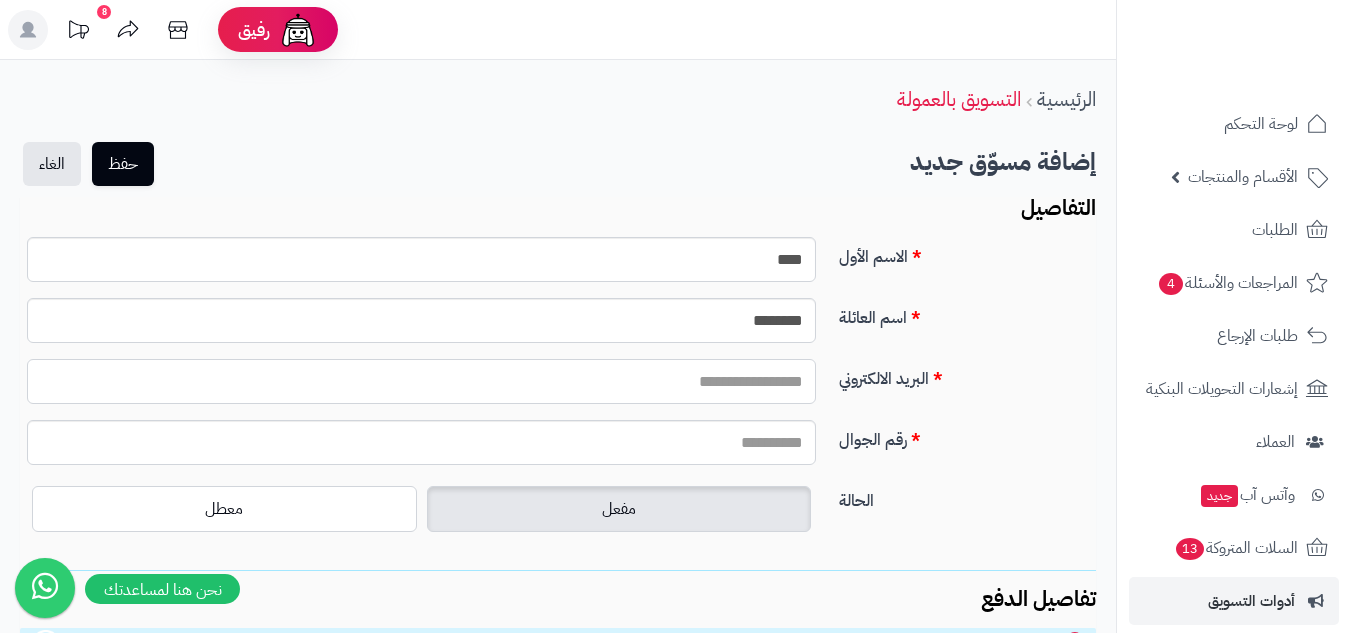 paste on "**********" 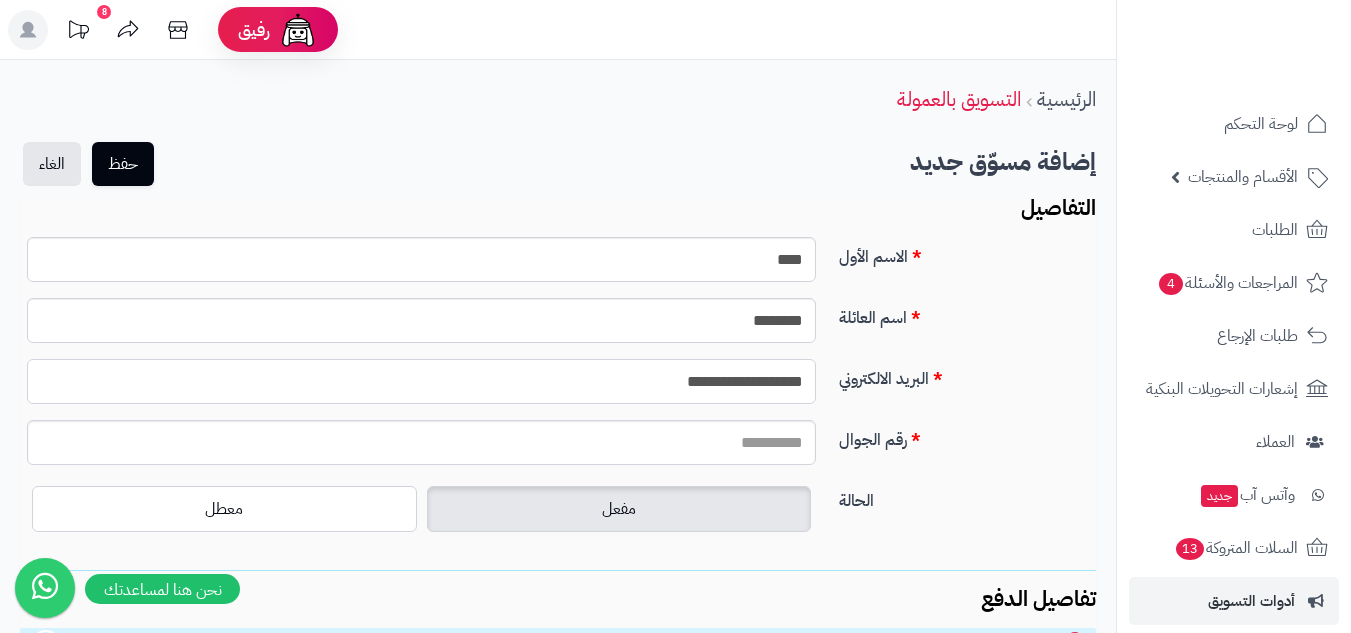 type on "**********" 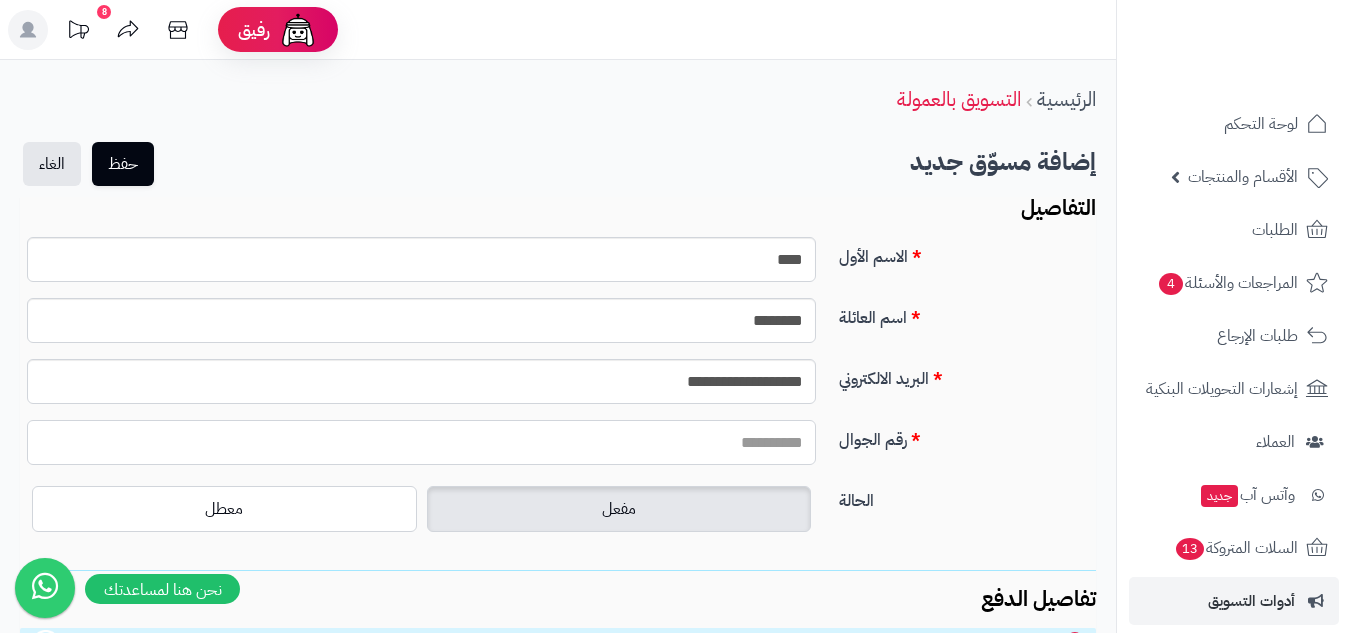 click on "رقم الجوال" at bounding box center [421, 442] 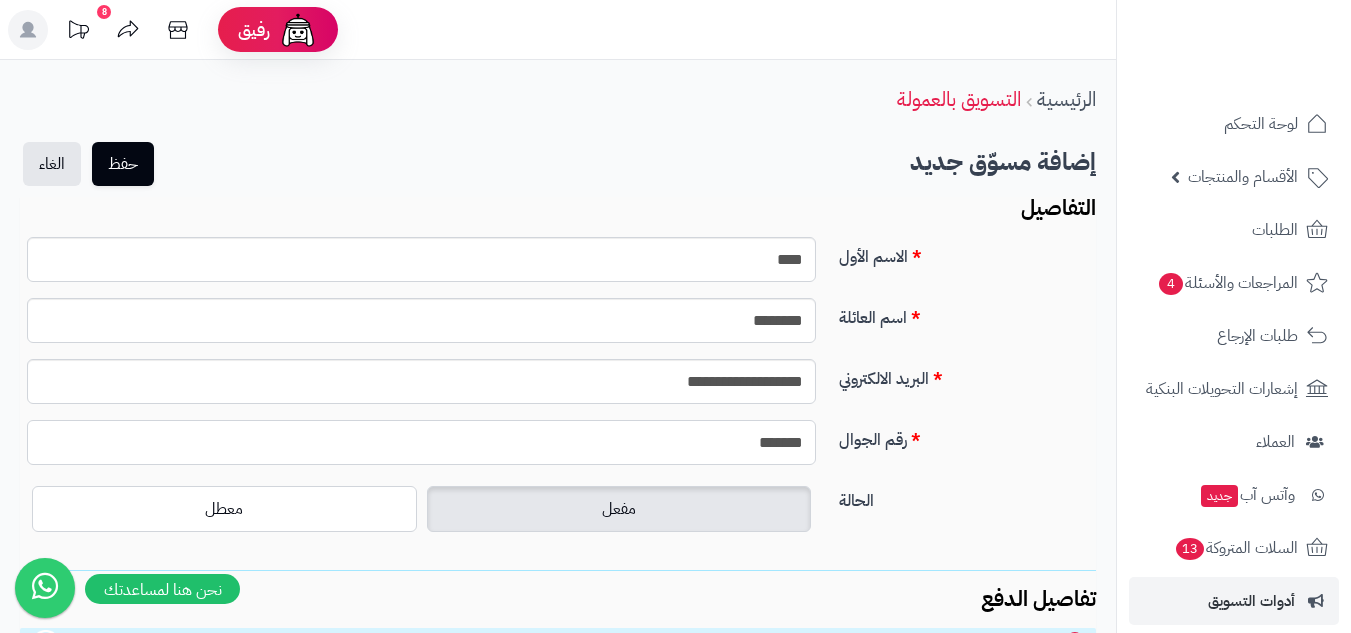 type on "**********" 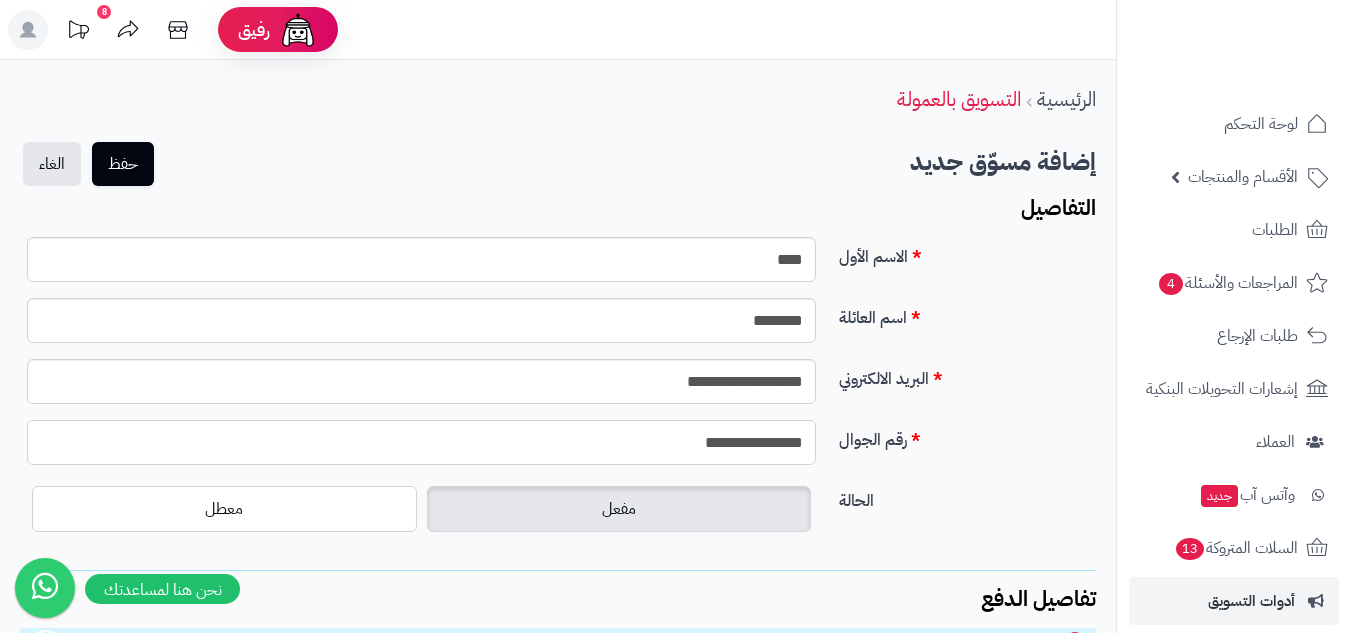 click on "**********" at bounding box center (421, 442) 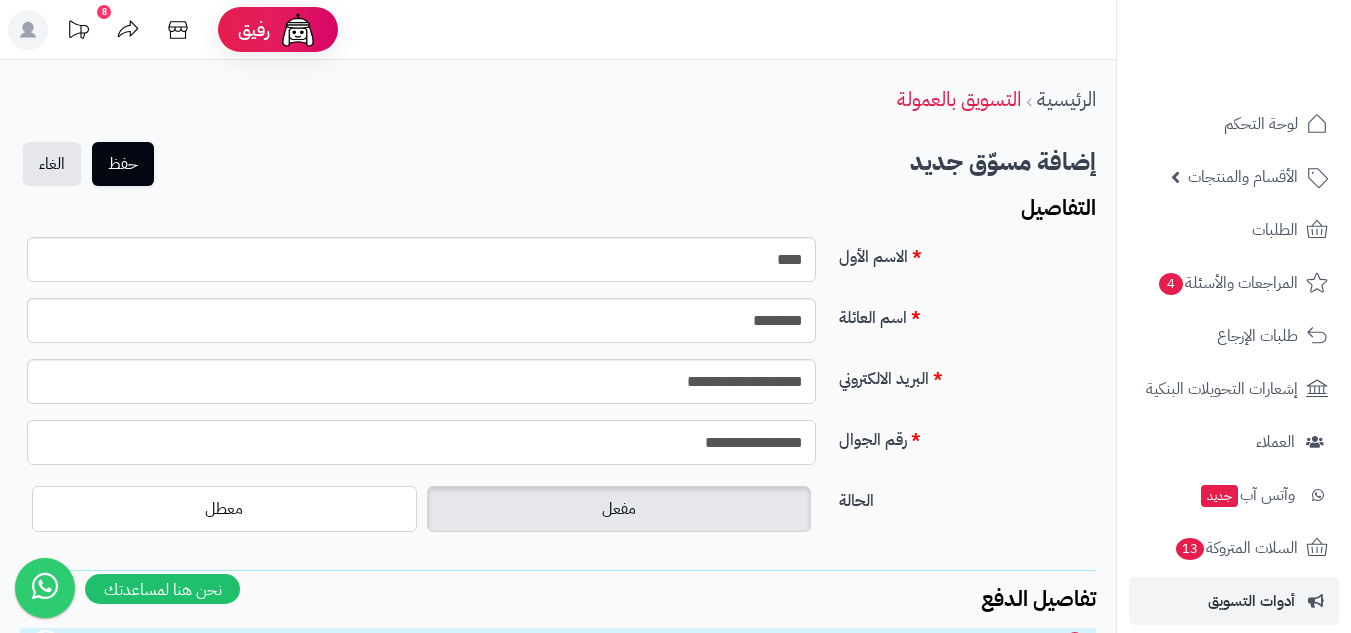 drag, startPoint x: 649, startPoint y: 435, endPoint x: 827, endPoint y: 456, distance: 179.23448 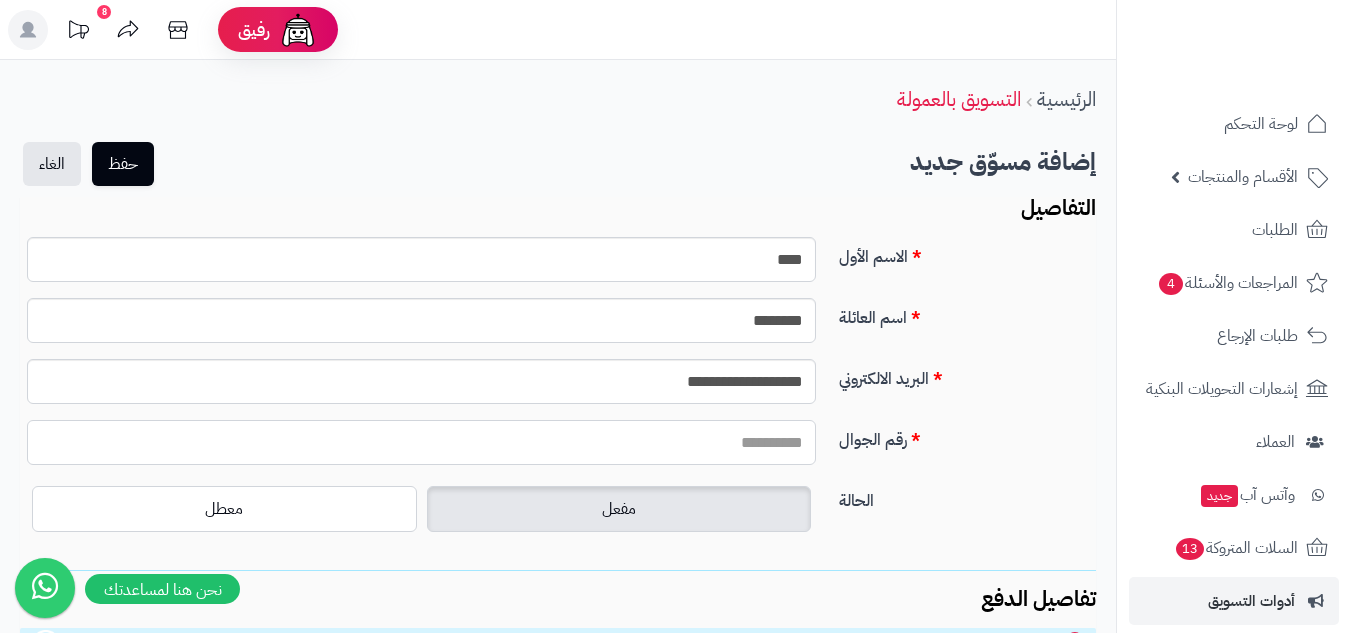 paste on "**********" 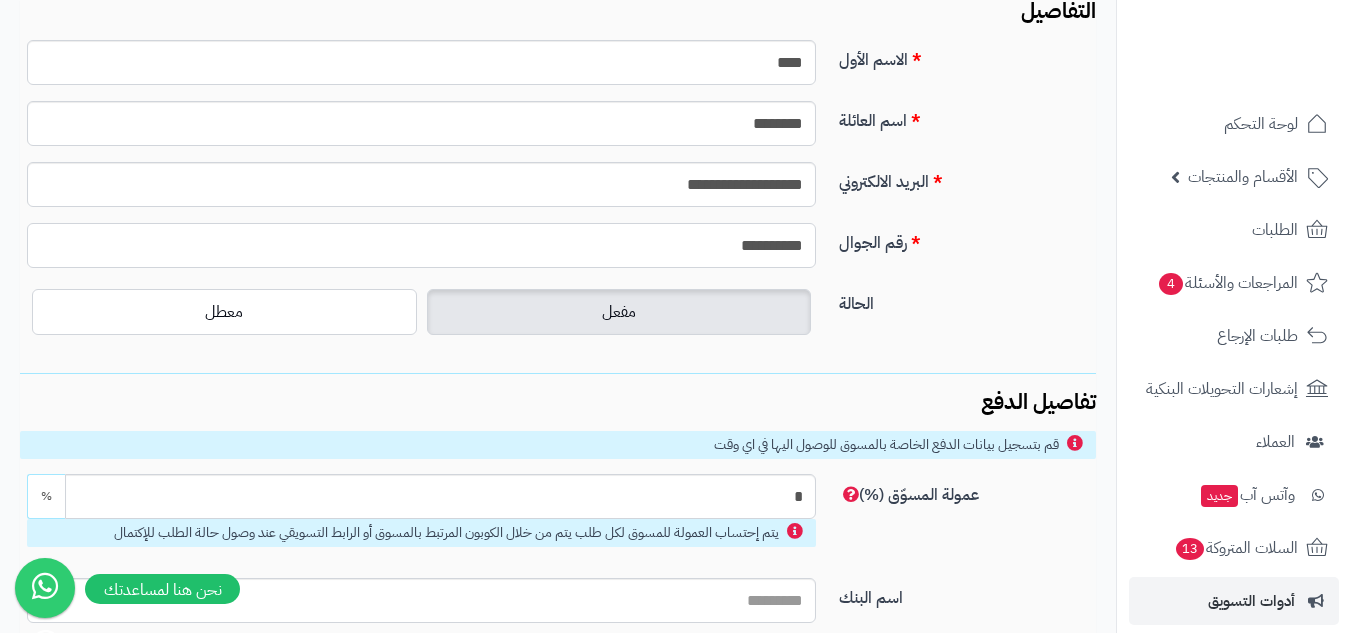 scroll, scrollTop: 0, scrollLeft: 0, axis: both 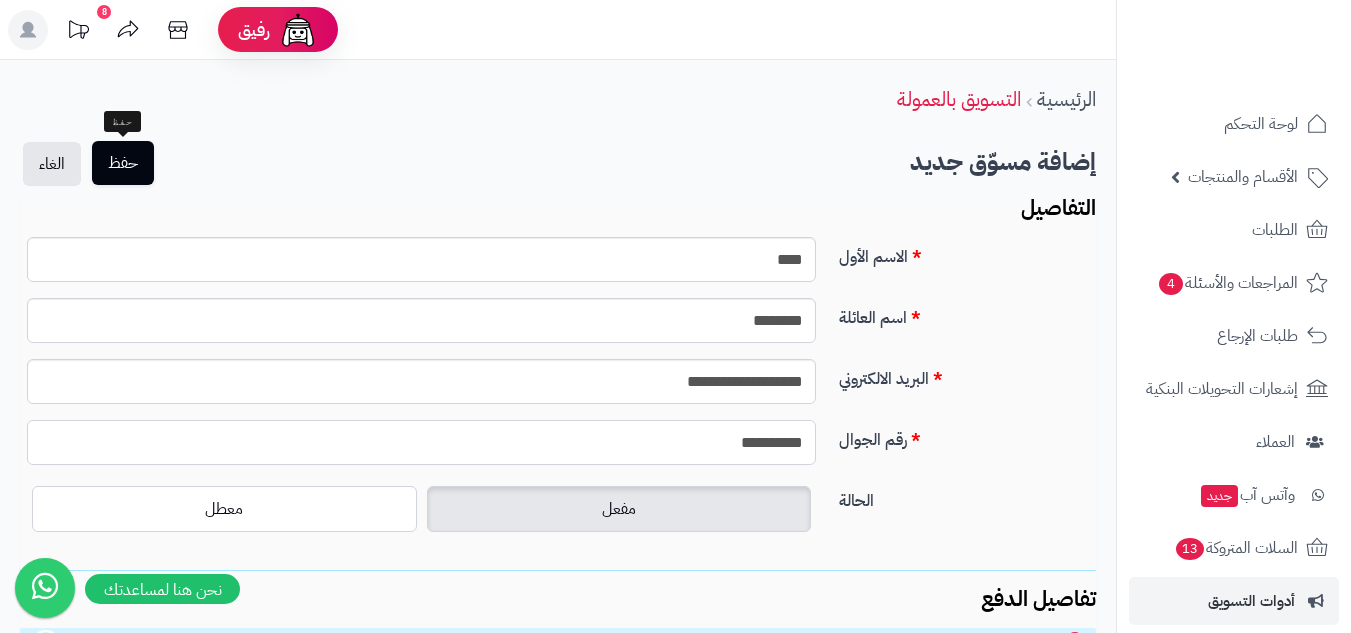 type on "**********" 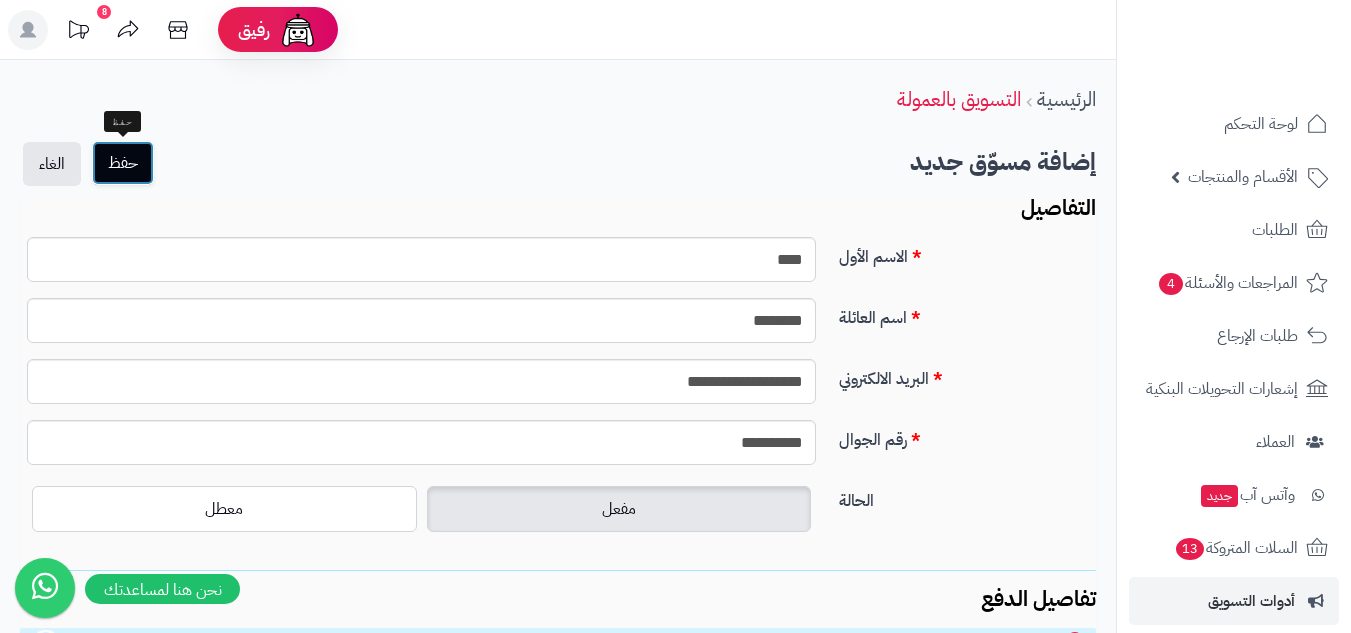 click on "حفظ" at bounding box center [123, 163] 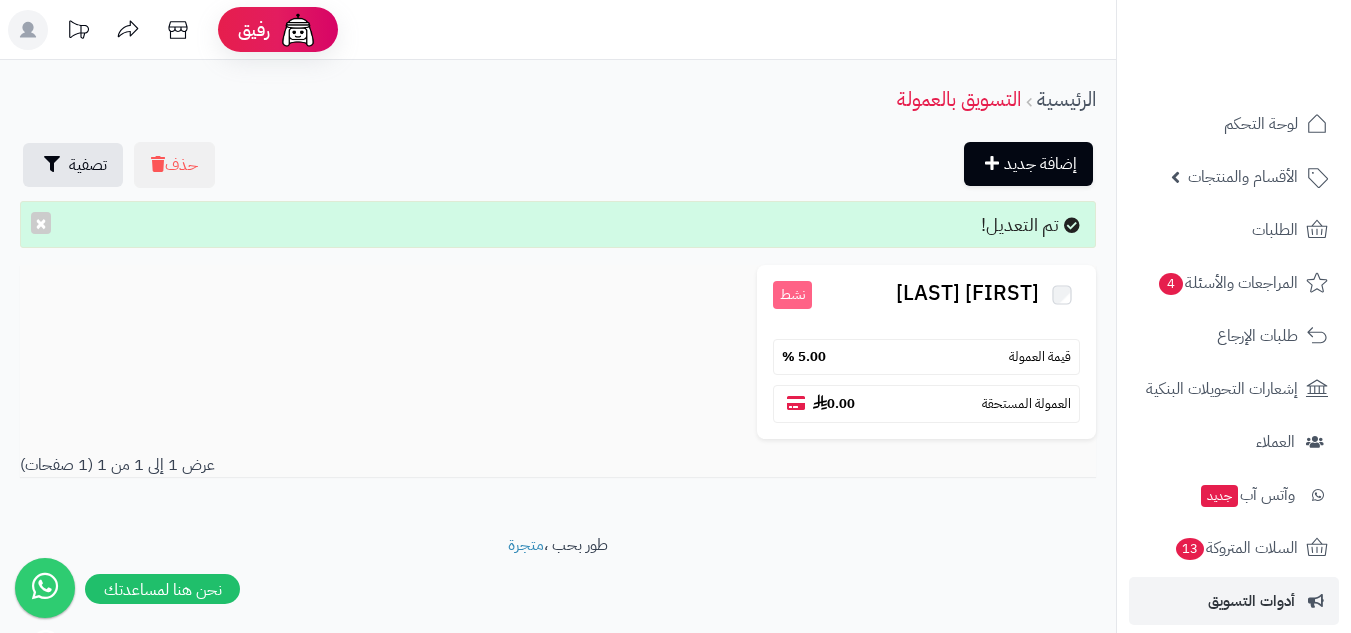 scroll, scrollTop: 0, scrollLeft: 0, axis: both 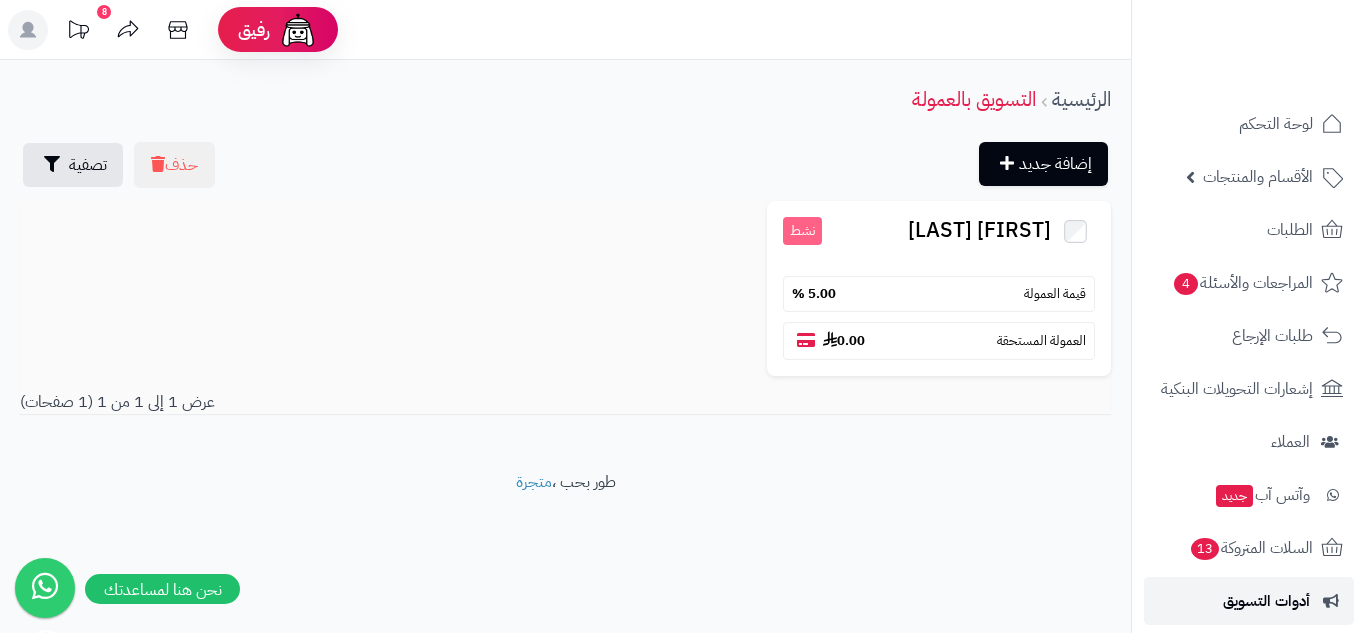 click on "أدوات التسويق" at bounding box center (1266, 601) 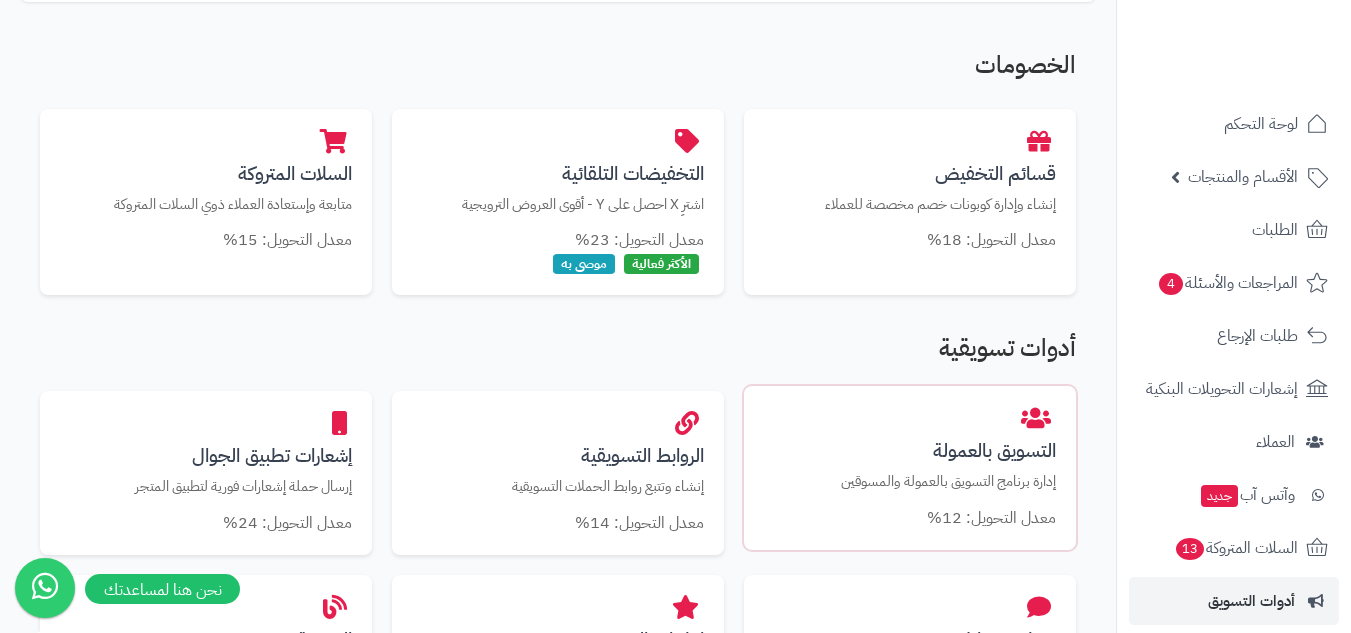 scroll, scrollTop: 500, scrollLeft: 0, axis: vertical 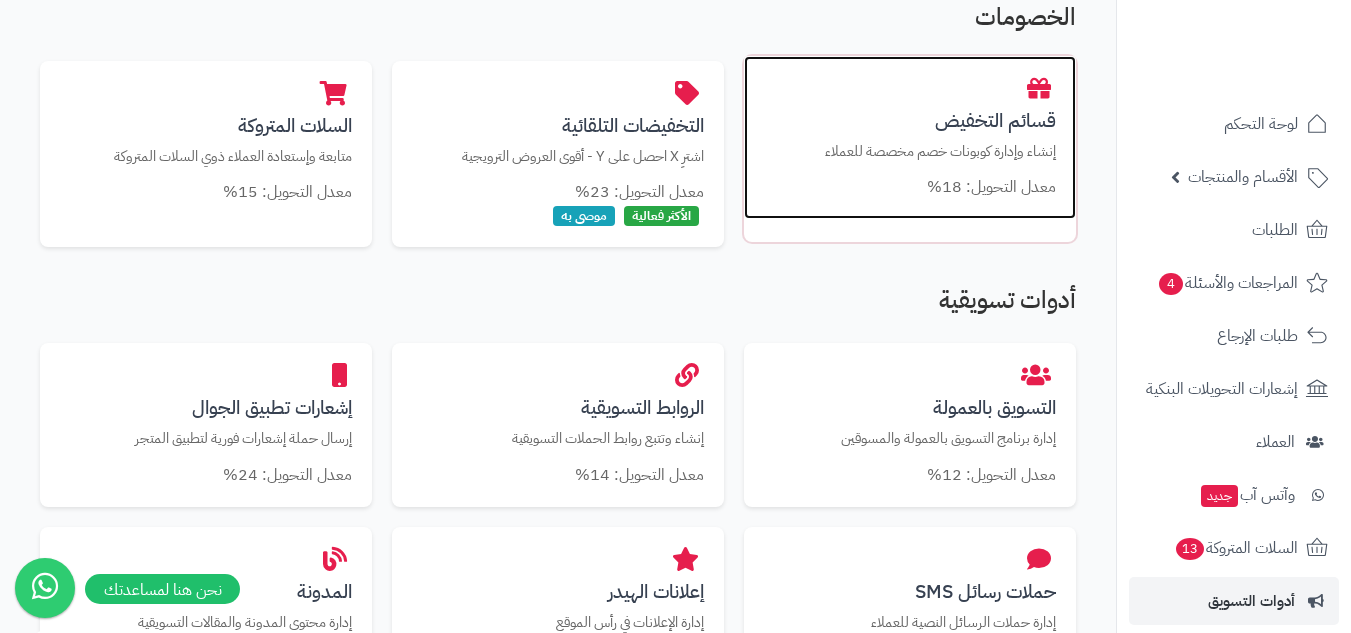 click on "إنشاء وإدارة كوبونات خصم مخصصة للعملاء" at bounding box center (910, 151) 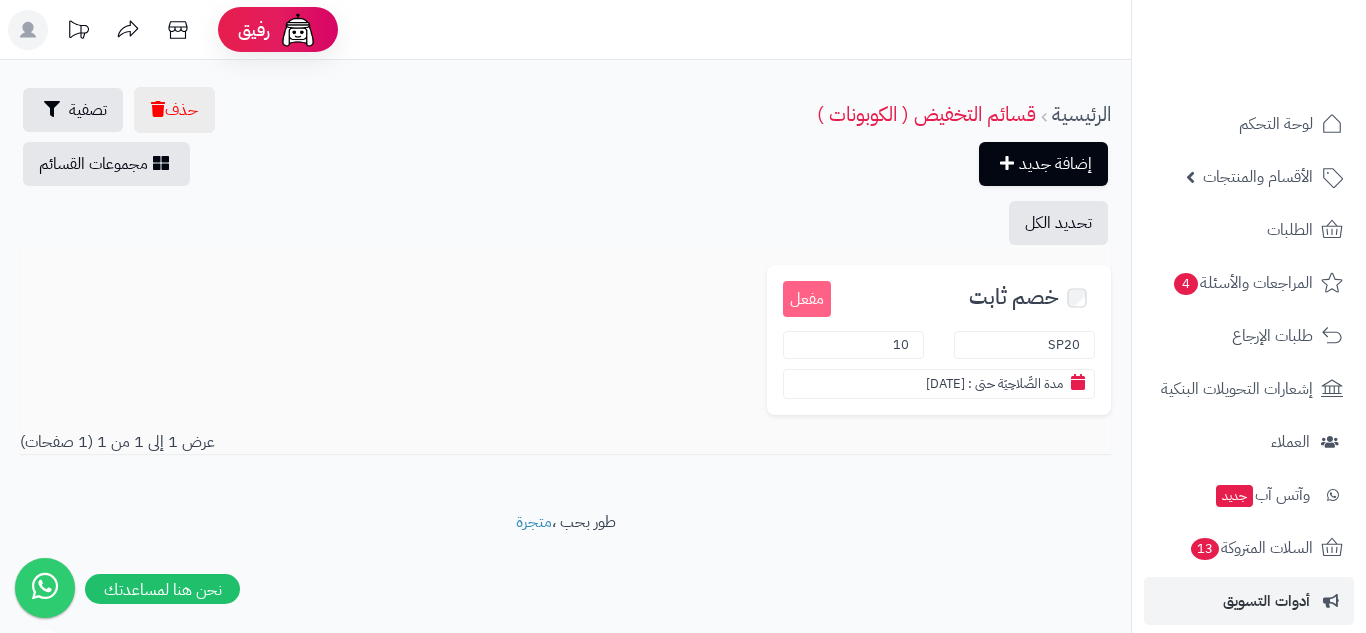 scroll, scrollTop: 0, scrollLeft: 0, axis: both 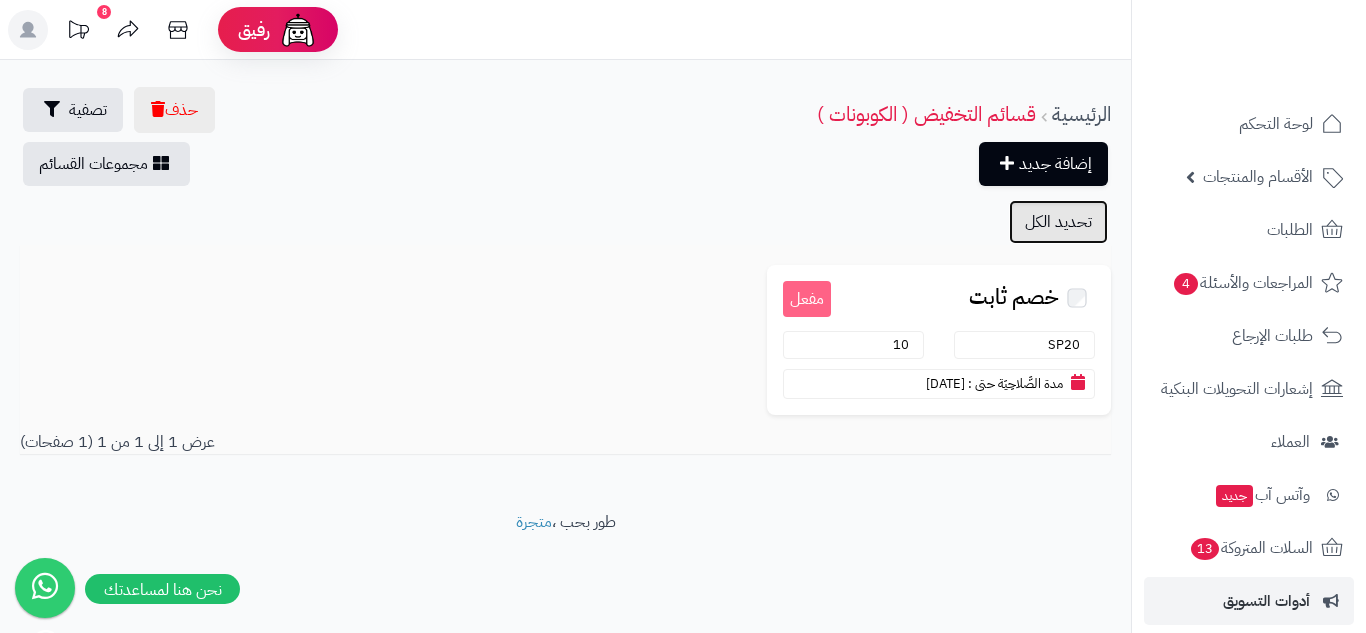 click on "تحديد الكل" at bounding box center (1058, 222) 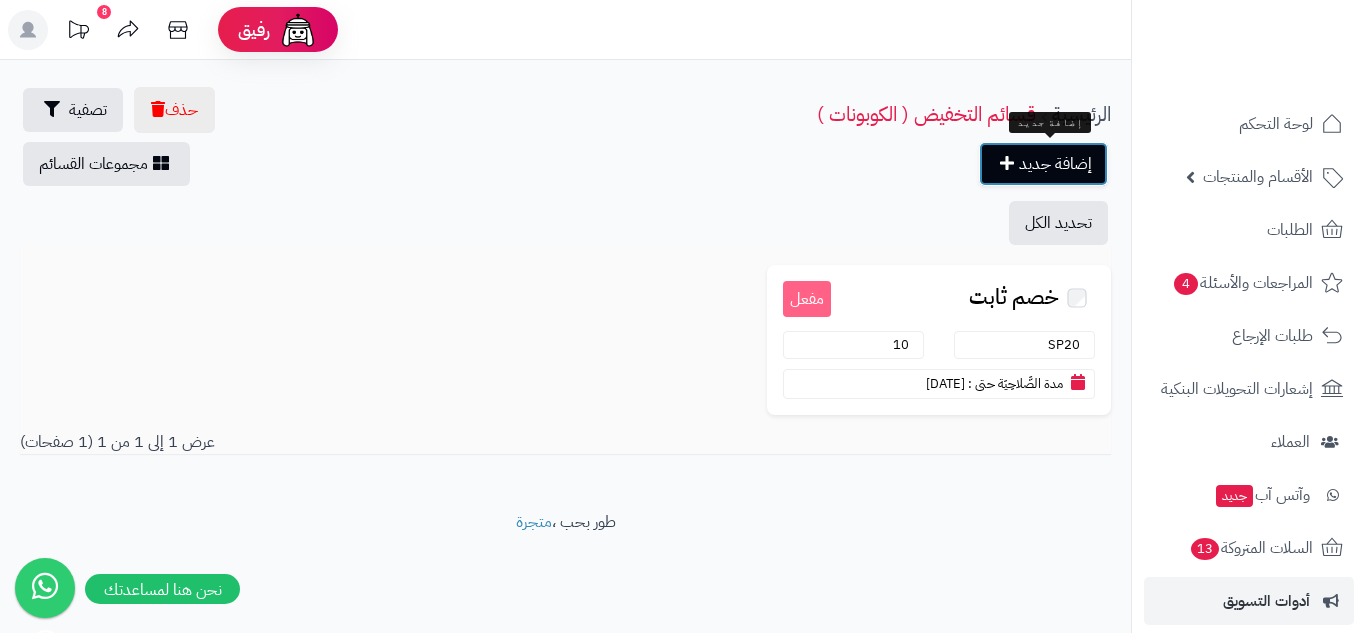 click on "إضافة جديد" at bounding box center (1043, 164) 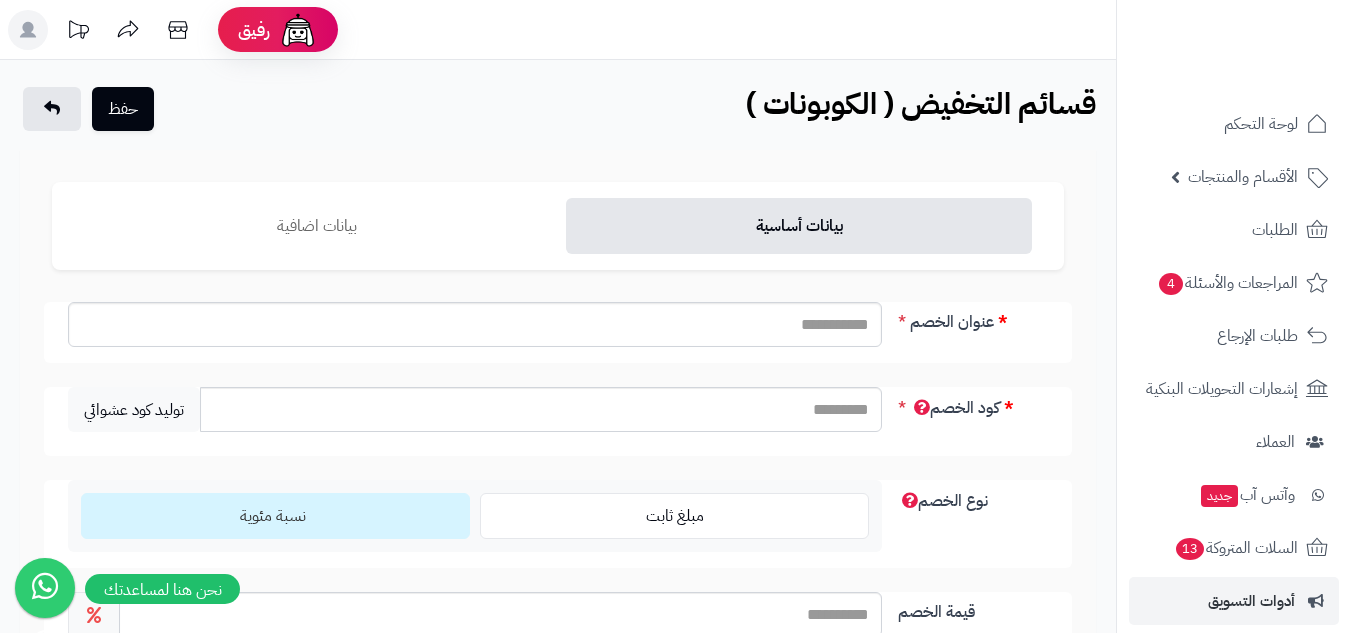 scroll, scrollTop: 0, scrollLeft: 0, axis: both 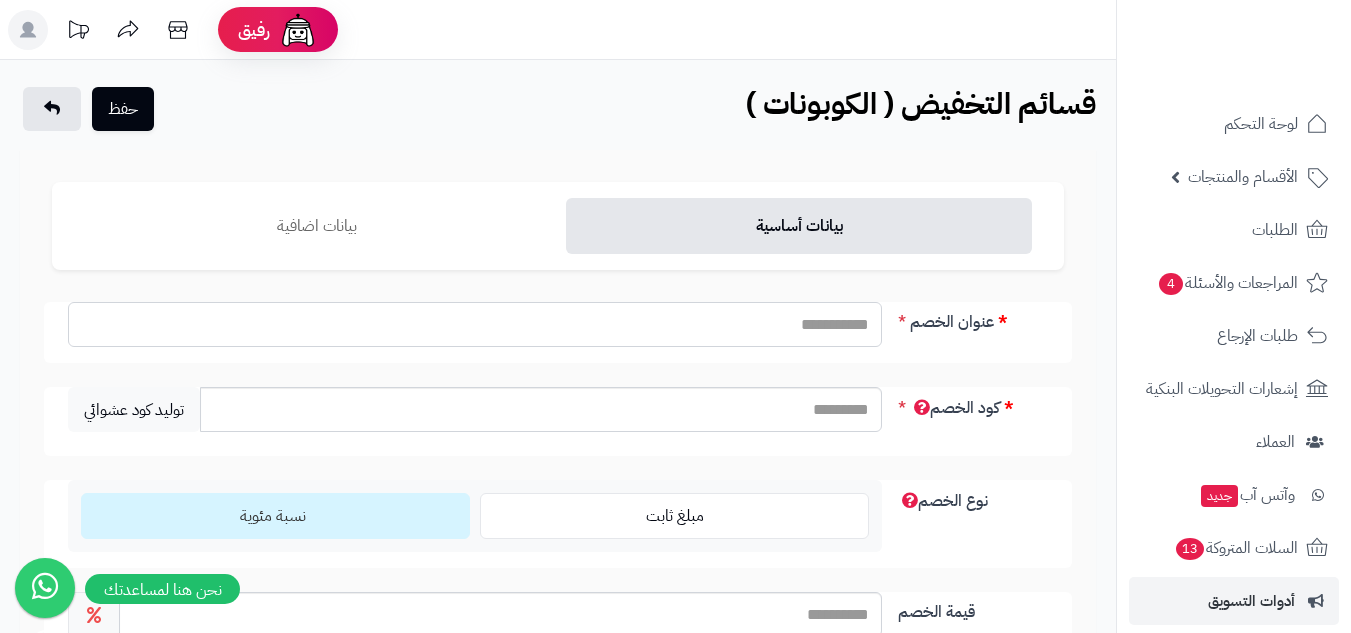 click on "عنوان الخصم" at bounding box center (475, 324) 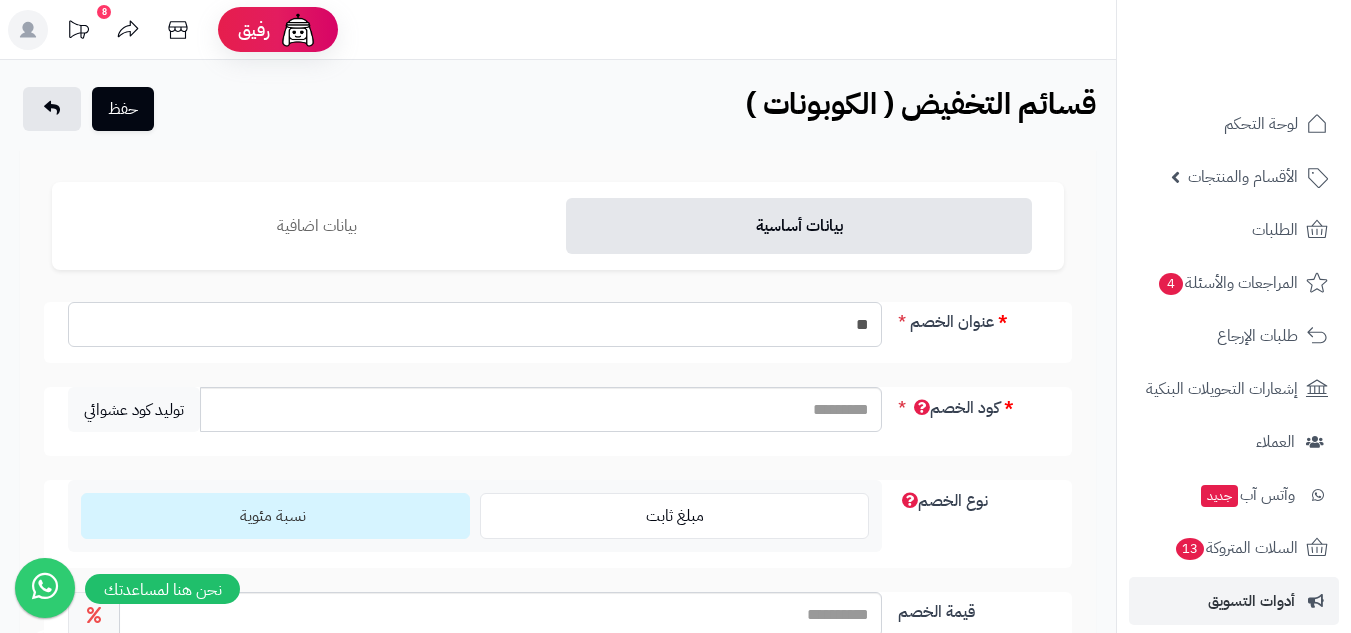 type on "*" 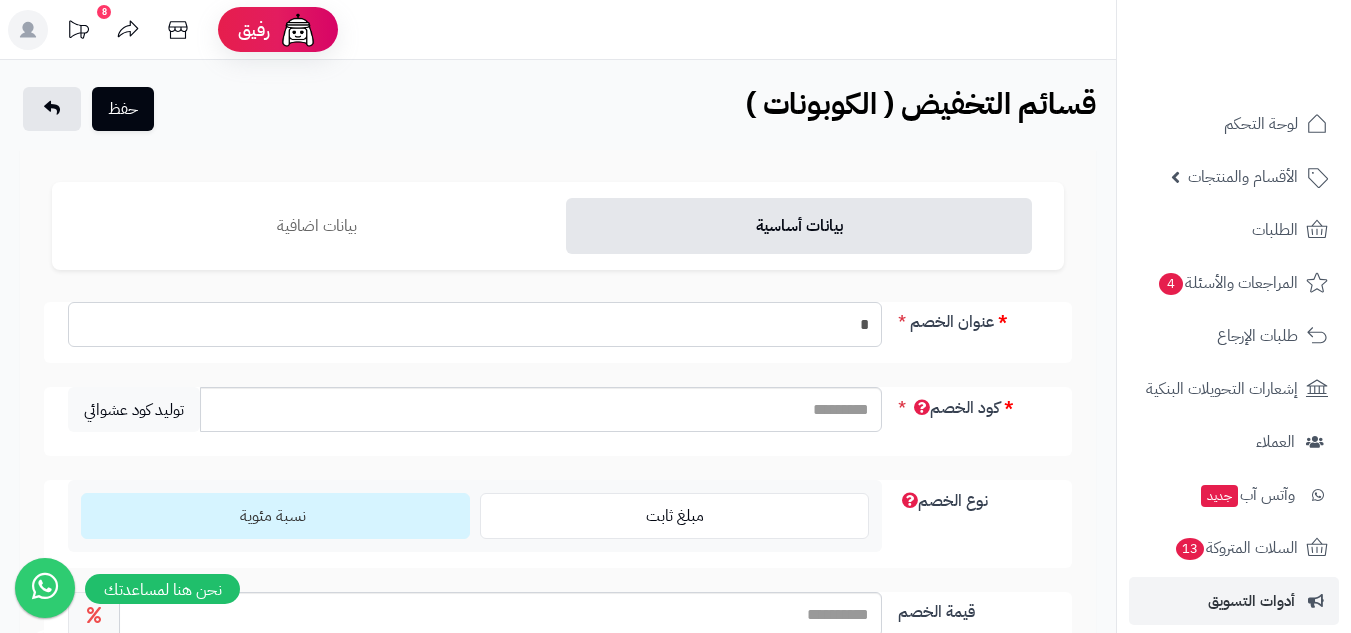 type 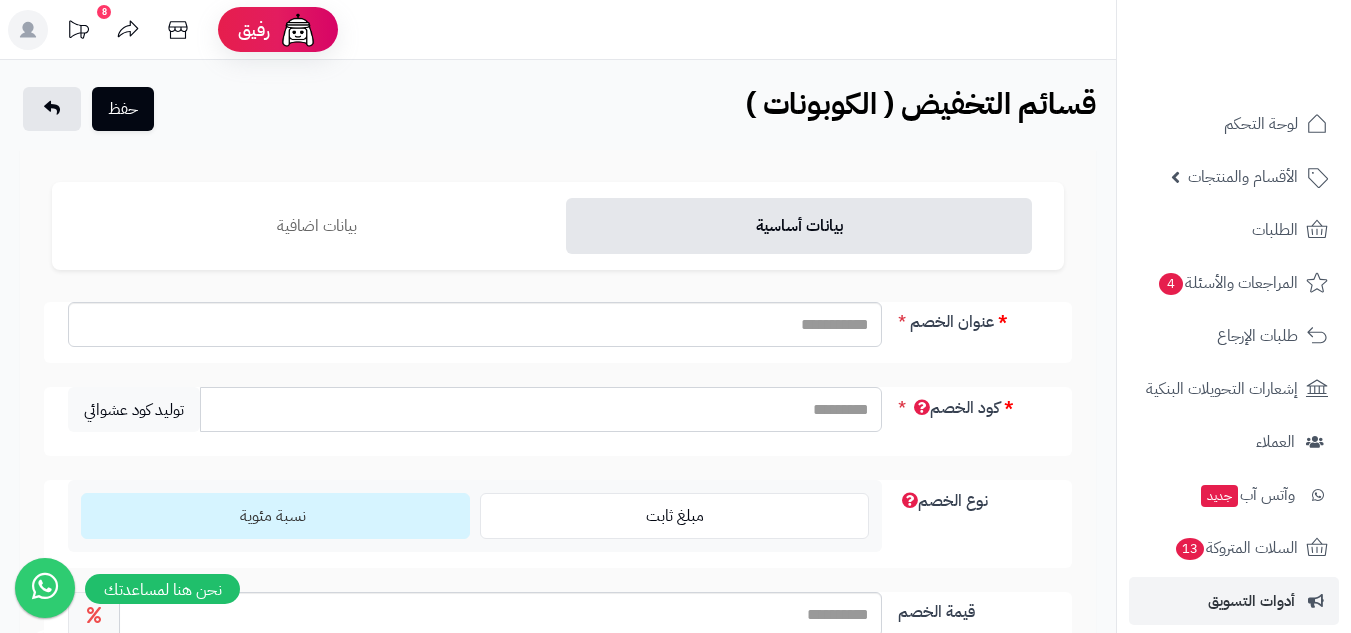 click on "كود الخصم" at bounding box center [541, 409] 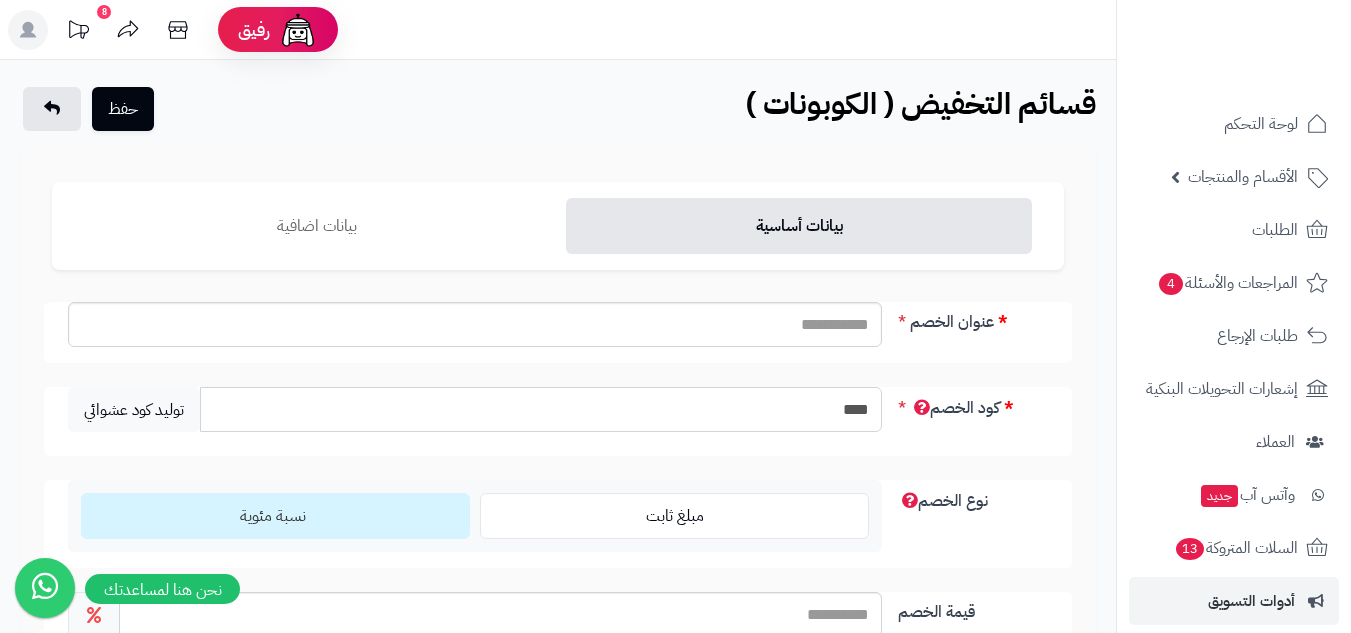 type on "****" 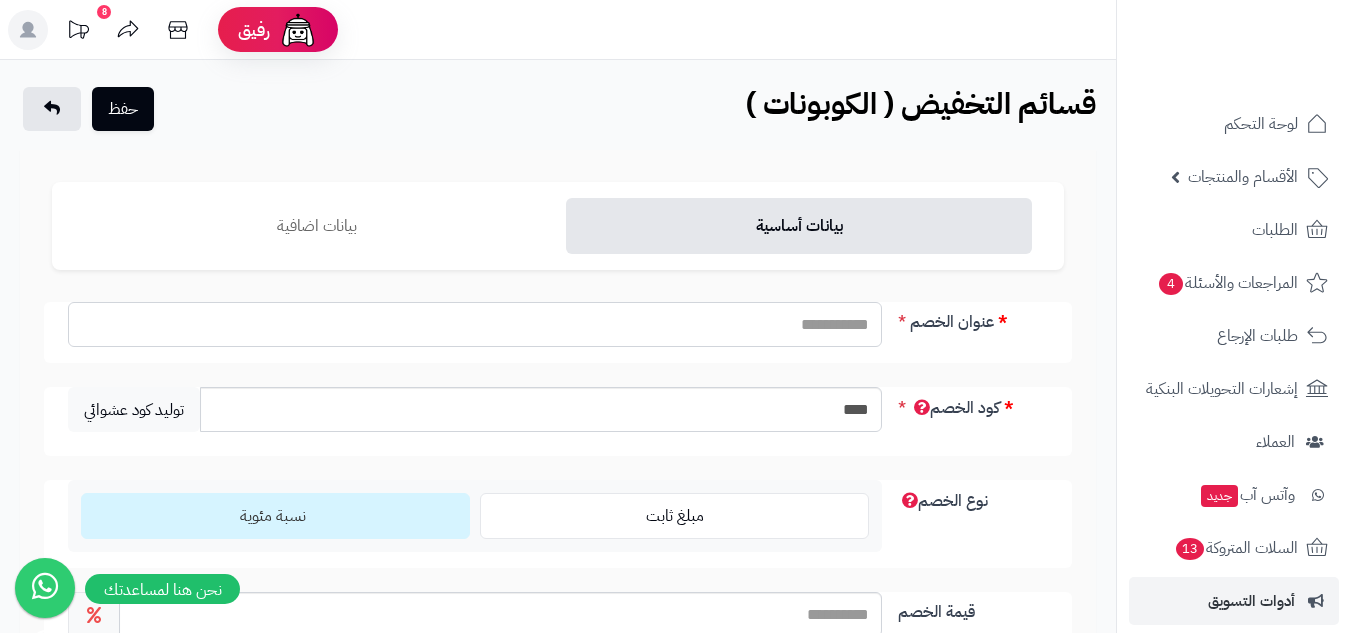 click on "عنوان الخصم" at bounding box center [475, 324] 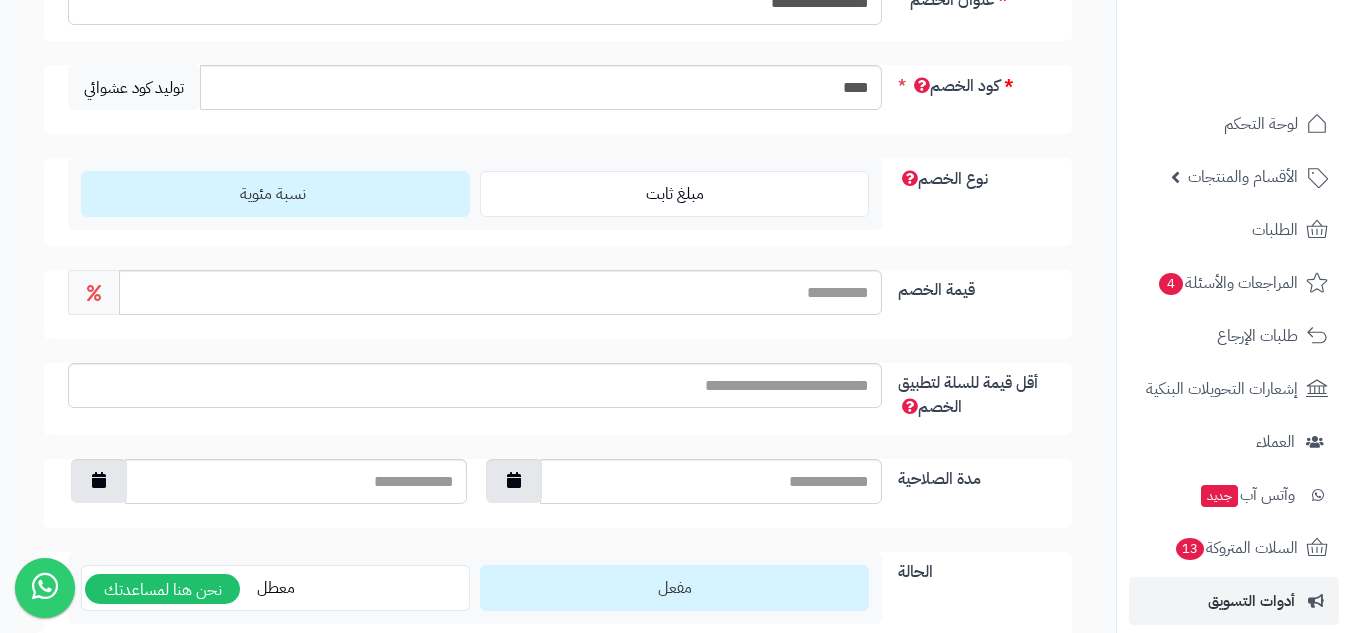 scroll, scrollTop: 333, scrollLeft: 0, axis: vertical 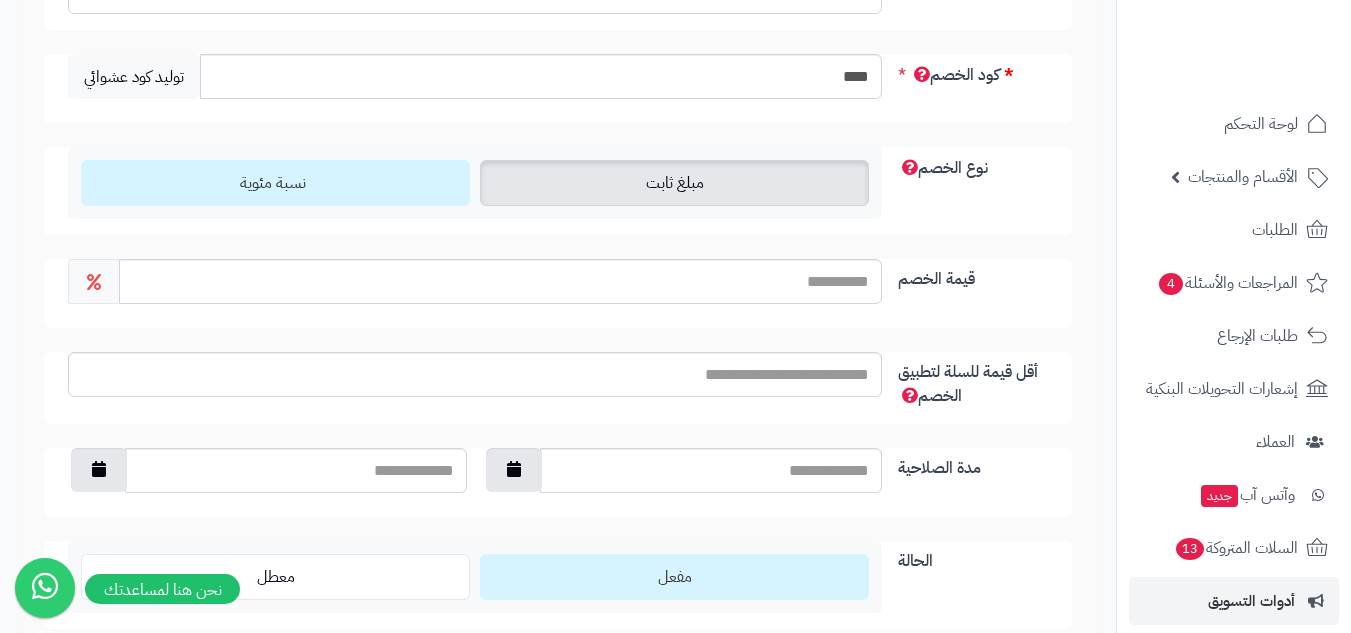 type on "**********" 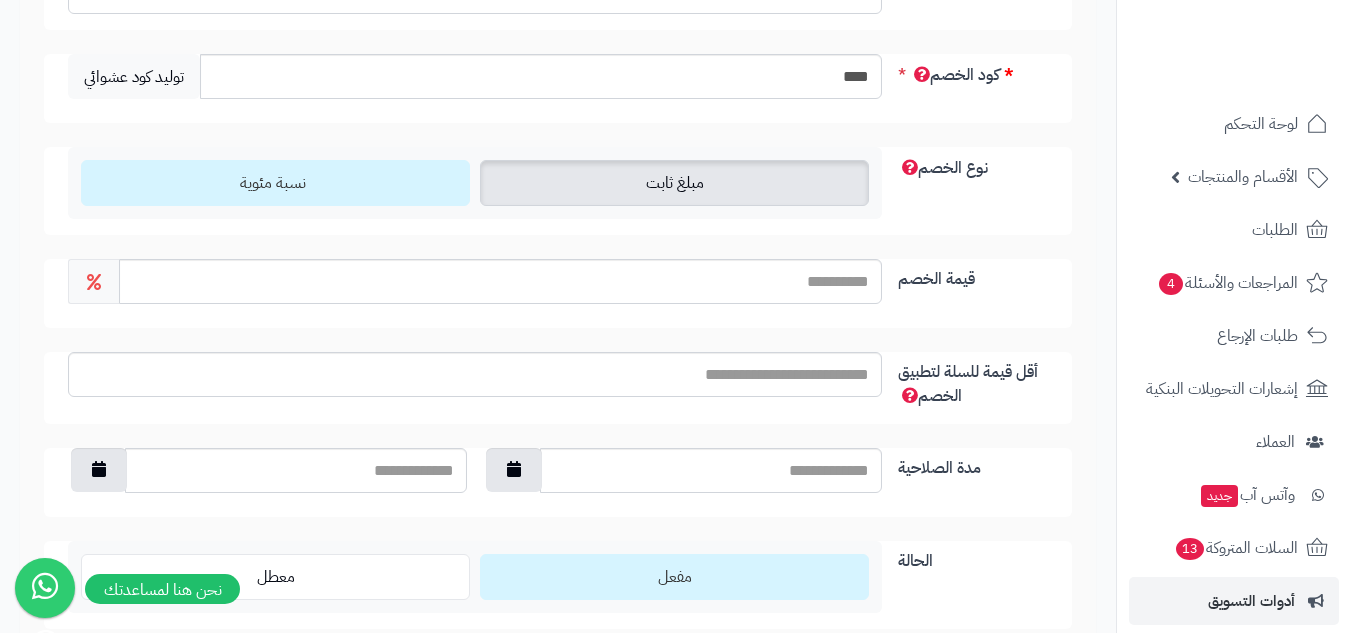 click on "مبلغ ثابت" at bounding box center (674, 183) 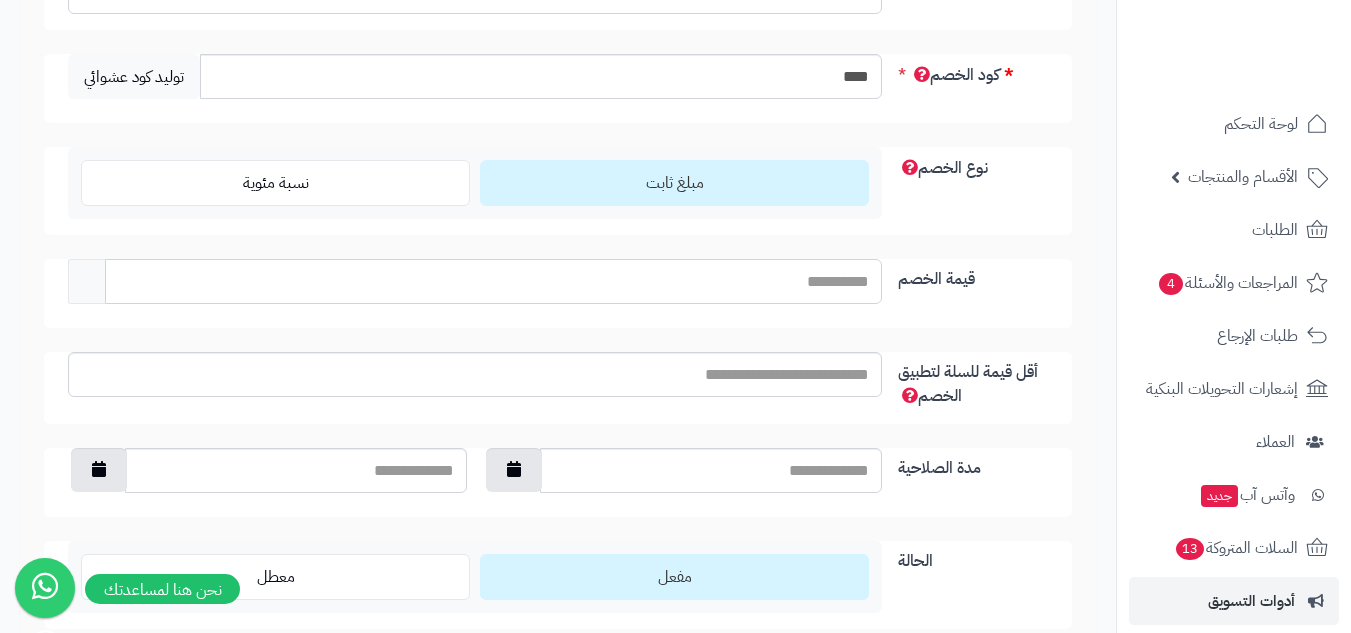 click on "قيمة الخصم" at bounding box center (493, 281) 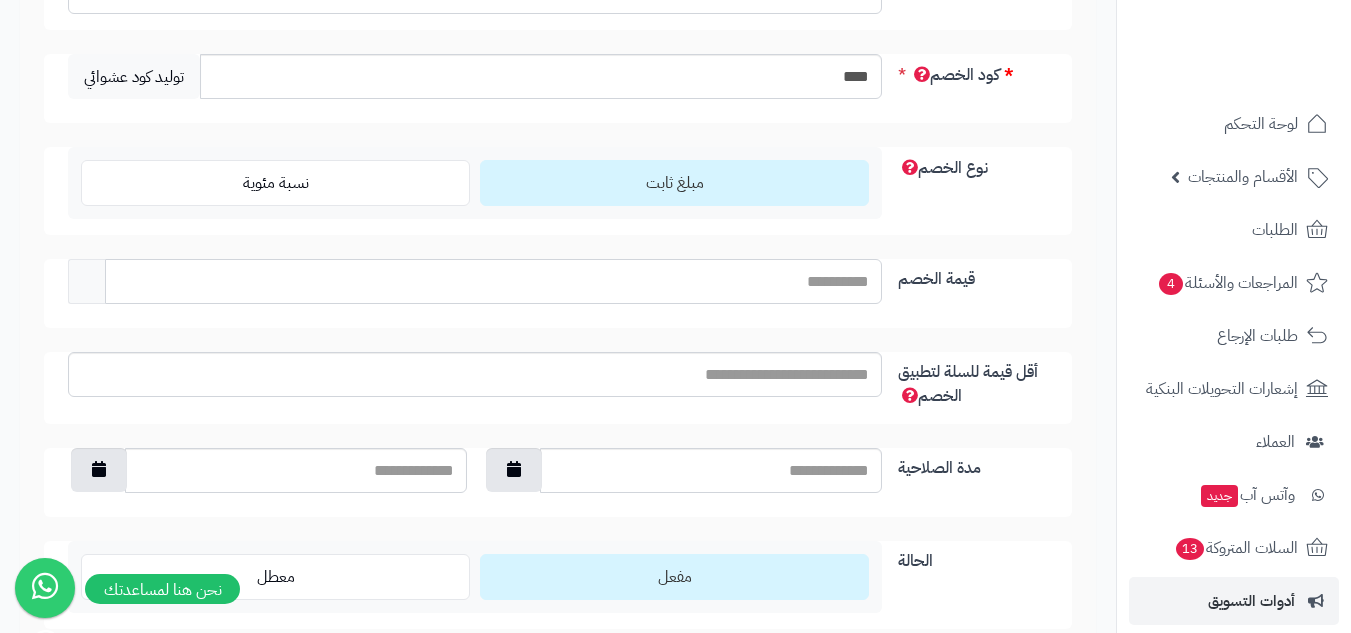 click on "قيمة الخصم" at bounding box center (493, 281) 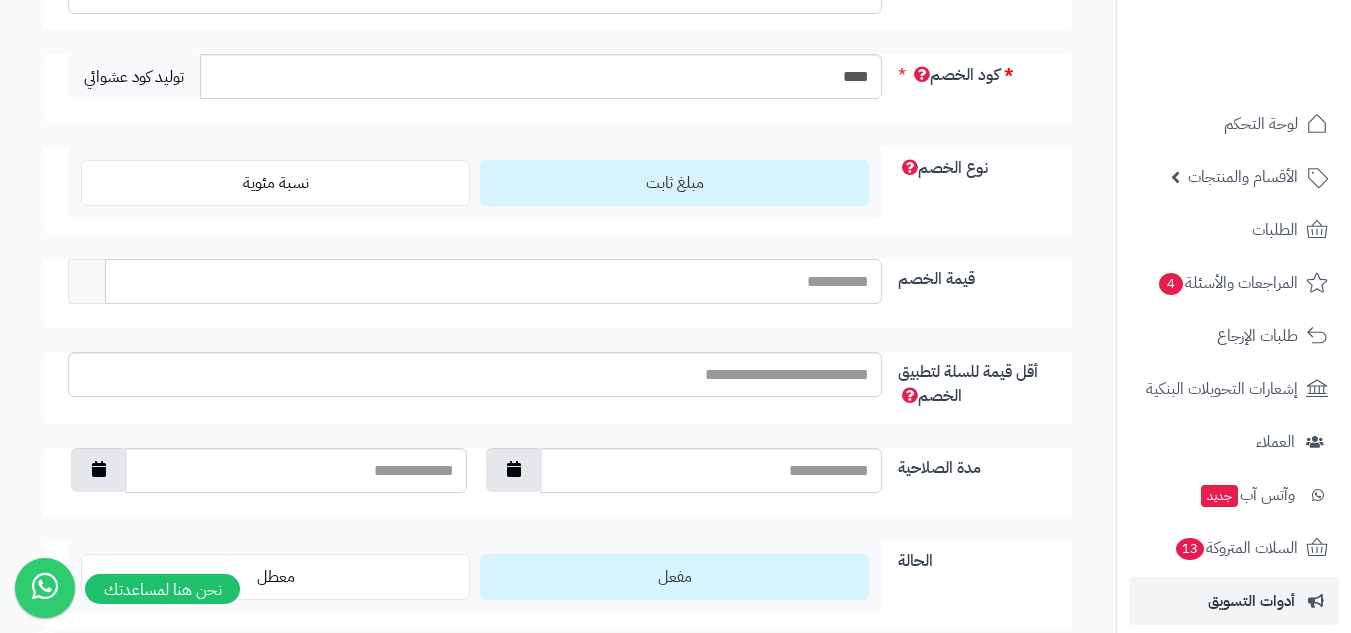 type on "*******" 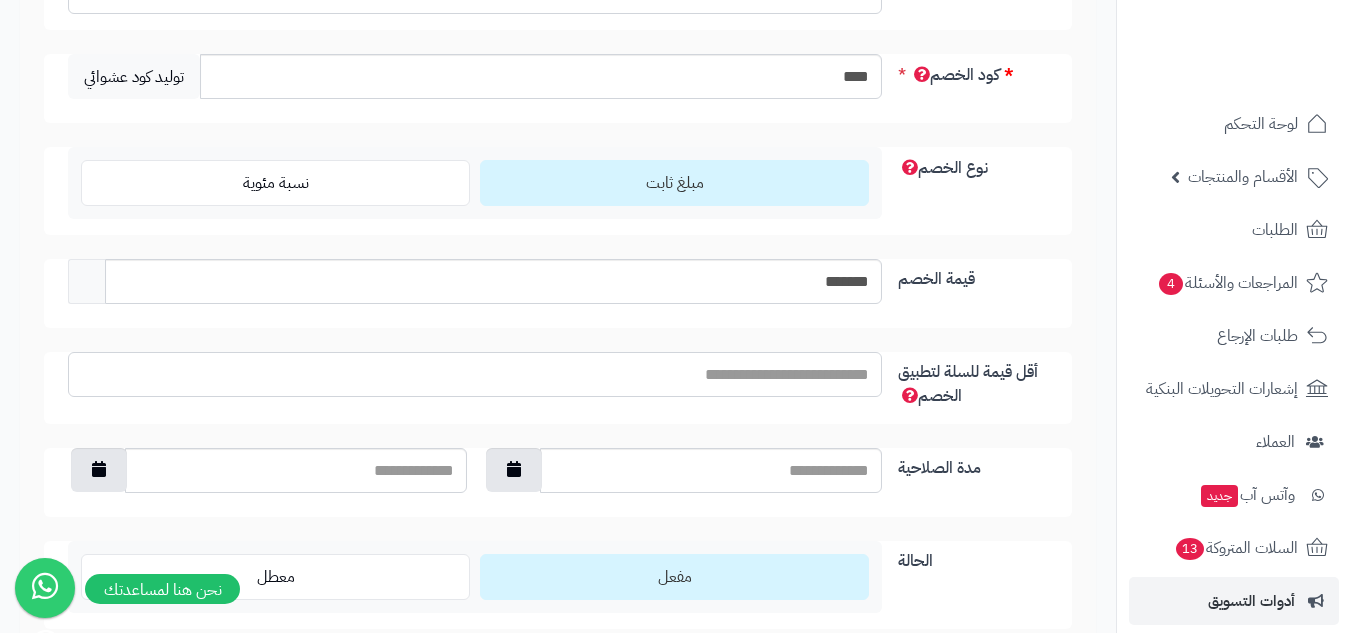 click on "أقل قيمة للسلة لتطبيق الخصم" at bounding box center (475, 374) 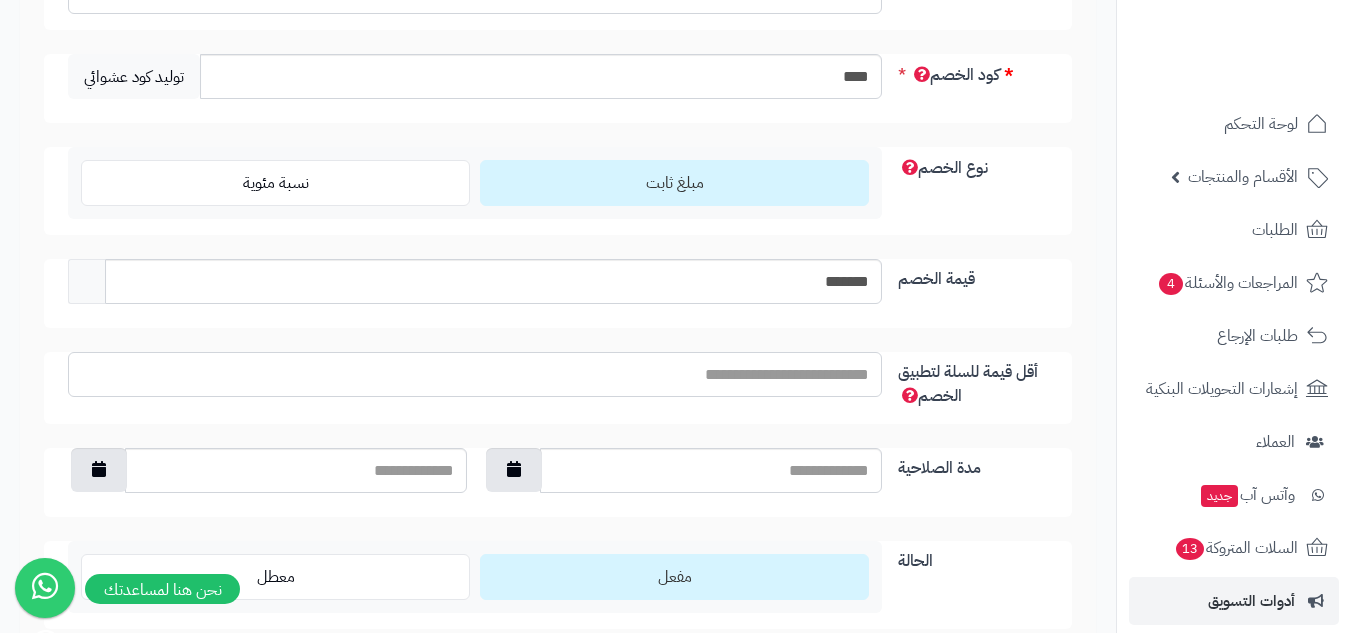 type on "**" 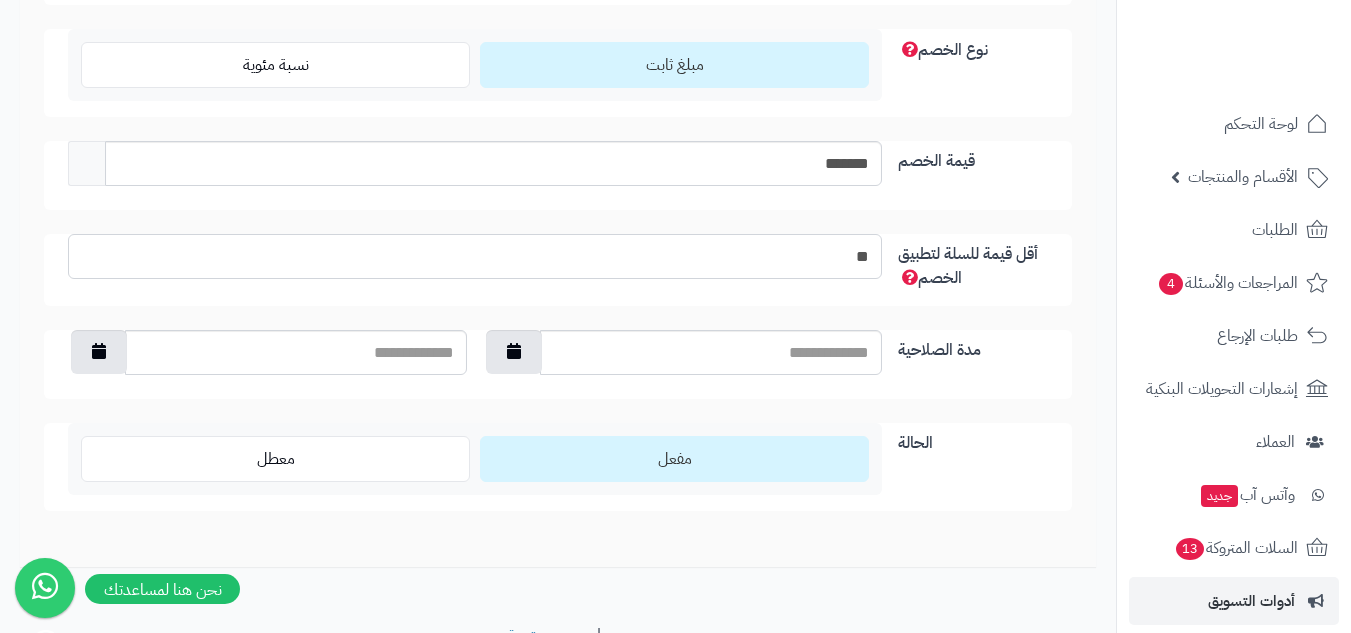 scroll, scrollTop: 500, scrollLeft: 0, axis: vertical 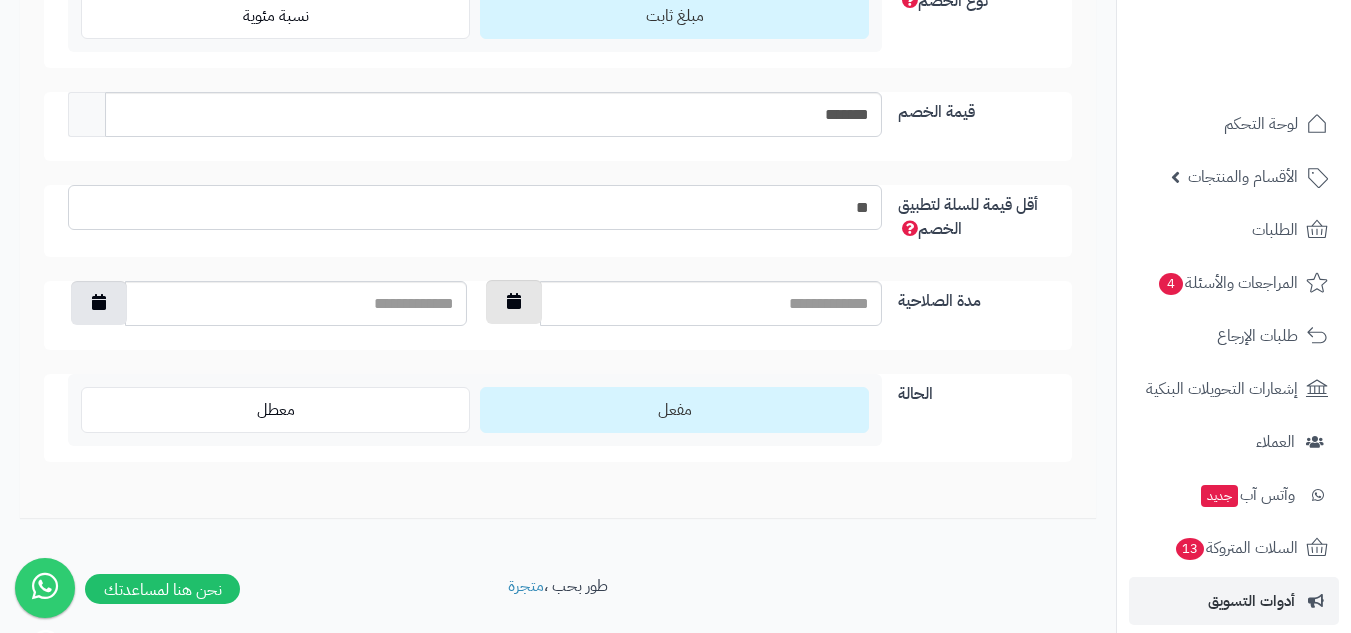 click at bounding box center [514, 302] 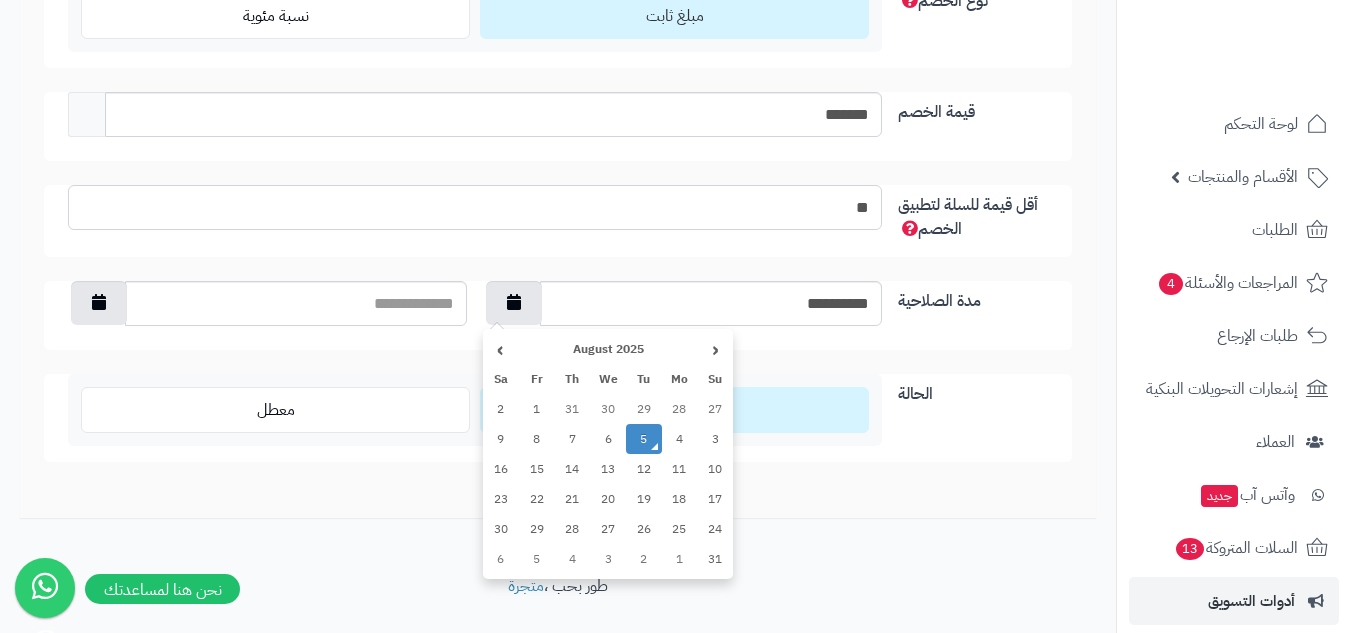 click on "5" at bounding box center (644, 439) 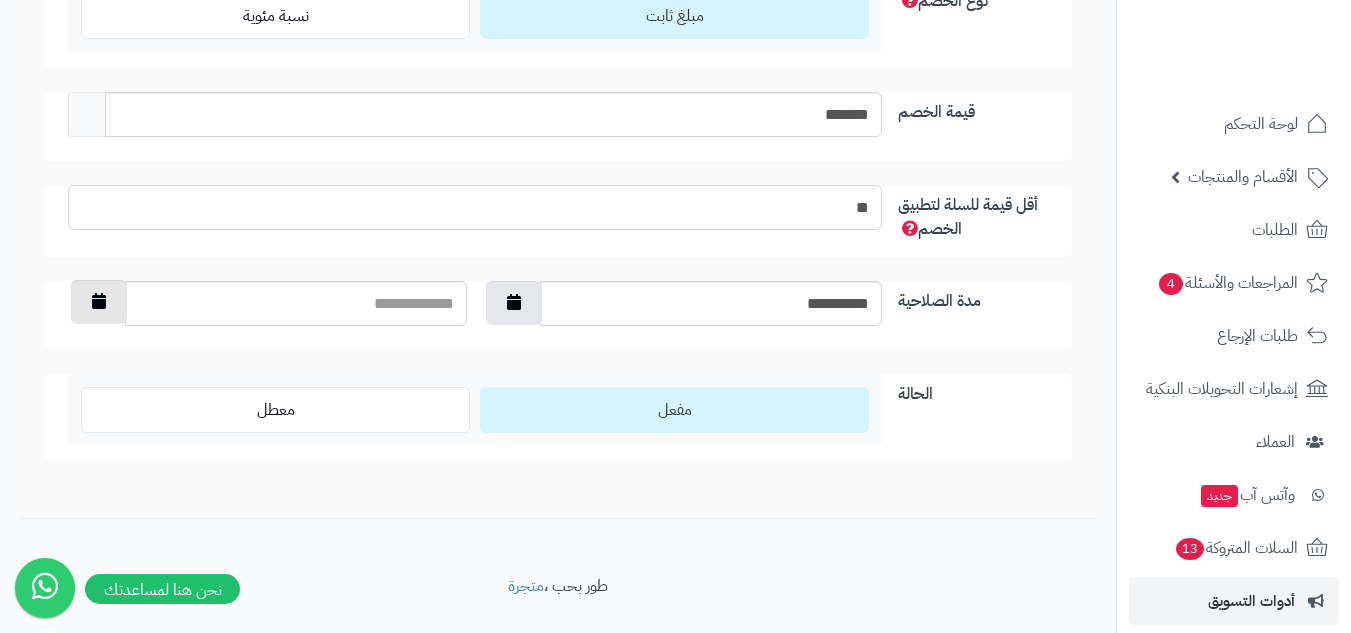 click at bounding box center [99, 302] 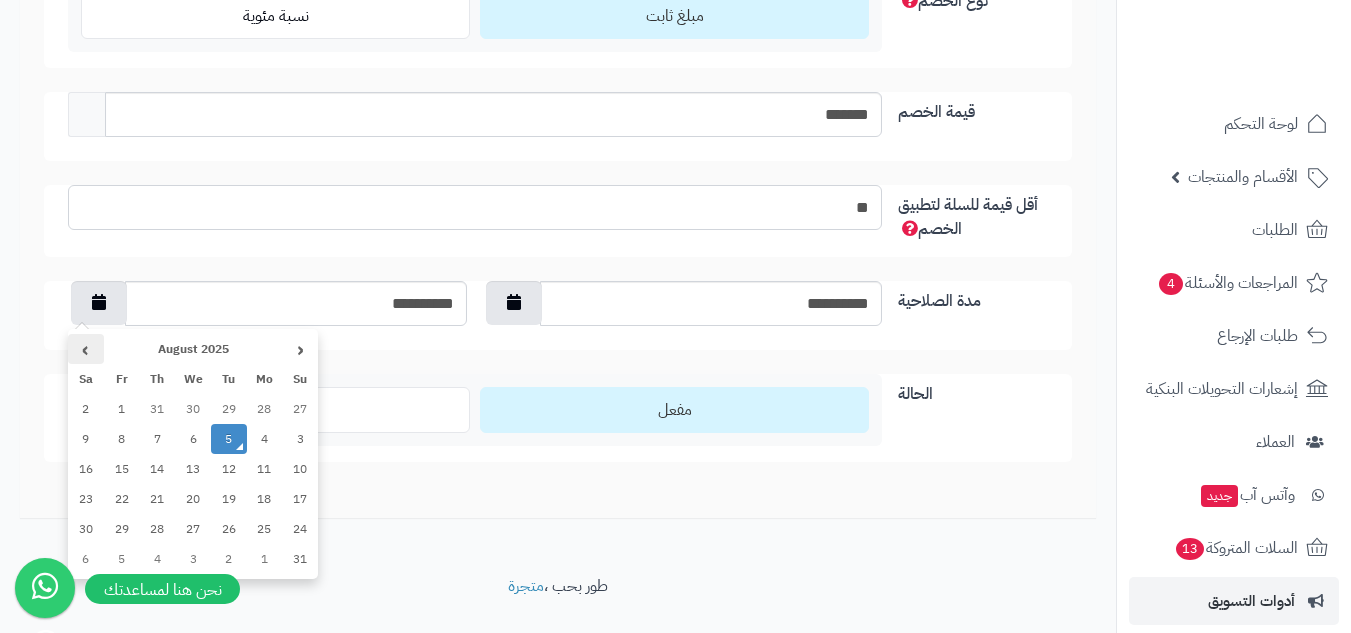 click on "›" at bounding box center [86, 349] 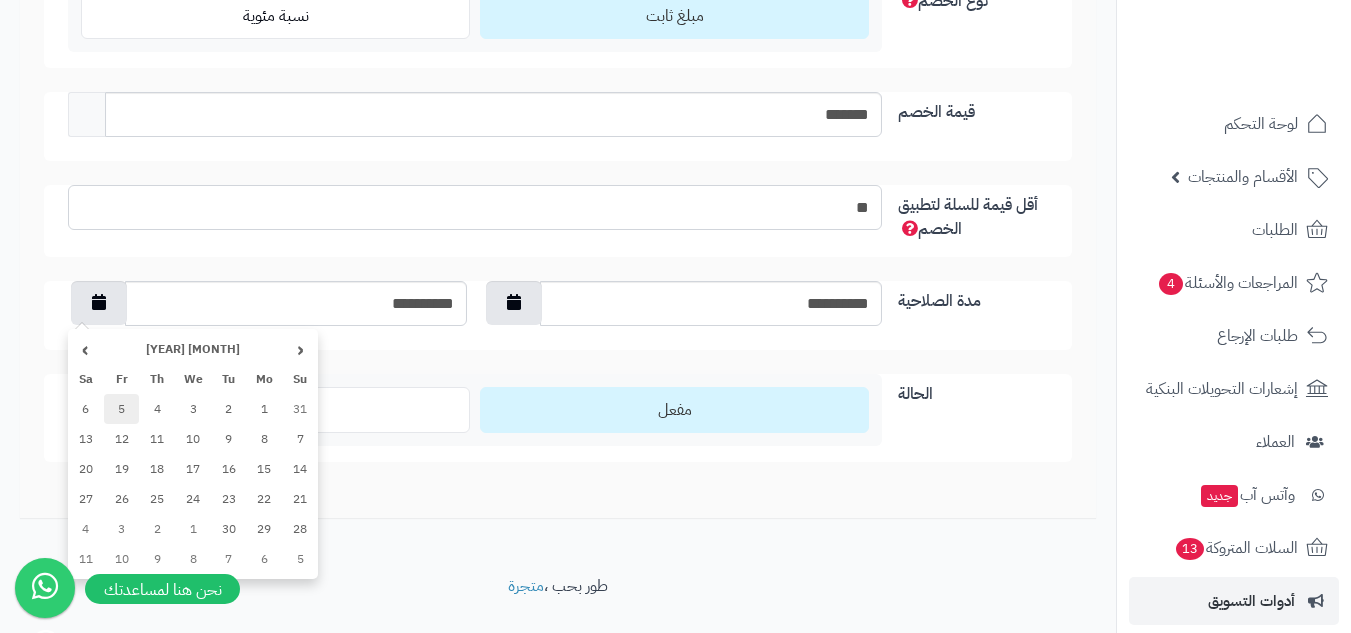 click on "5" at bounding box center (122, 409) 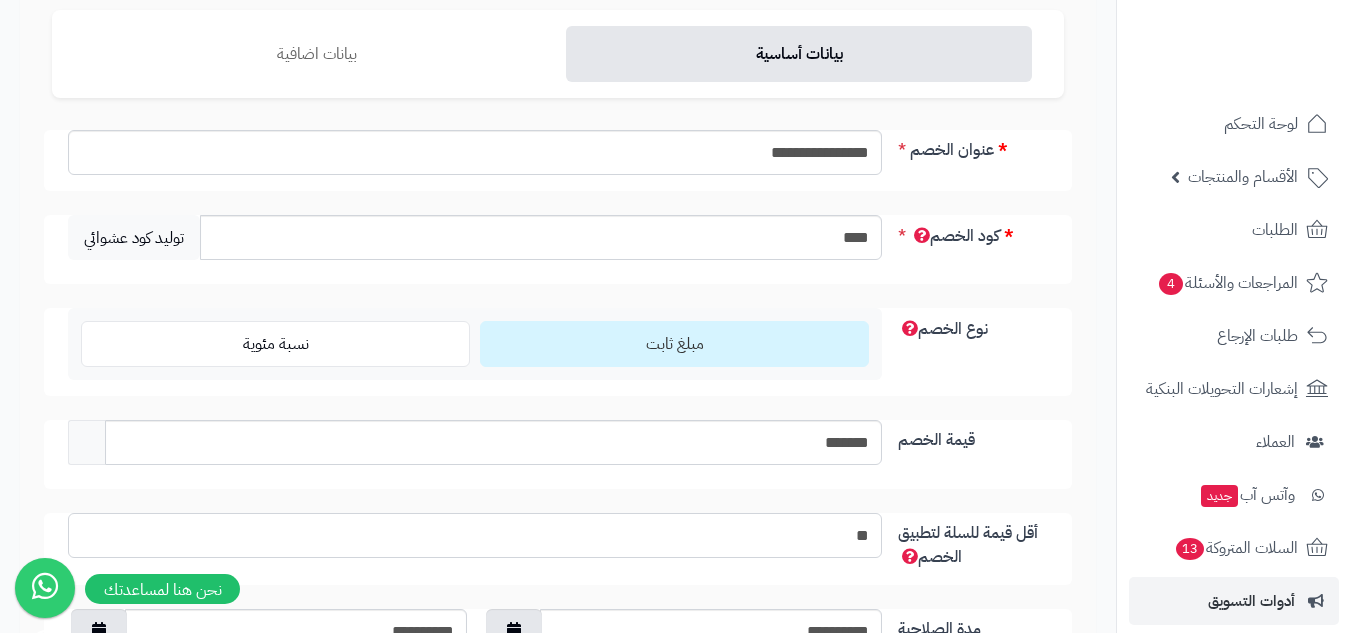 scroll, scrollTop: 0, scrollLeft: 0, axis: both 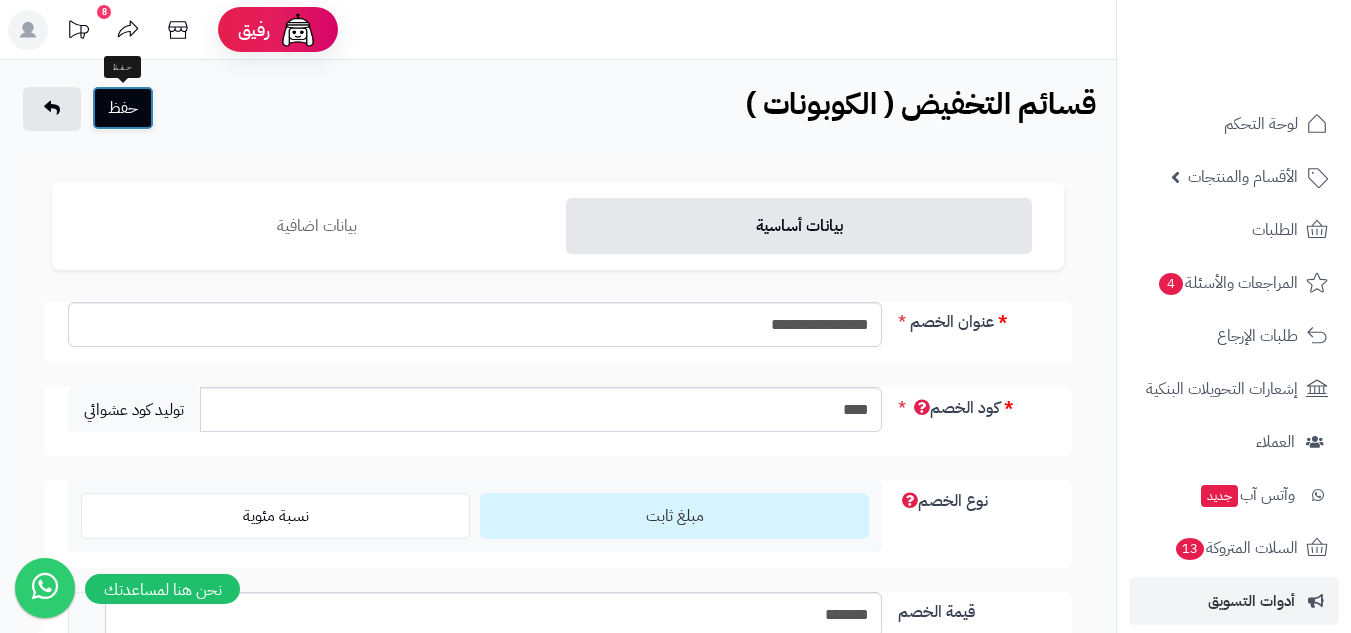 click on "حفظ" at bounding box center [123, 108] 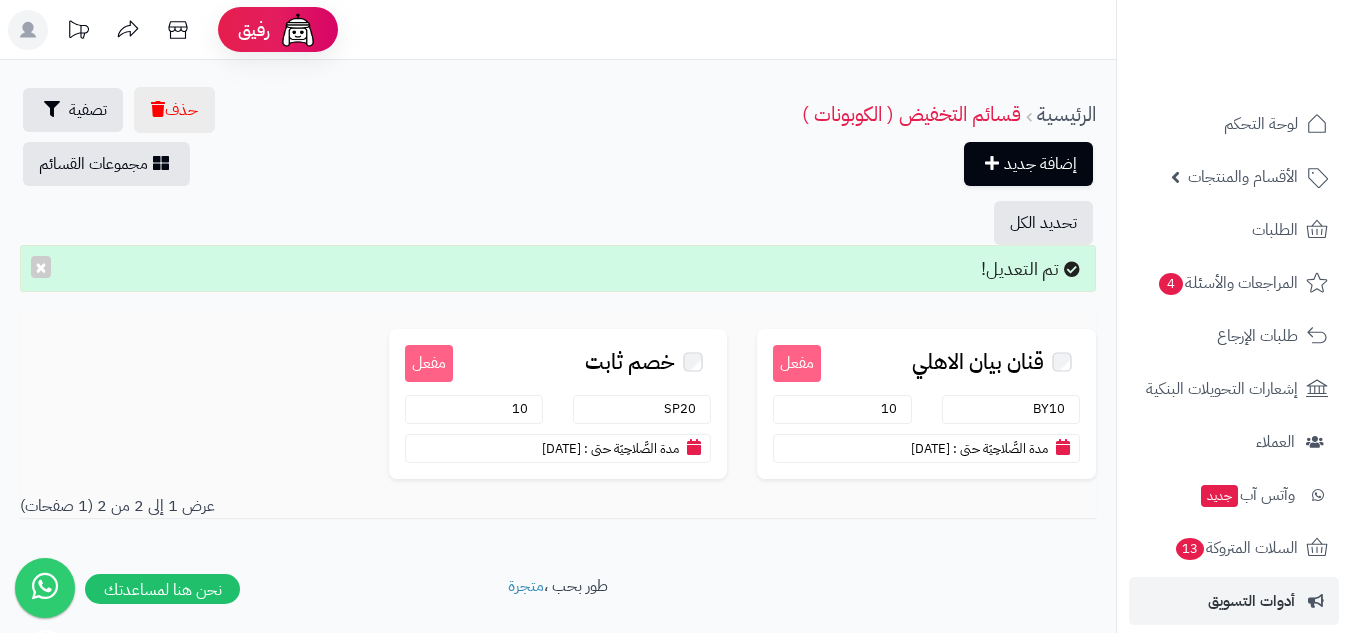 scroll, scrollTop: 0, scrollLeft: 0, axis: both 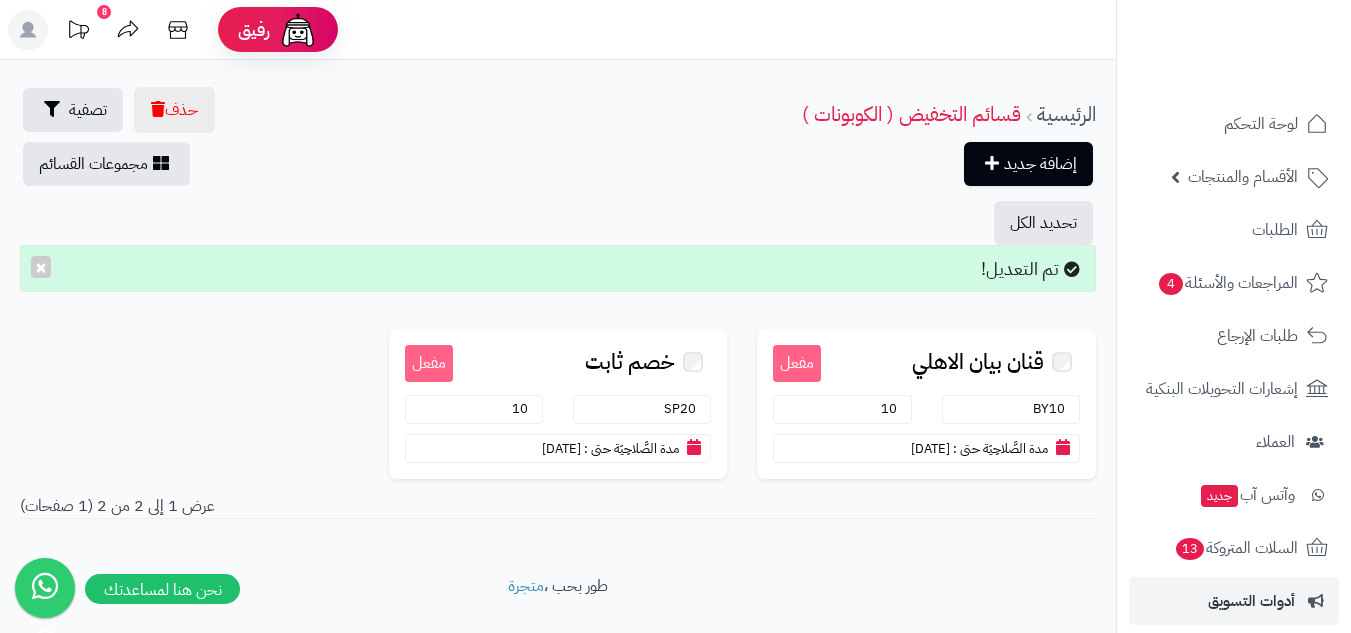 click on "لوحة التحكم
الأقسام والمنتجات
المنتجات
الأقسام
الماركات
مواصفات المنتجات
مواصفات المنتجات
أنواع المواصفات
خيارات المنتجات
الملفات الرقمية
الطلبات
المراجعات والأسئلة  4
طلبات الإرجاع
إشعارات التحويلات البنكية
العملاء
وآتس آب  جديد
السلات المتروكة  13
أدوات التسويق
التقارير
التطبيقات والخدمات
تطبيق المتجر    جديد
تطبيق نقاط البيع    جديد
الإعدادات" at bounding box center [1234, 495] 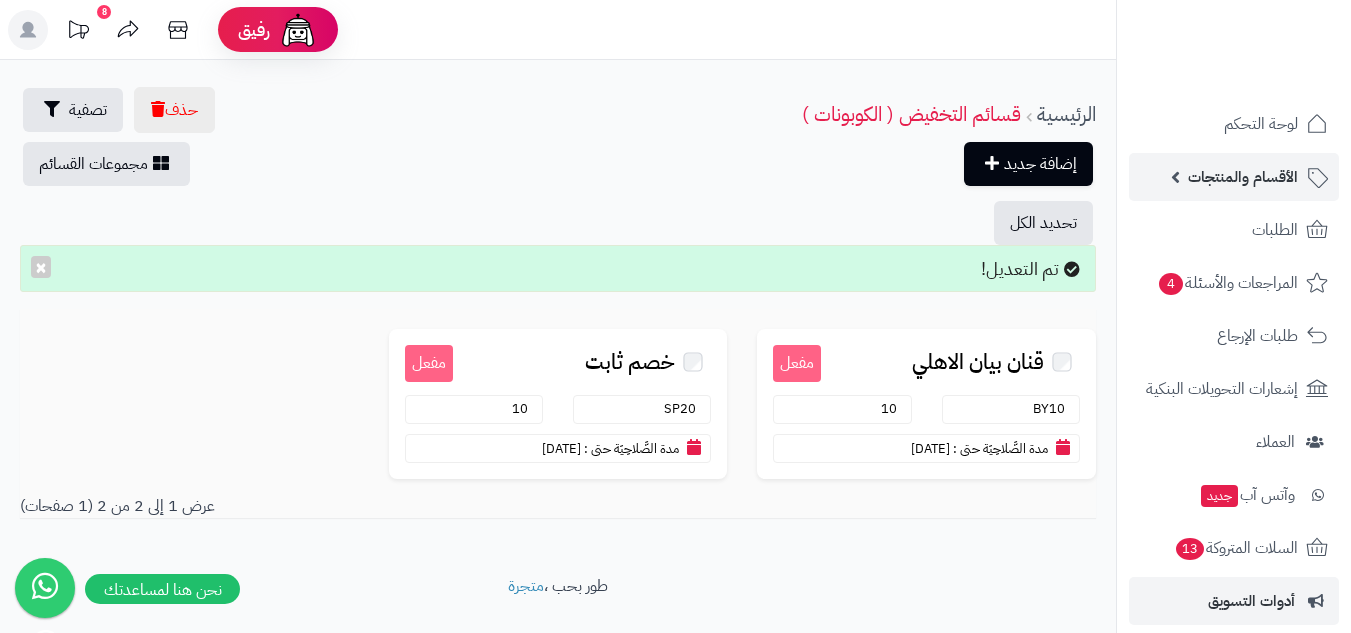 click on "الأقسام والمنتجات" at bounding box center [1243, 177] 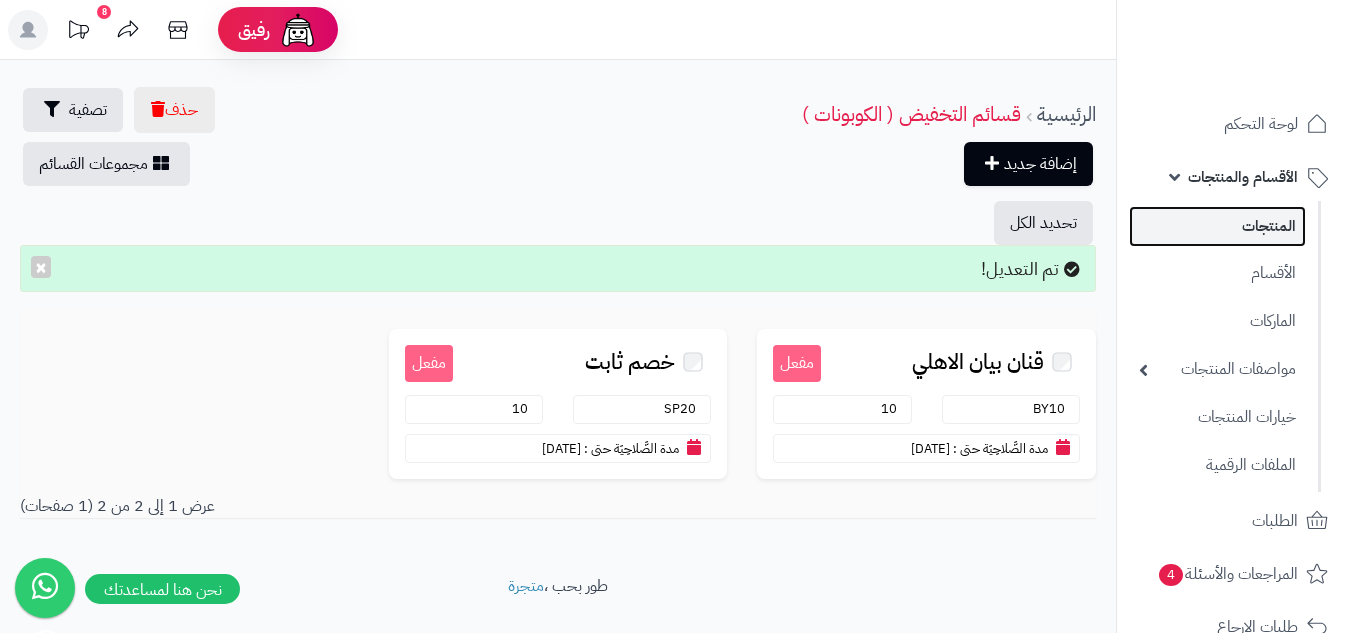 click on "المنتجات" at bounding box center [1217, 226] 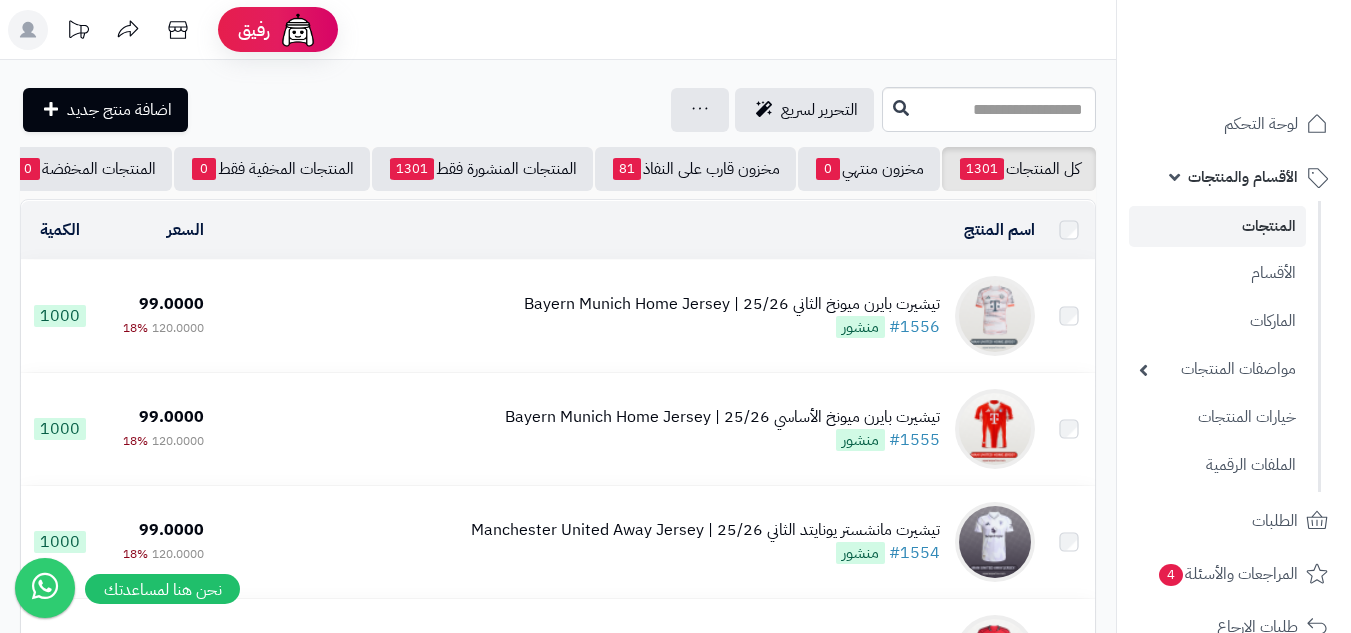 scroll, scrollTop: 0, scrollLeft: 0, axis: both 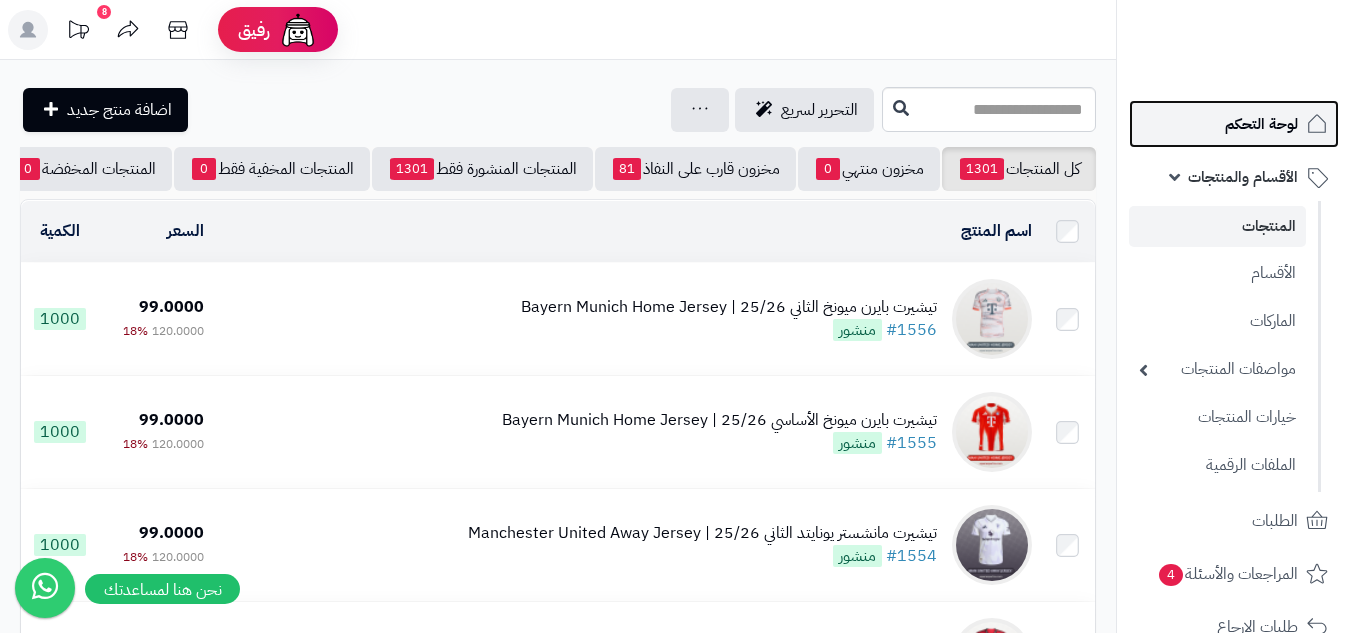 click on "لوحة التحكم" at bounding box center [1234, 124] 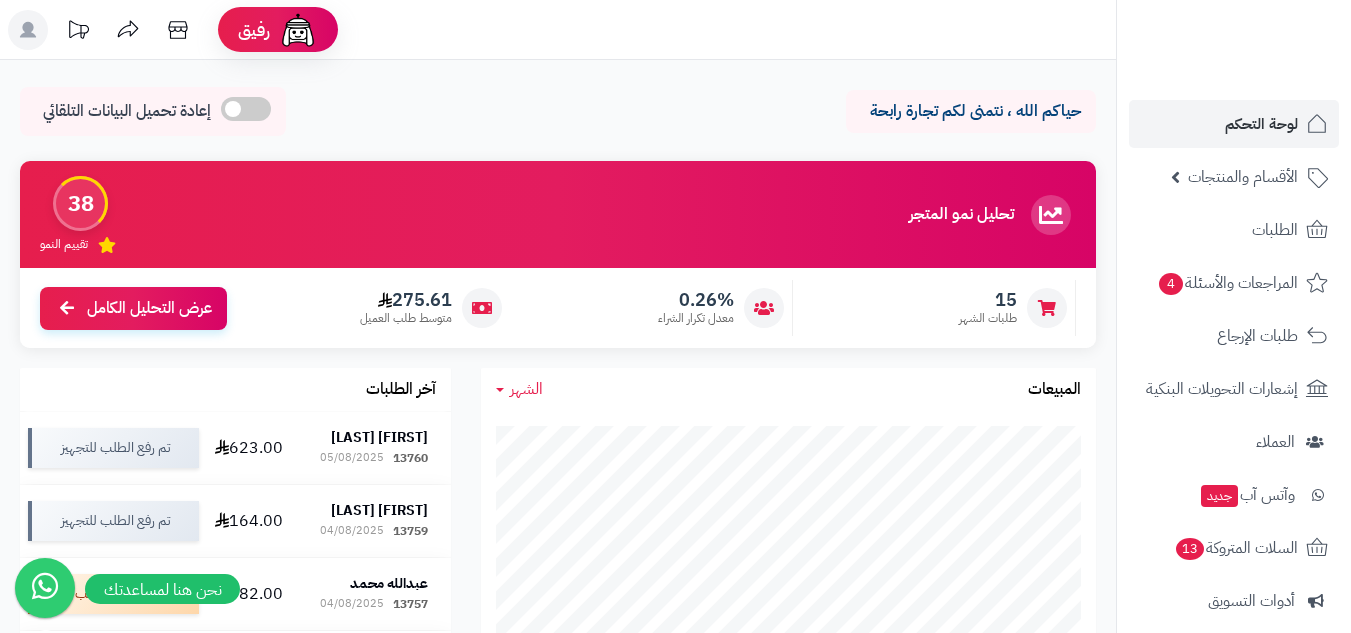 scroll, scrollTop: 0, scrollLeft: 0, axis: both 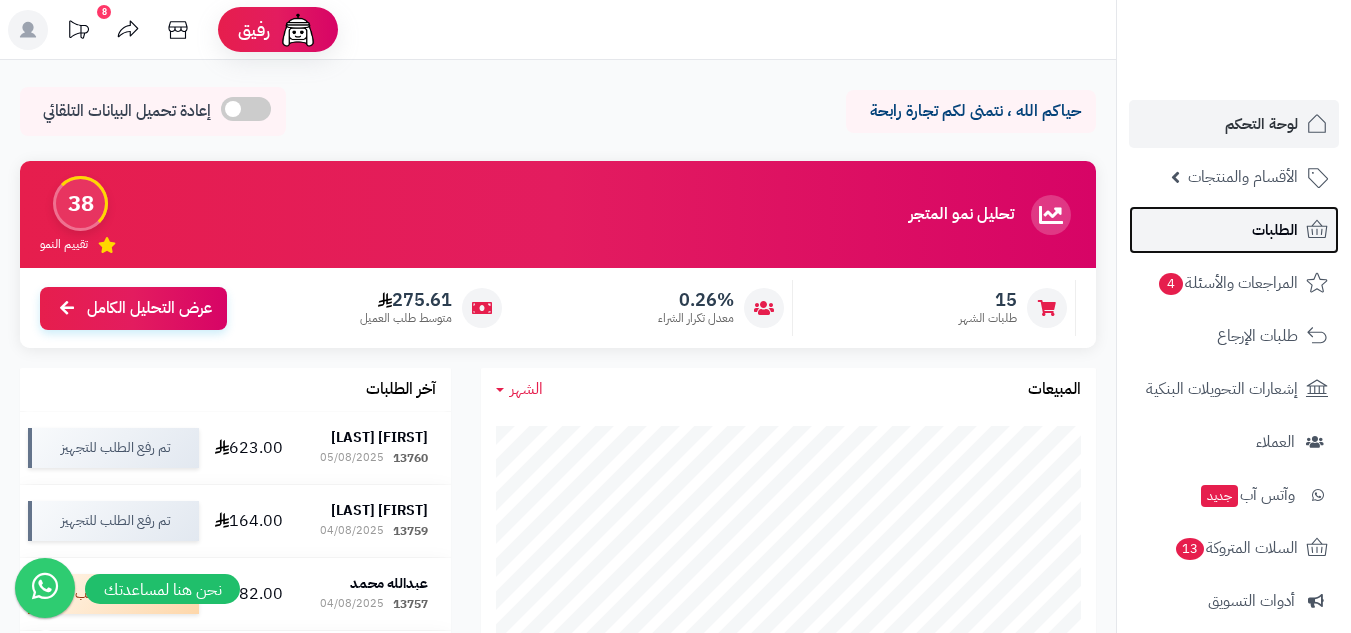 click on "الطلبات" at bounding box center (1234, 230) 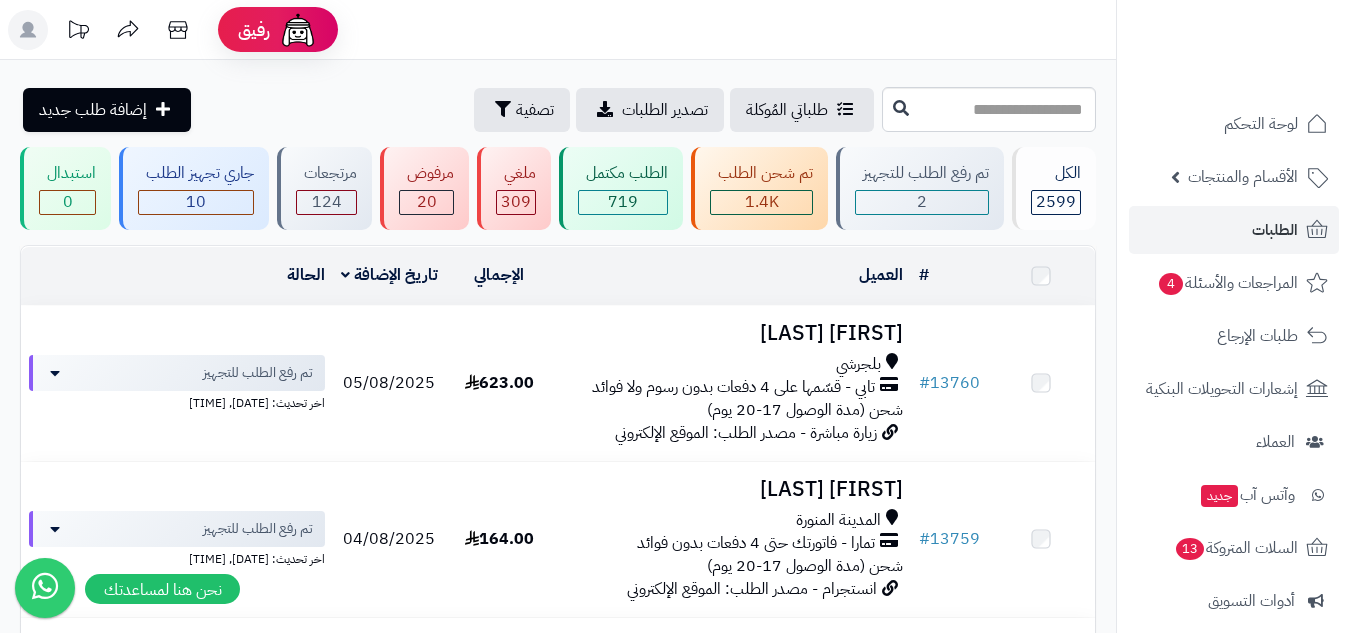 scroll, scrollTop: 0, scrollLeft: 0, axis: both 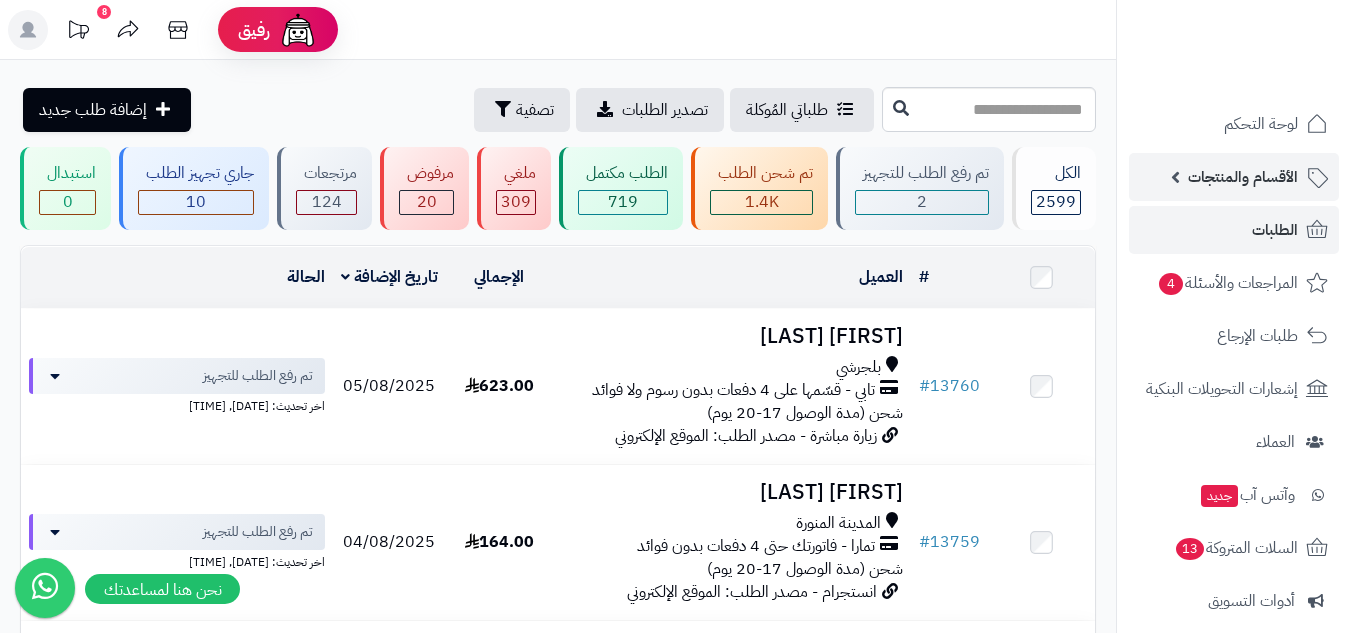 click on "الأقسام والمنتجات" at bounding box center (1243, 177) 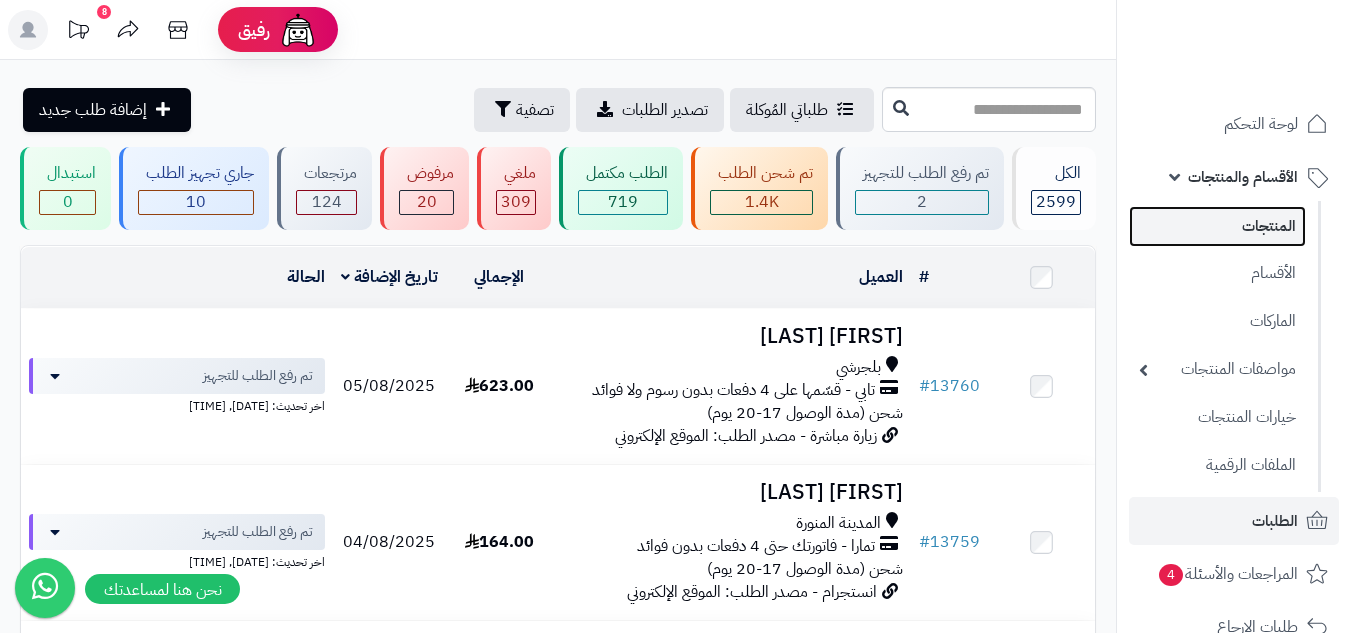 click on "المنتجات" at bounding box center (1217, 226) 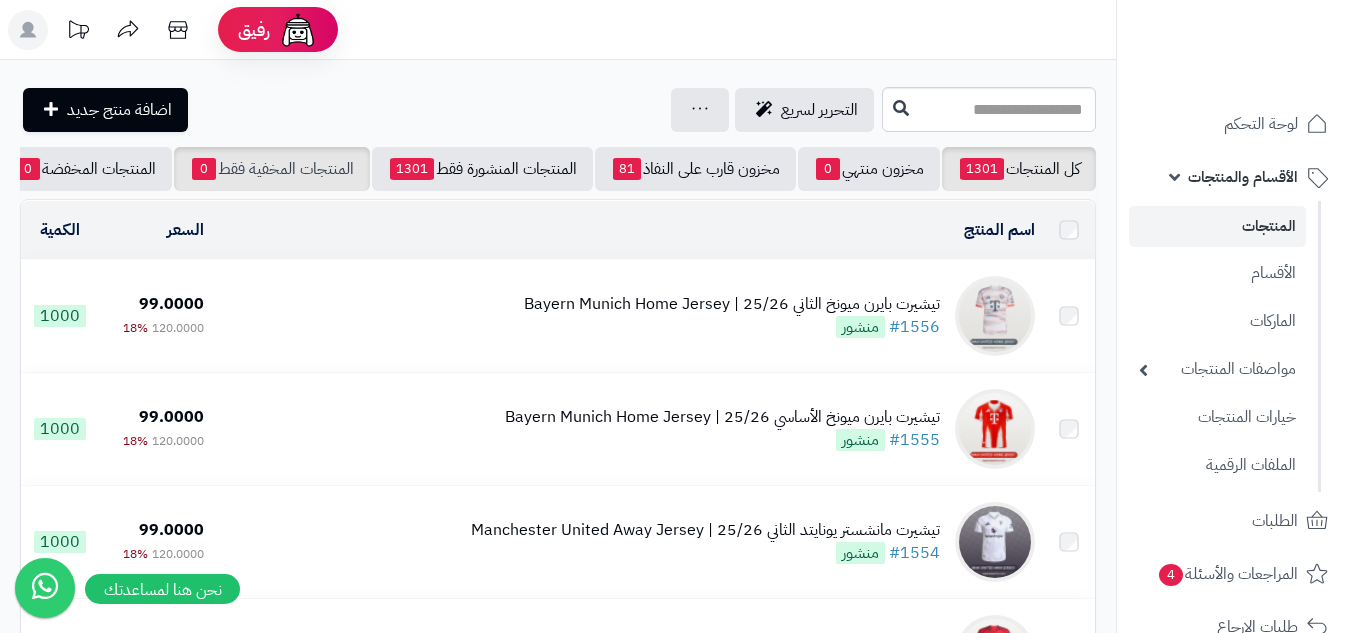 scroll, scrollTop: 0, scrollLeft: 0, axis: both 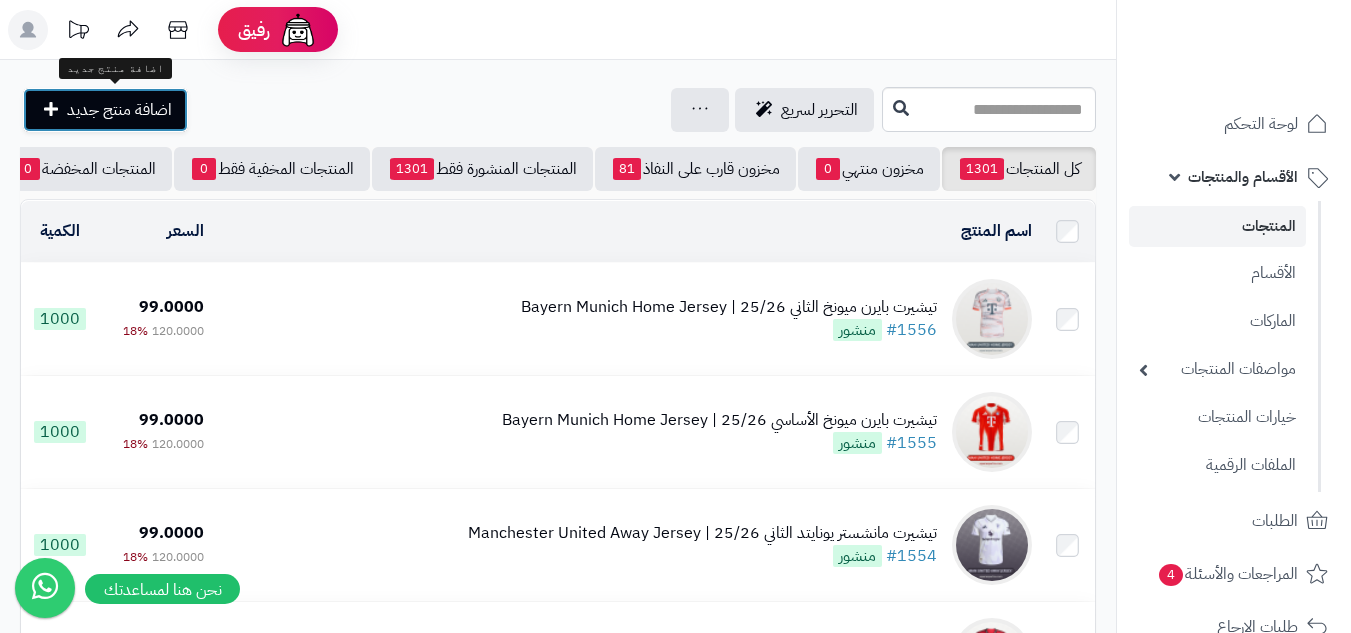 click on "اضافة منتج جديد" at bounding box center [119, 110] 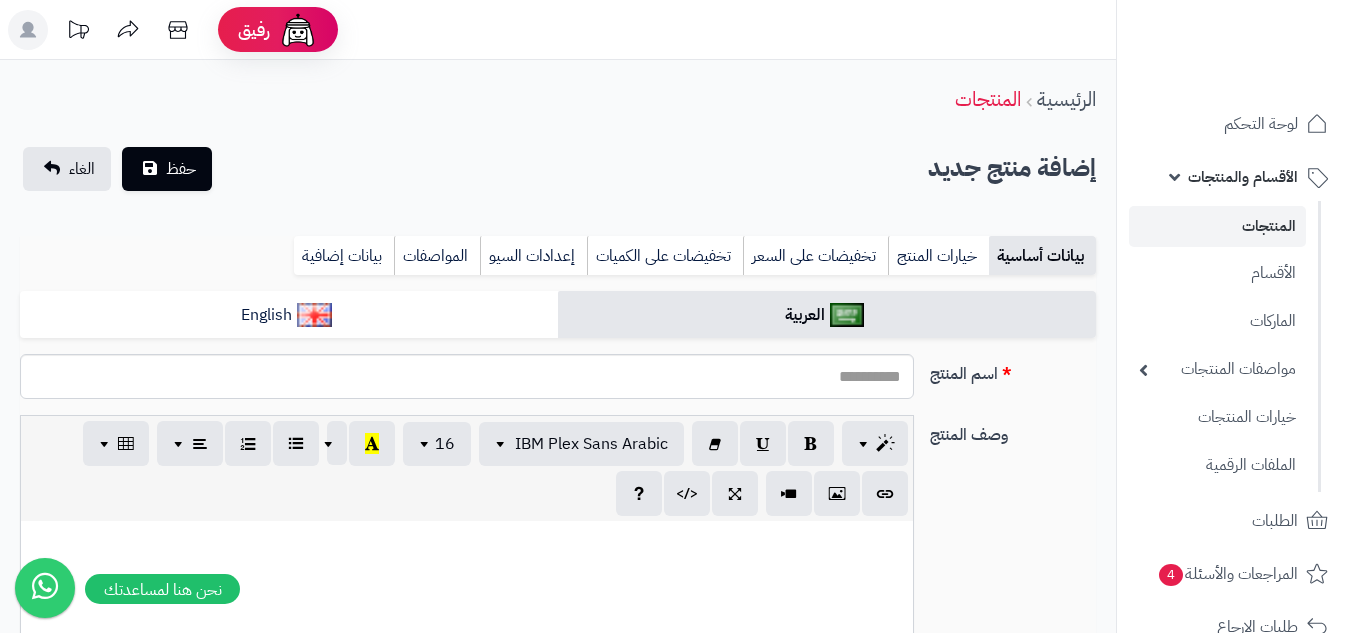 select 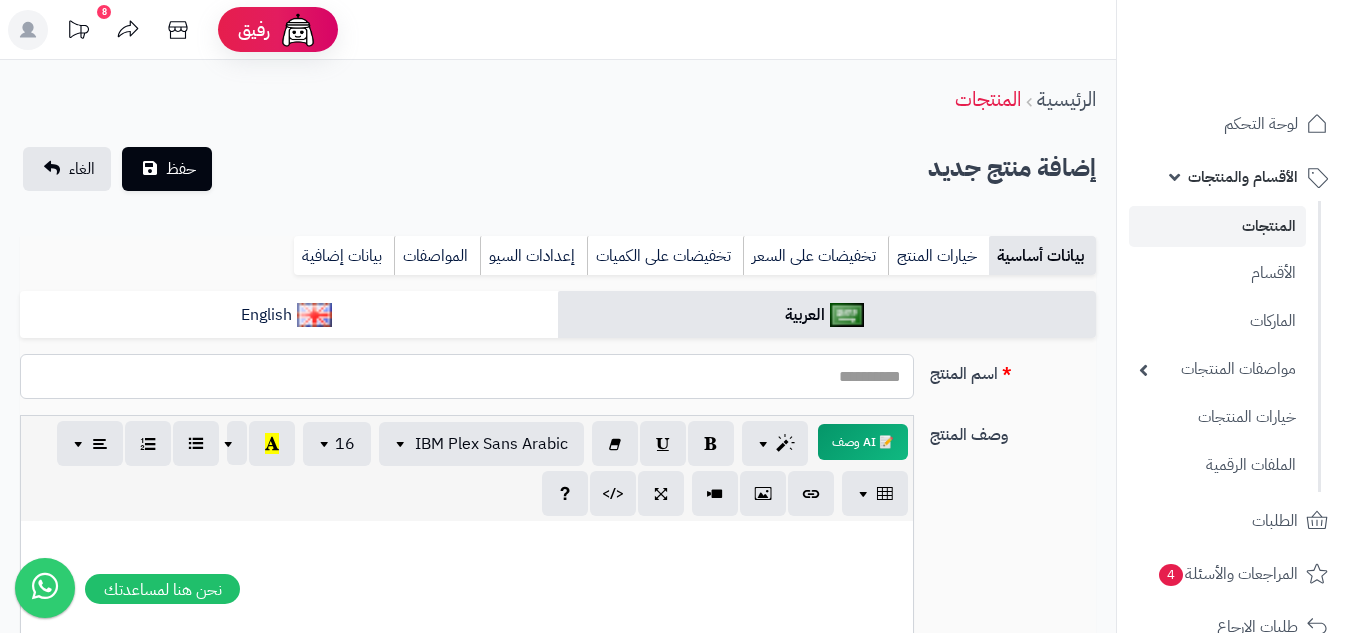 click on "اسم المنتج" at bounding box center (467, 376) 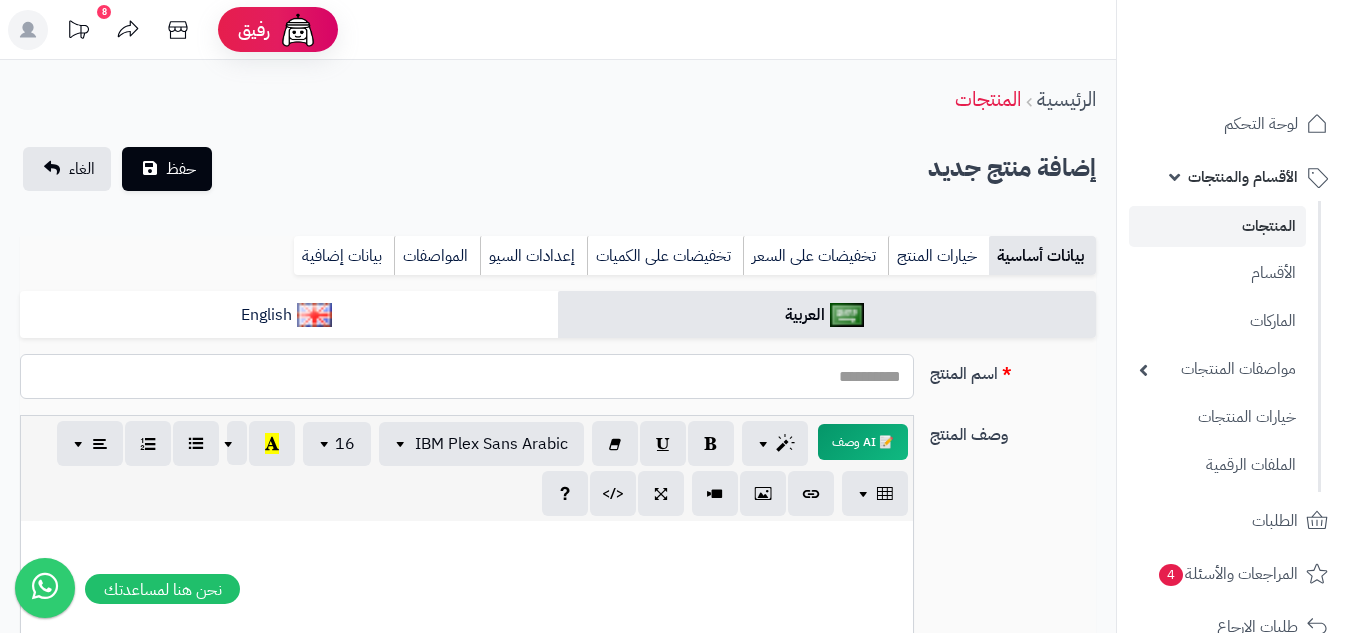 paste on "**********" 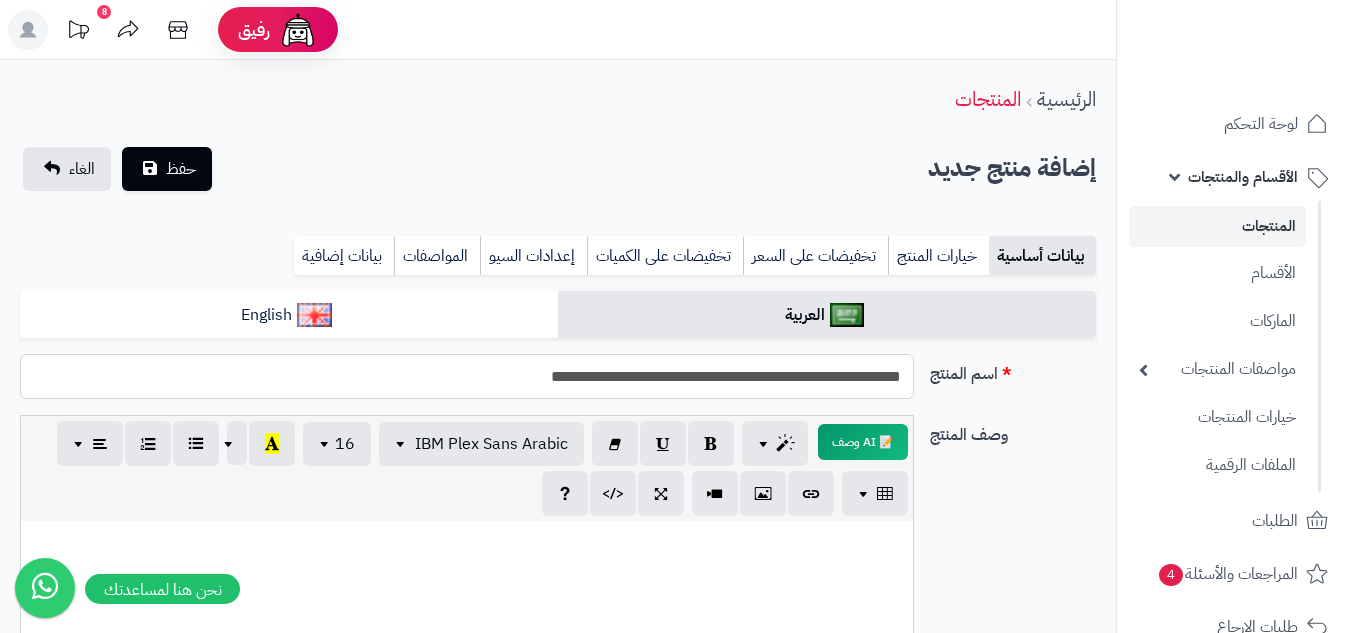 drag, startPoint x: 692, startPoint y: 378, endPoint x: 460, endPoint y: 377, distance: 232.00215 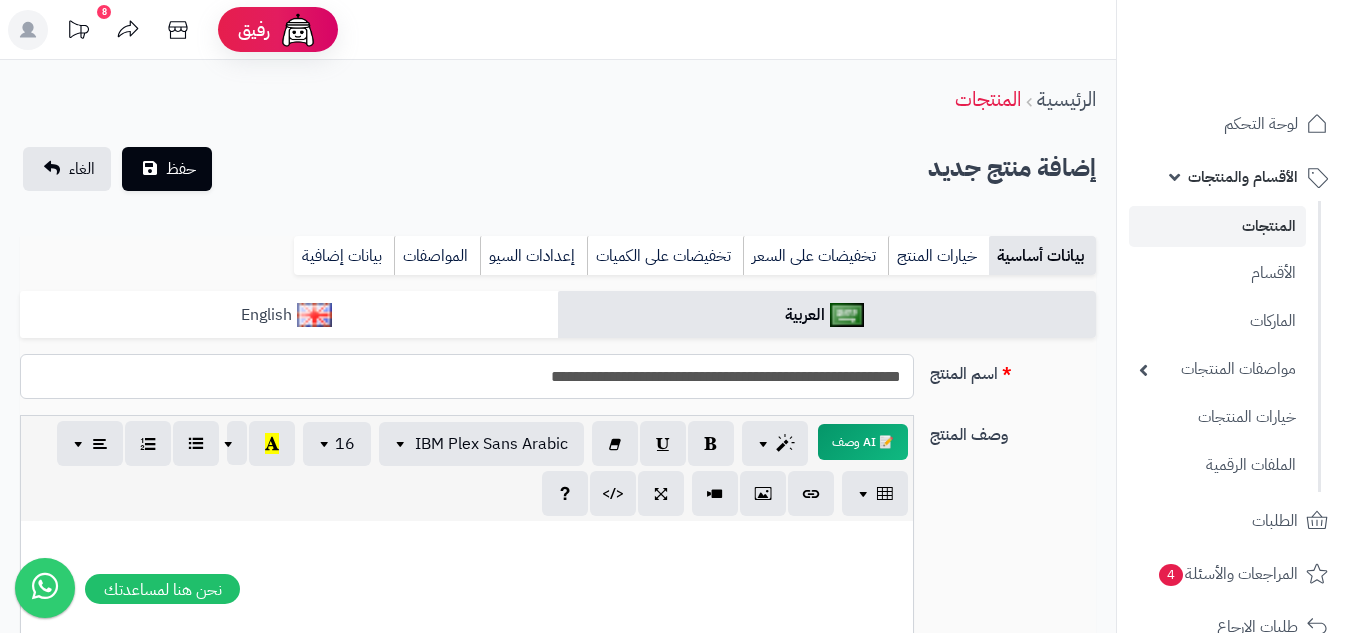 type on "**********" 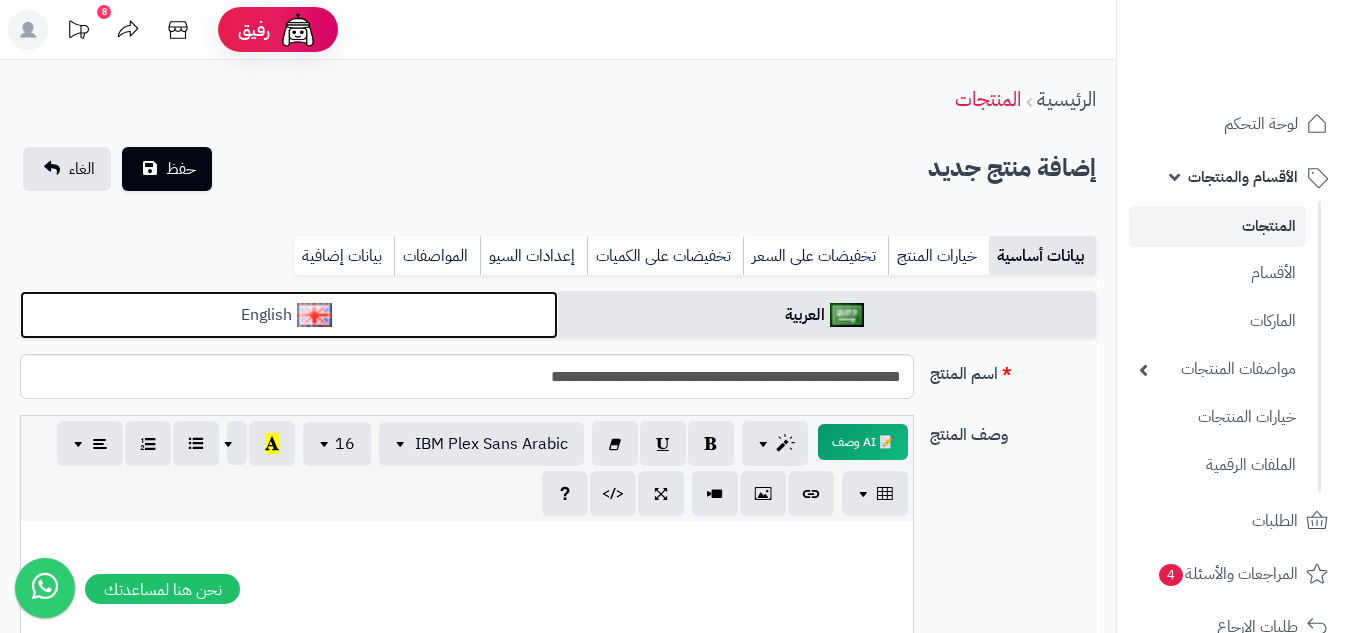 click on "English" at bounding box center (289, 315) 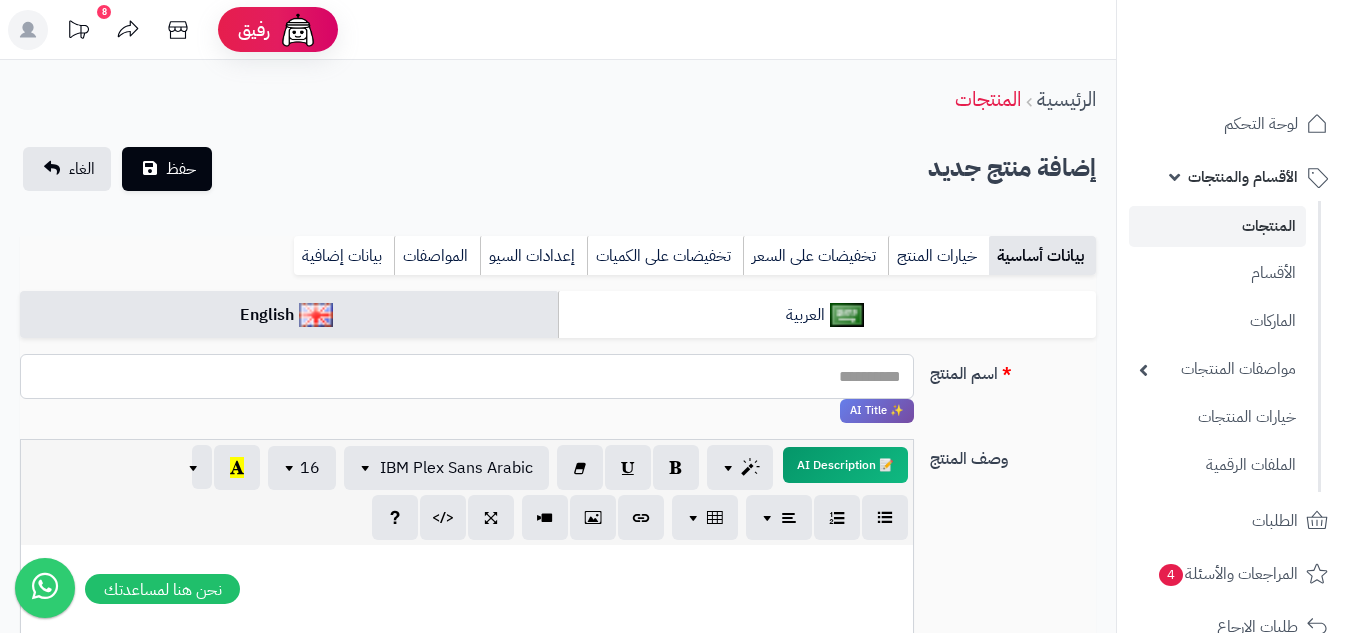 paste on "**********" 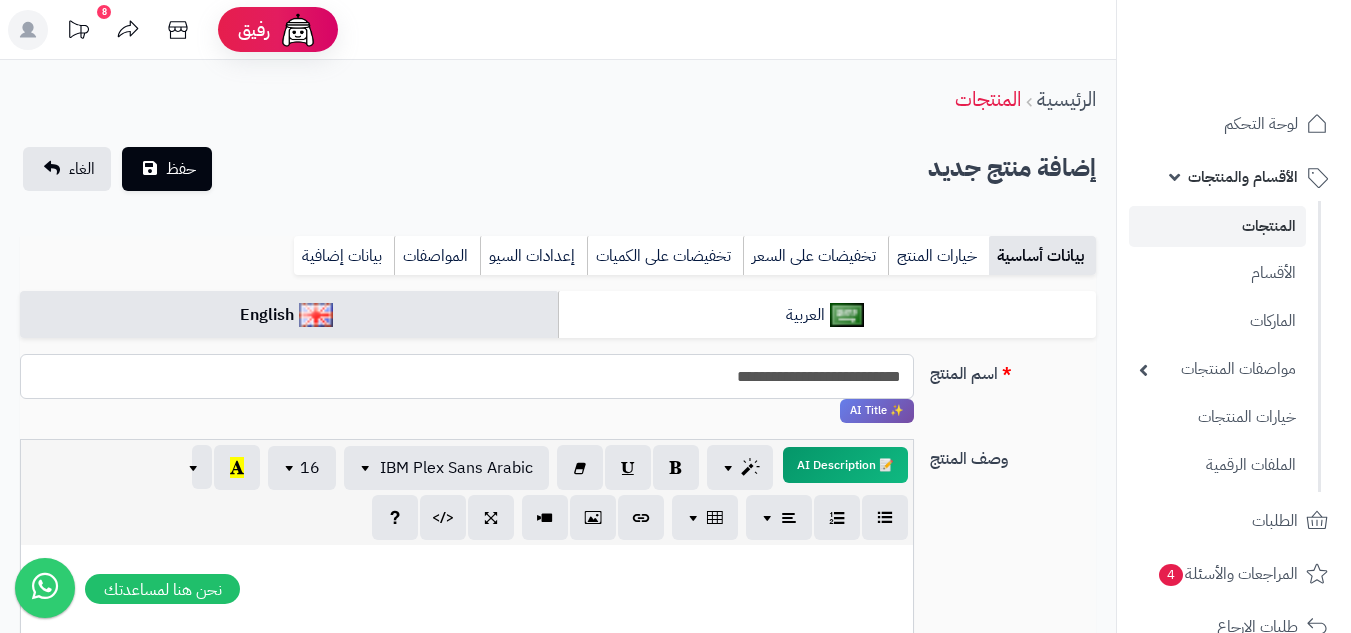 click on "**********" at bounding box center (467, 376) 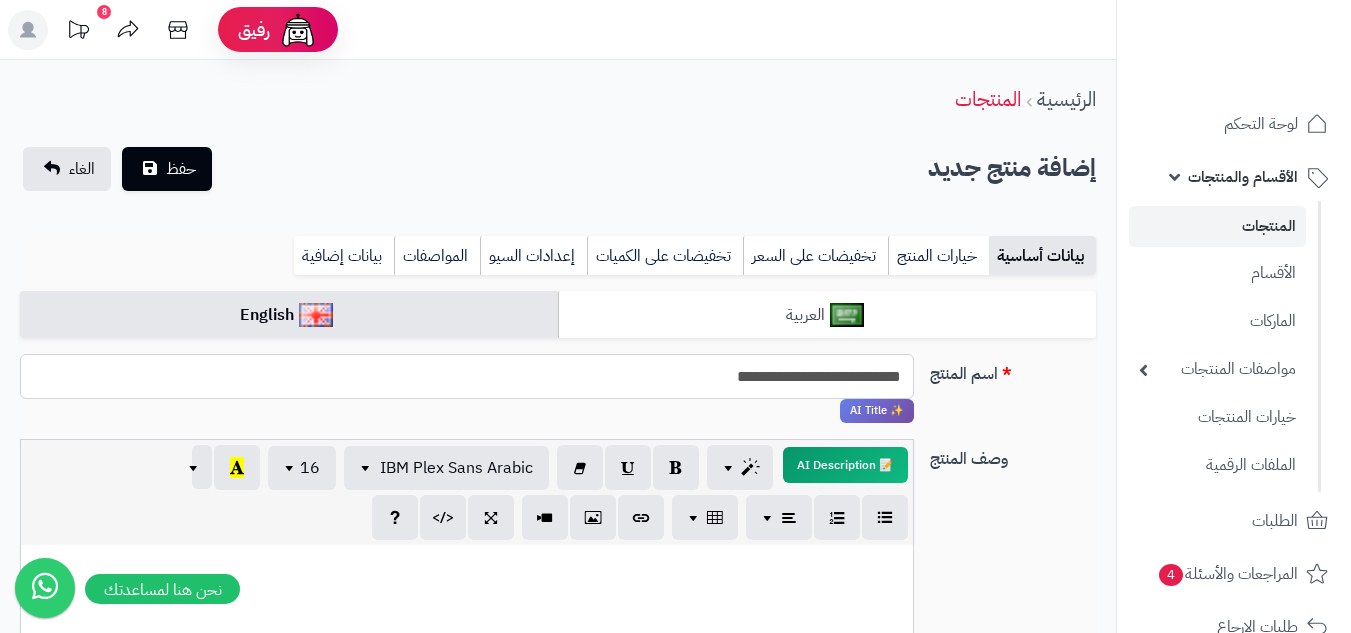 type on "**********" 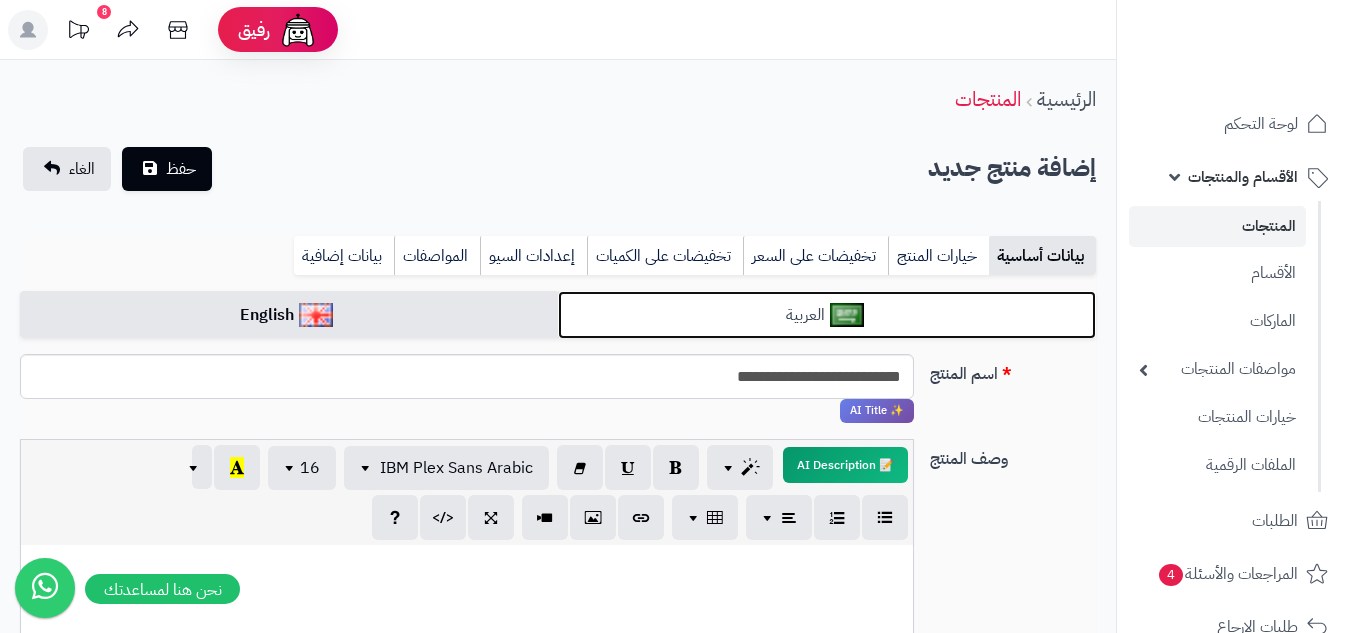 click on "العربية" at bounding box center [827, 315] 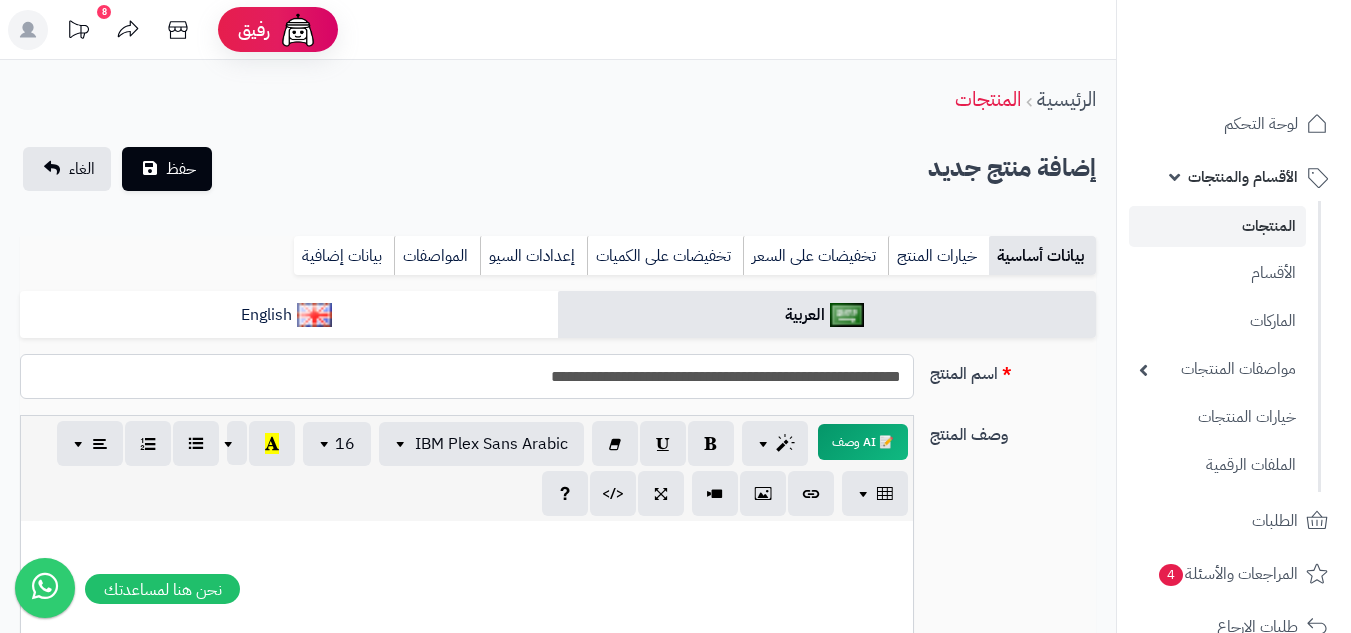 drag, startPoint x: 697, startPoint y: 378, endPoint x: 651, endPoint y: 382, distance: 46.173584 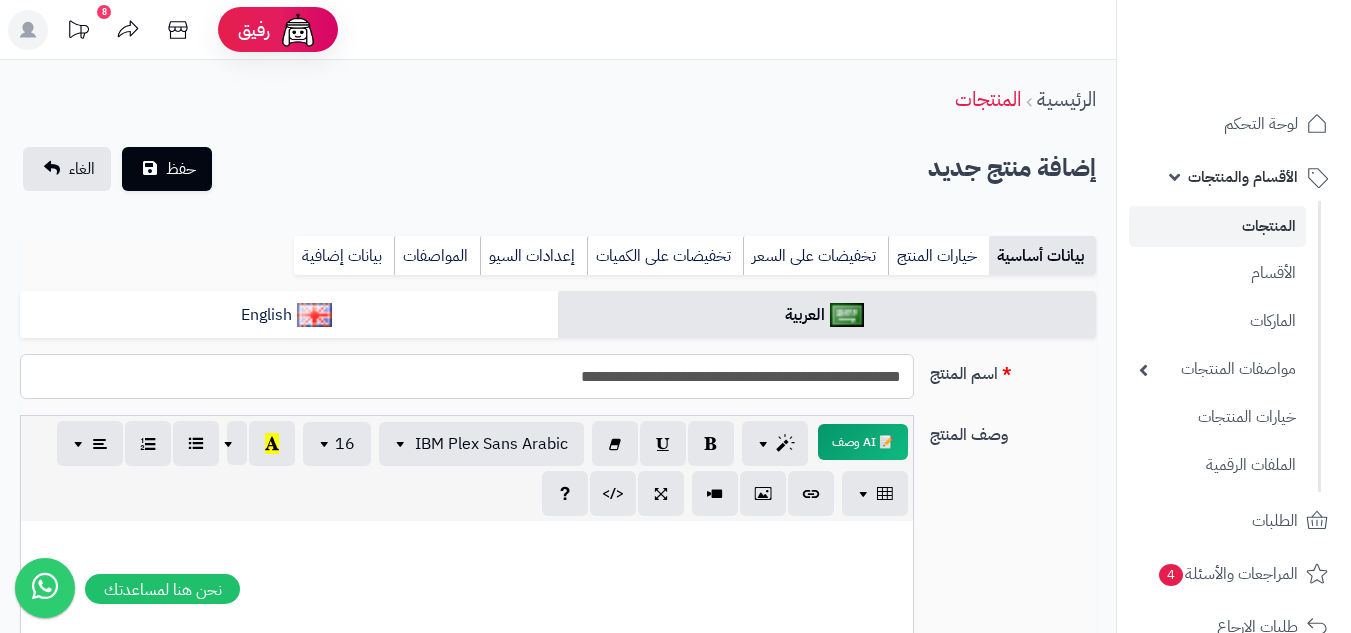 type on "**********" 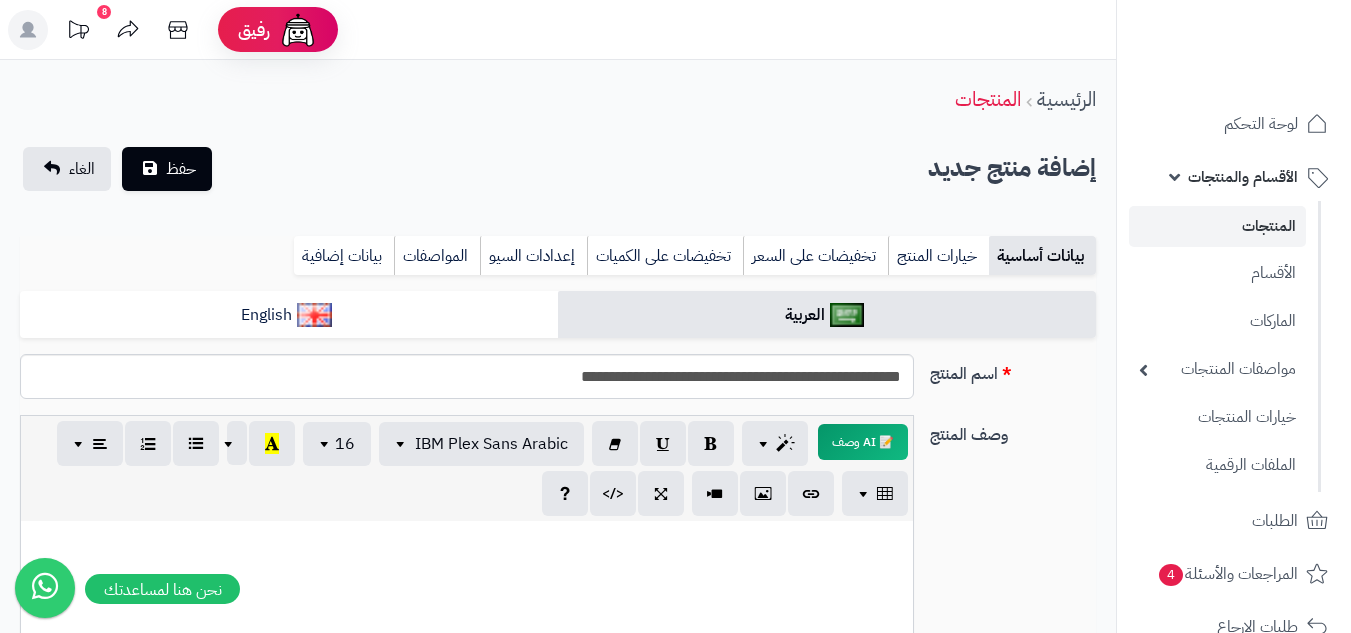 click at bounding box center (467, 542) 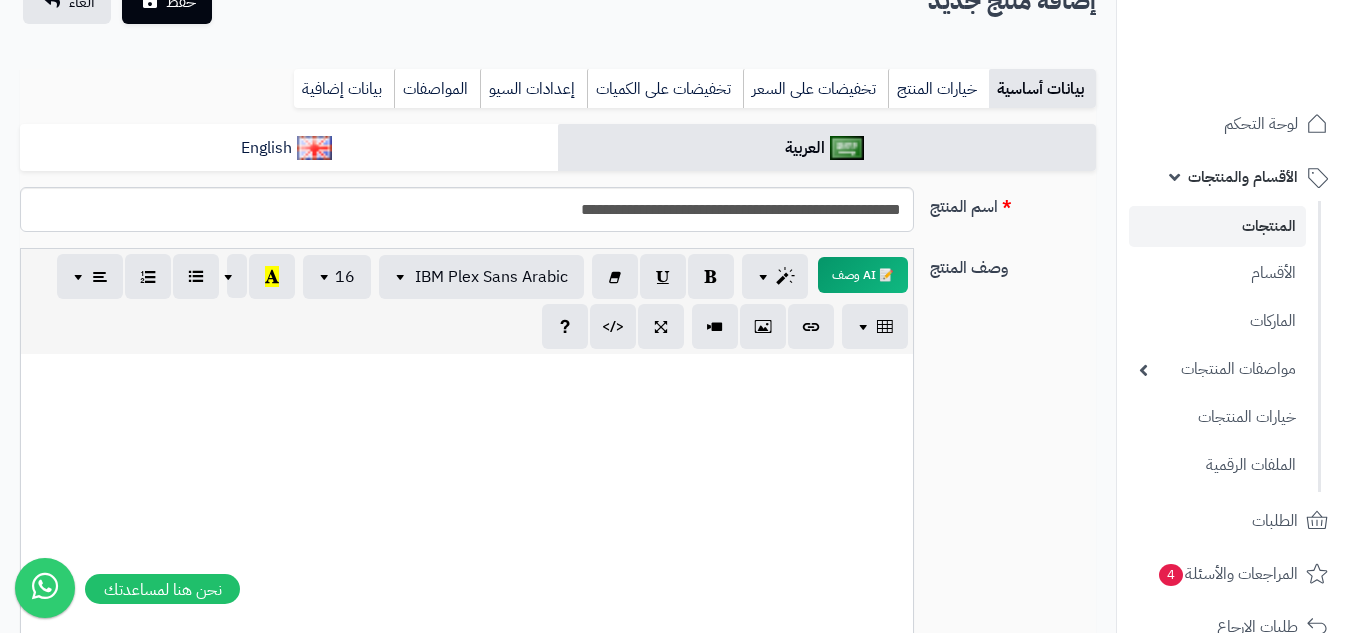 paste 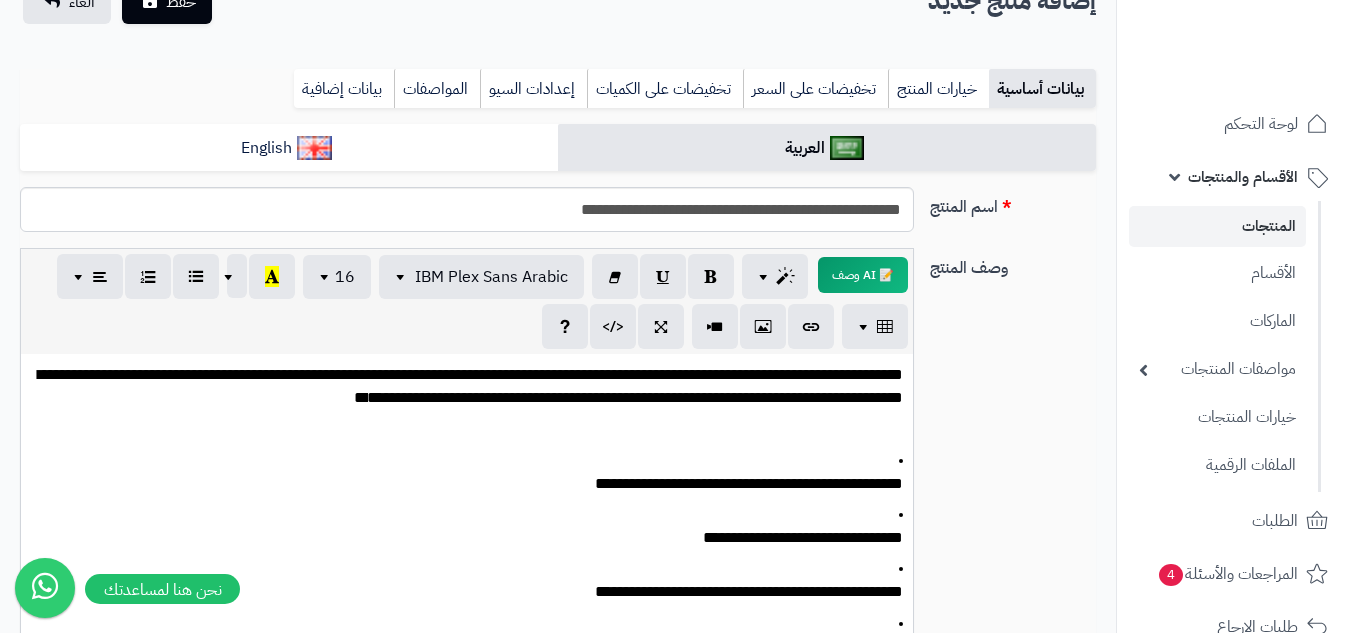 scroll, scrollTop: 188, scrollLeft: 0, axis: vertical 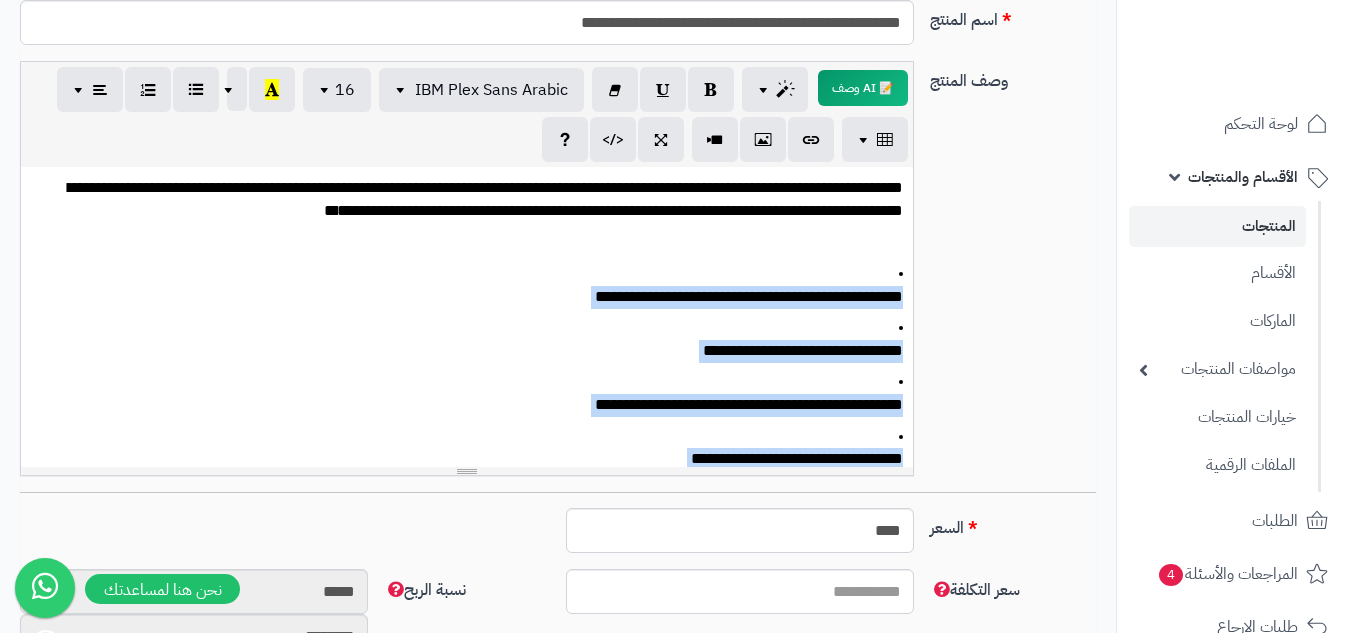 drag, startPoint x: 560, startPoint y: 449, endPoint x: 909, endPoint y: 270, distance: 392.227 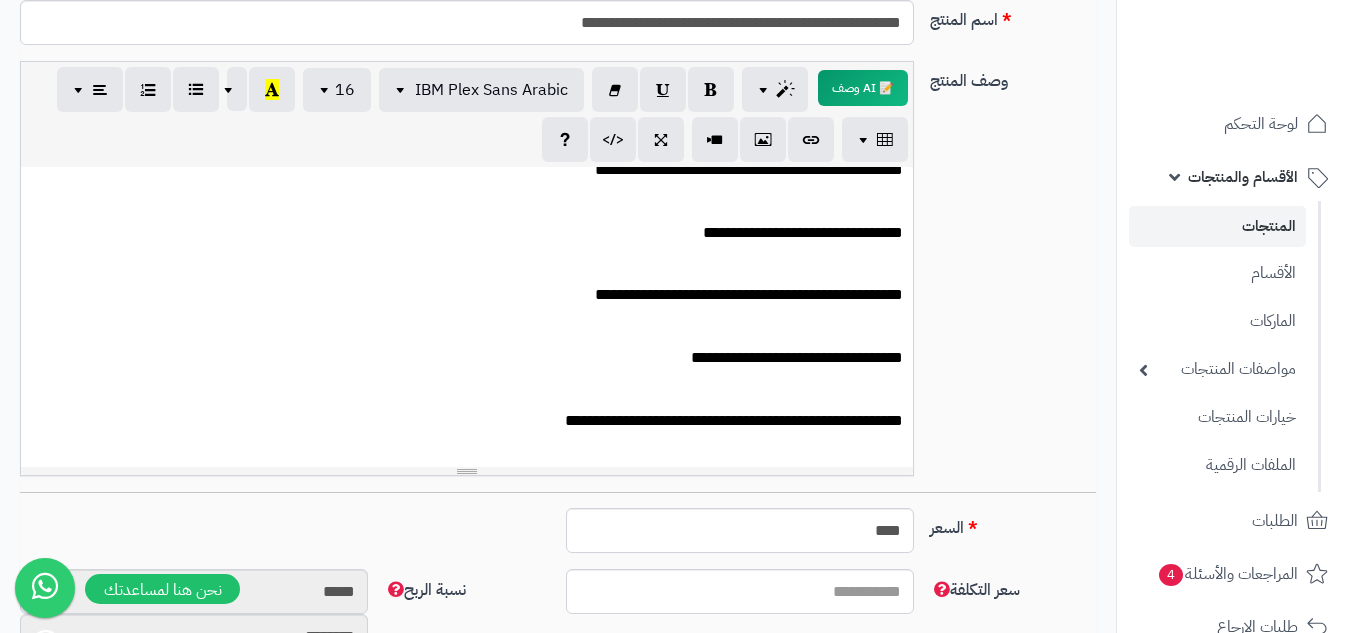 scroll, scrollTop: 150, scrollLeft: 0, axis: vertical 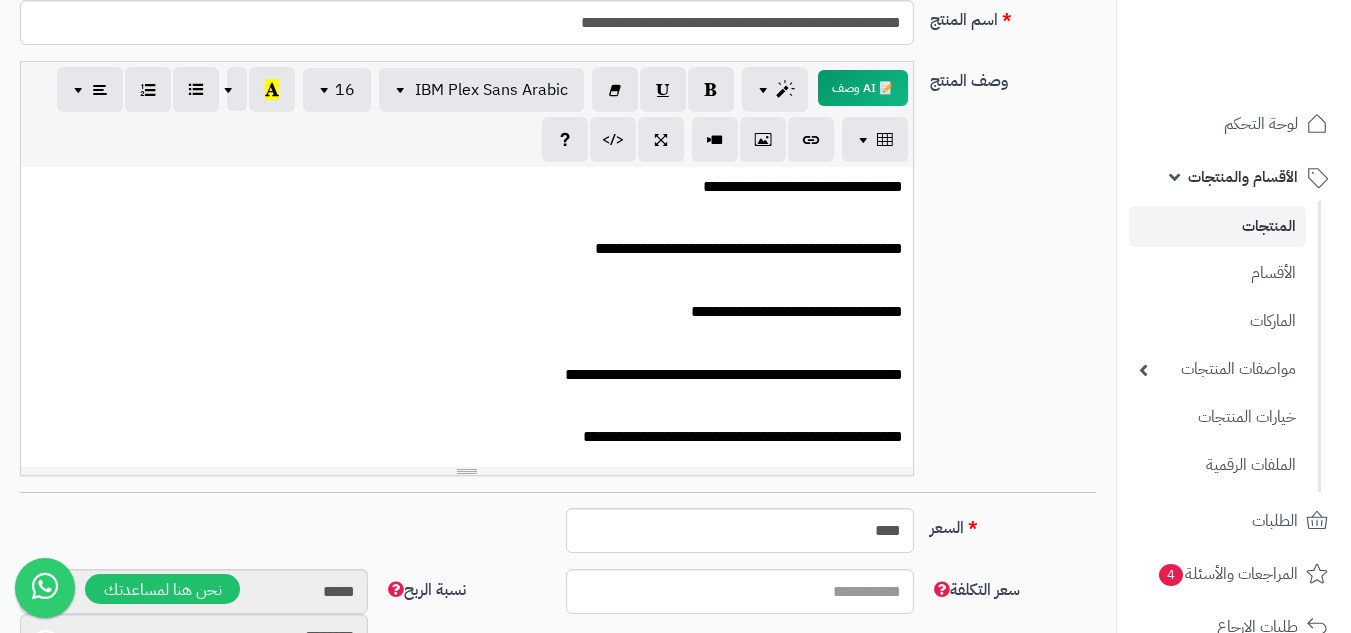 click at bounding box center (467, 406) 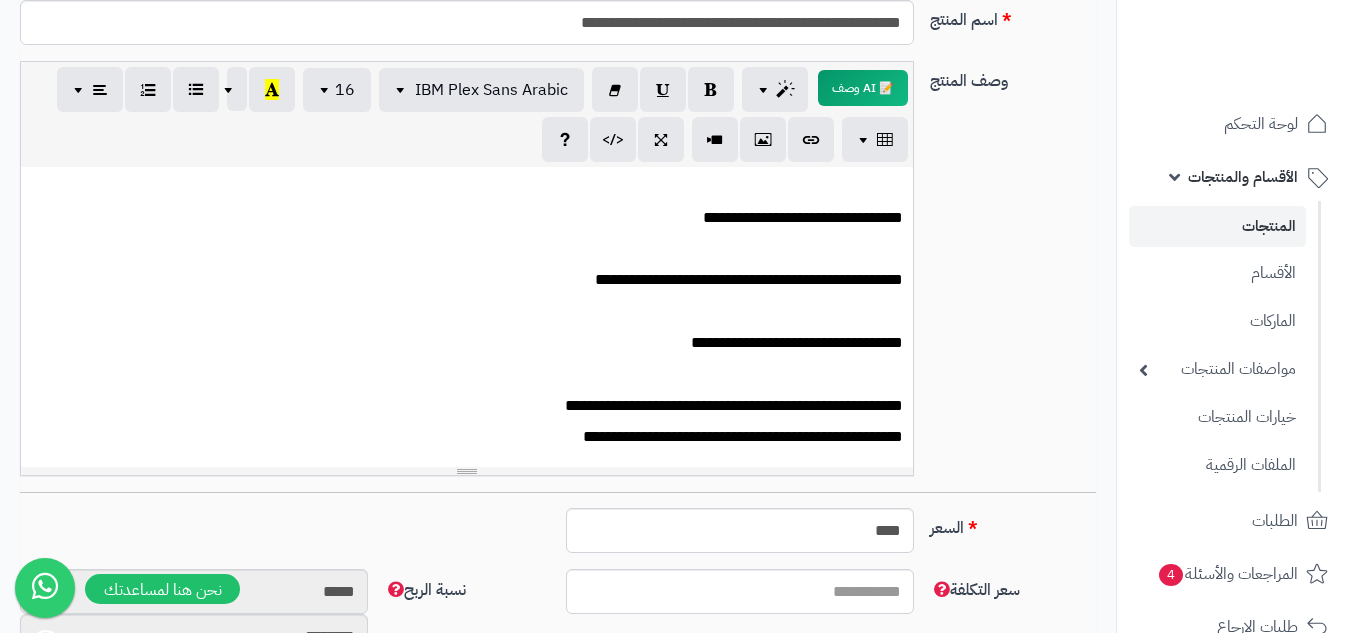 click at bounding box center [467, 374] 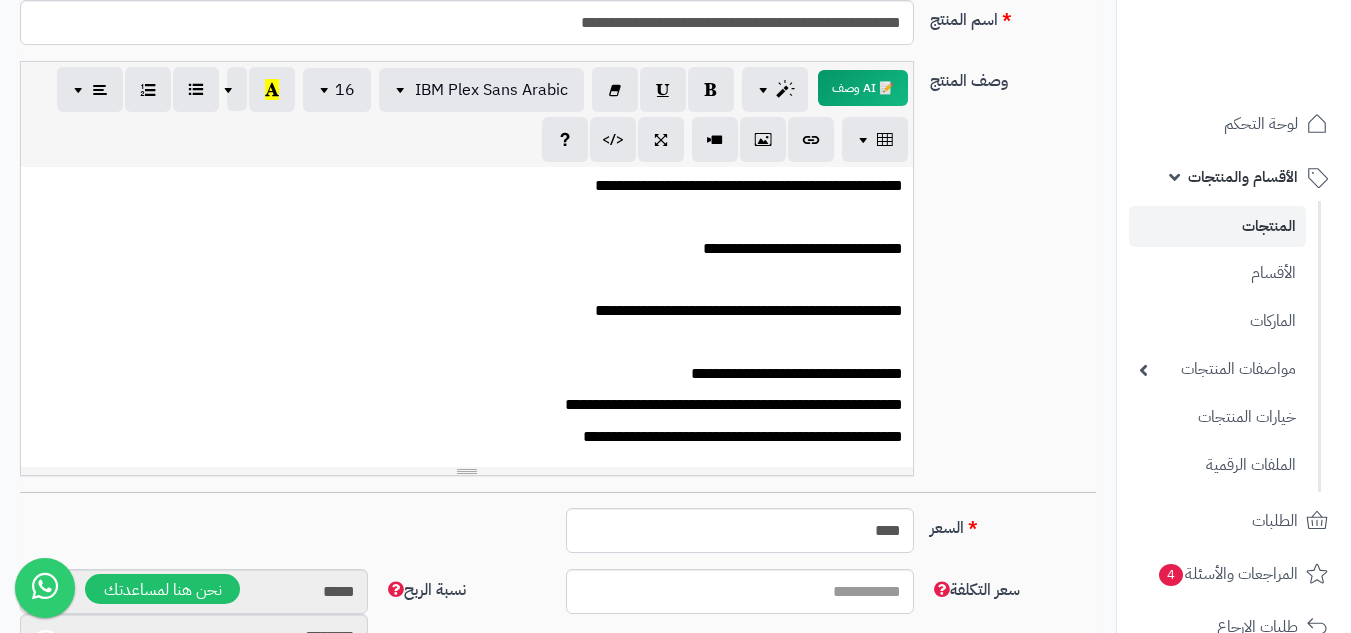 scroll, scrollTop: 88, scrollLeft: 0, axis: vertical 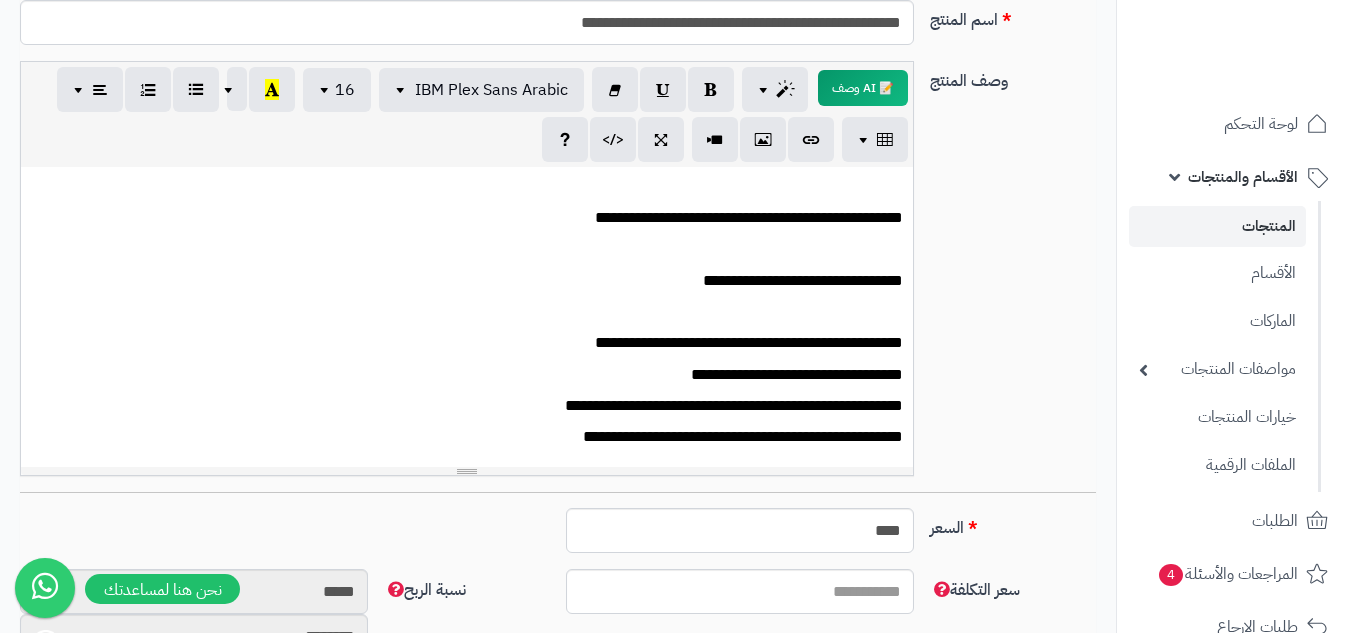click on "**********" at bounding box center (474, 343) 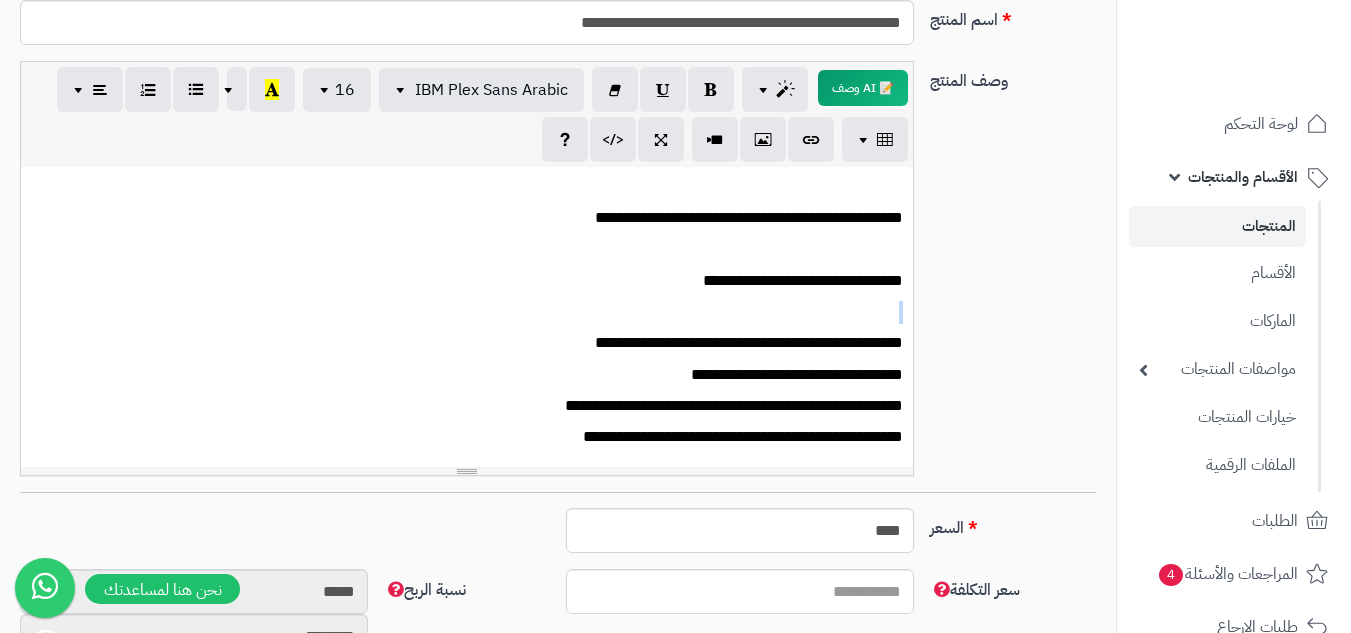 click on "**********" at bounding box center [467, 317] 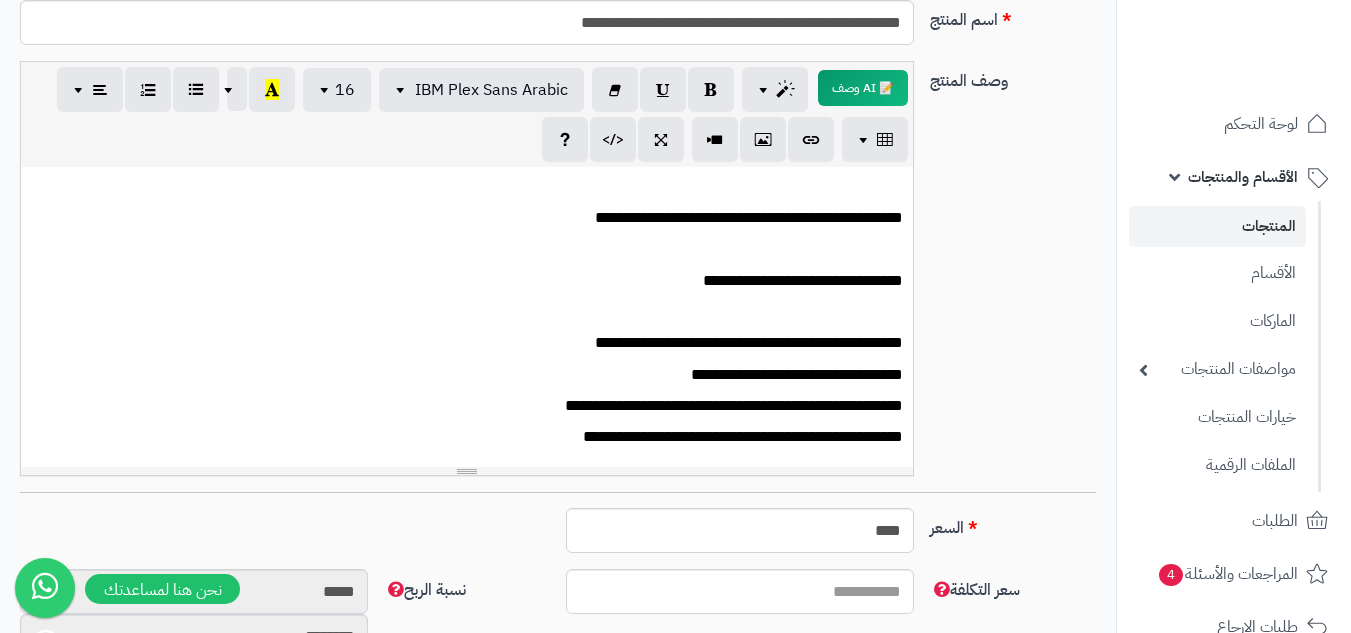 scroll, scrollTop: 25, scrollLeft: 0, axis: vertical 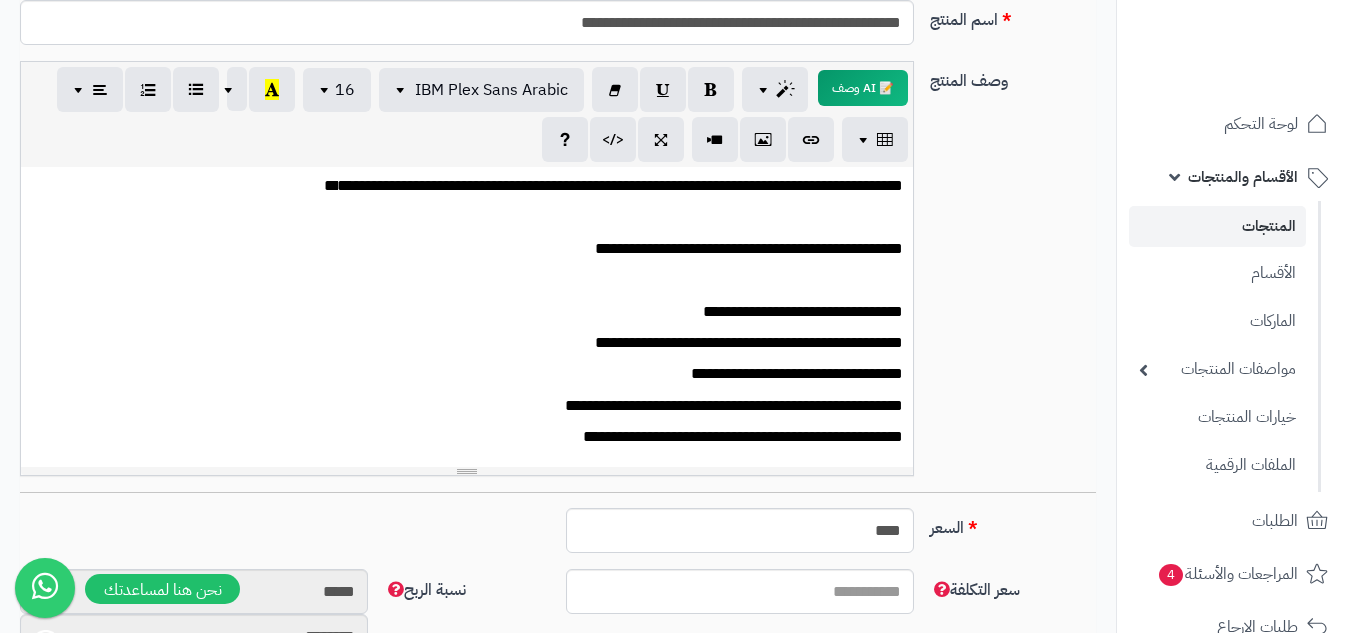 click at bounding box center [467, 280] 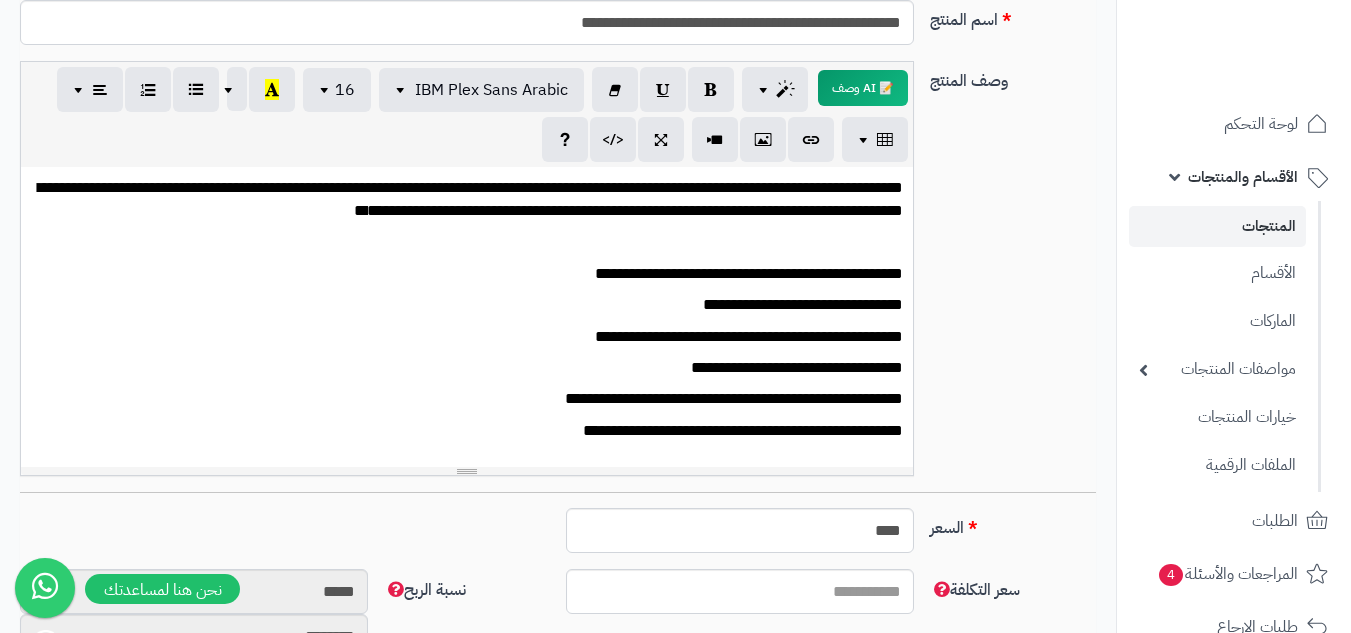 scroll, scrollTop: 0, scrollLeft: 0, axis: both 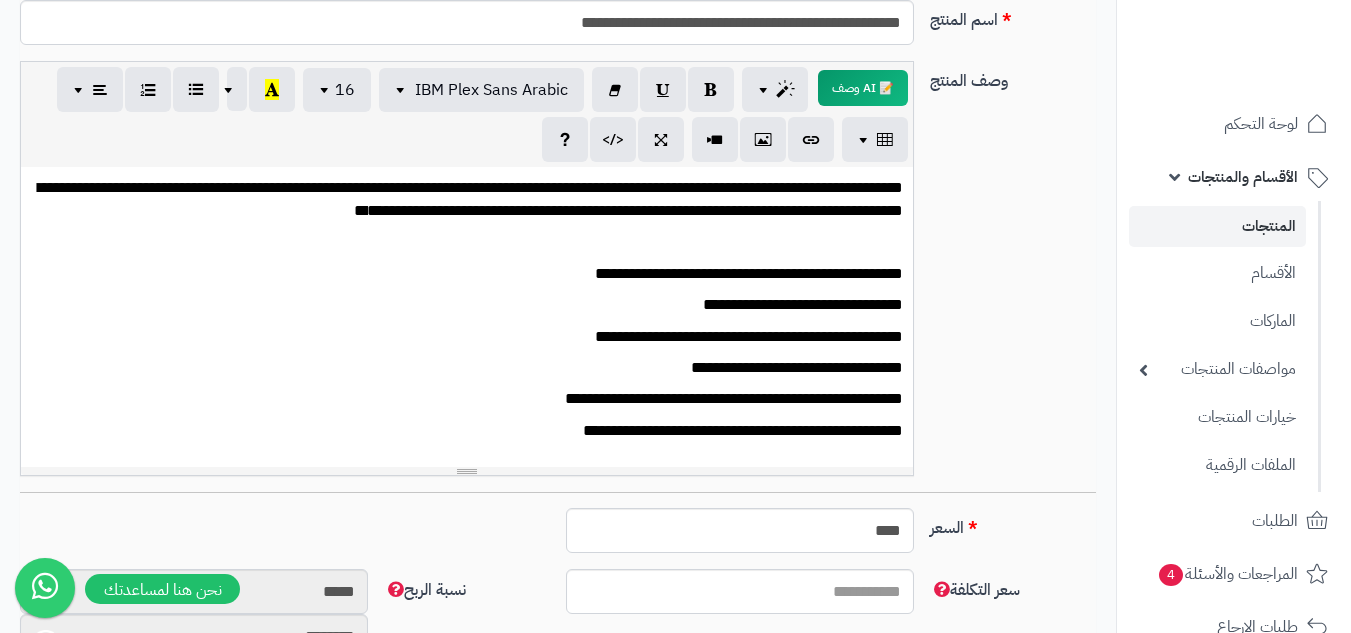 click at bounding box center (467, 243) 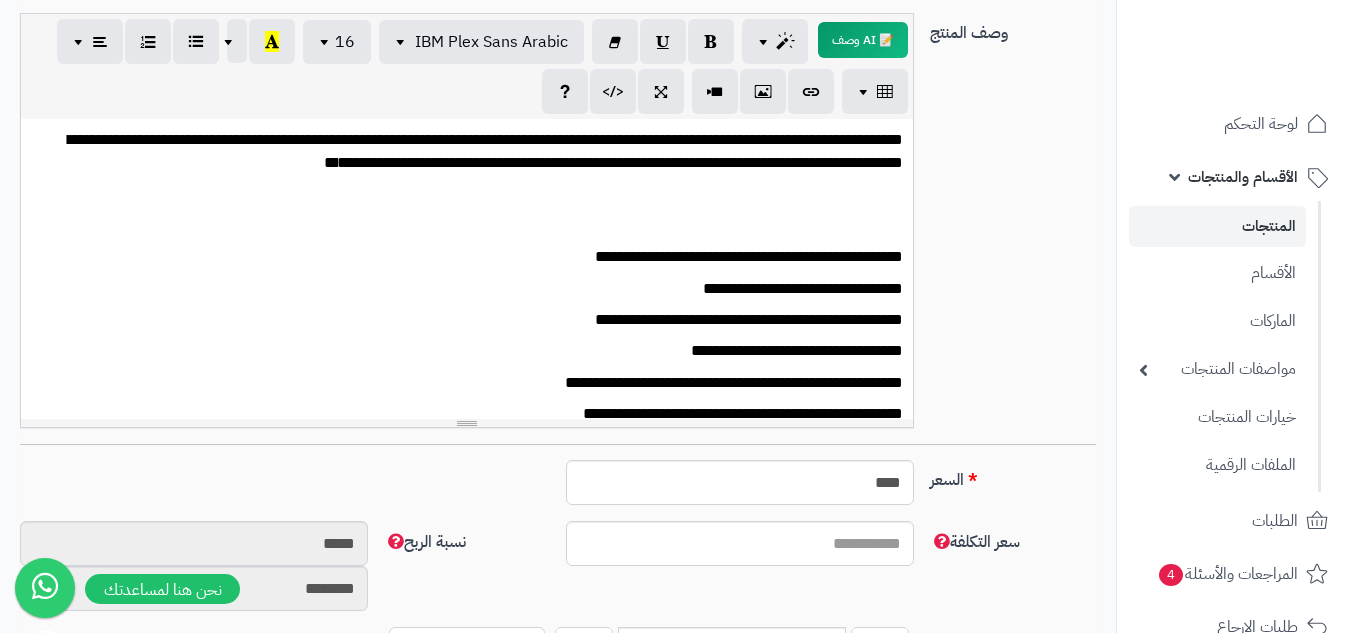 scroll, scrollTop: 354, scrollLeft: 0, axis: vertical 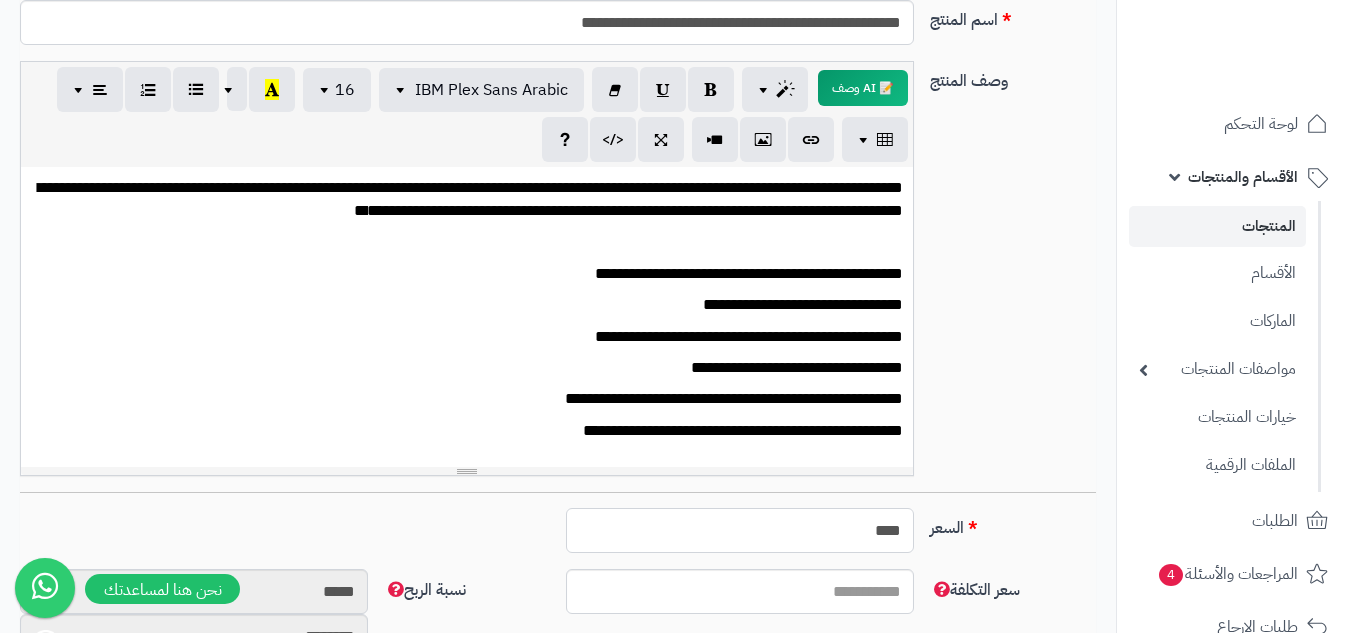 click on "****" at bounding box center [740, 530] 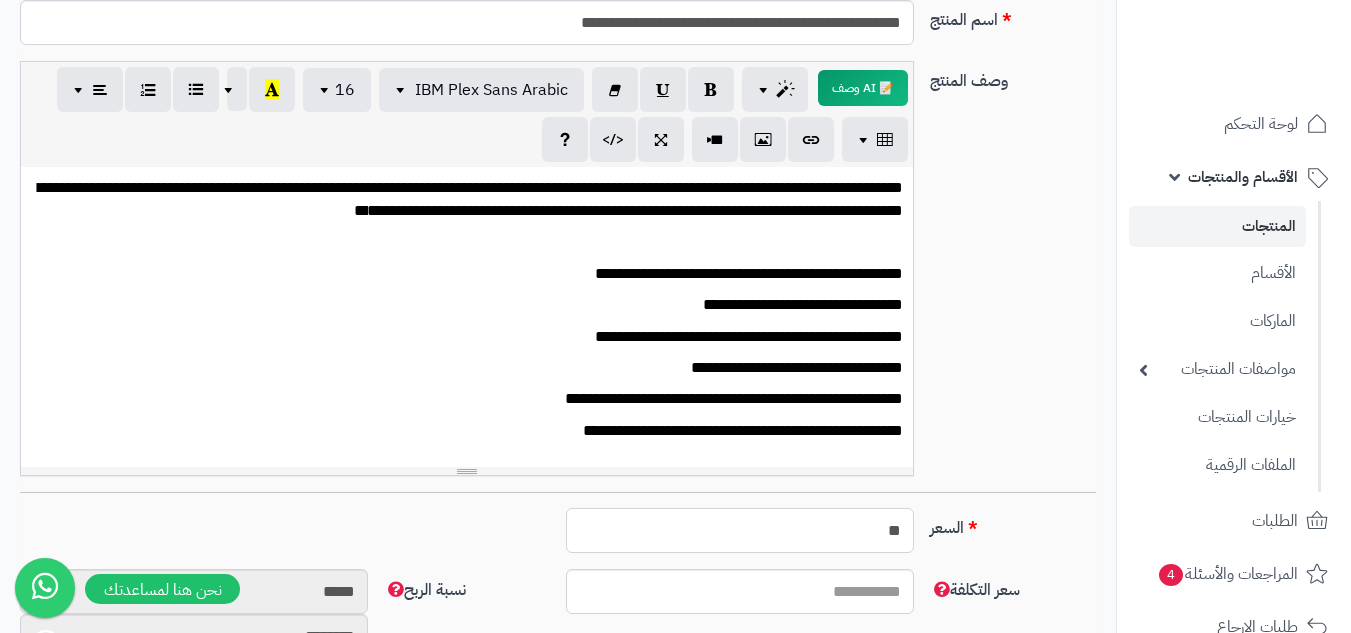 type on "*" 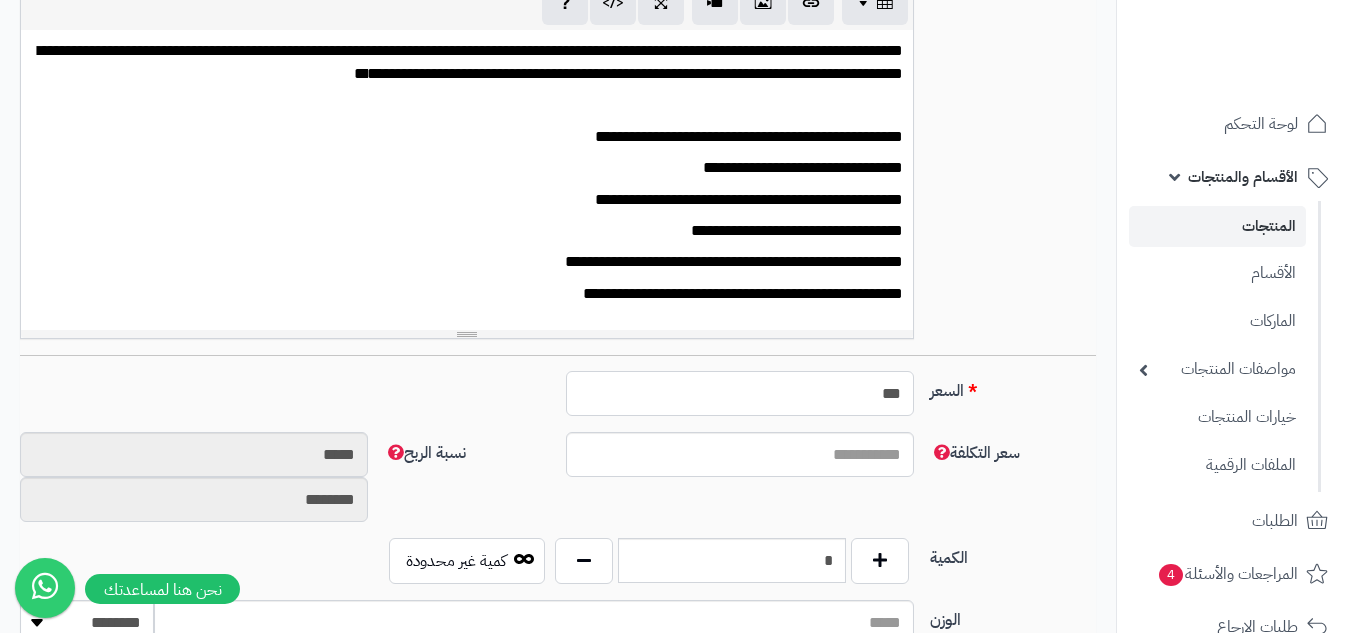 scroll, scrollTop: 688, scrollLeft: 0, axis: vertical 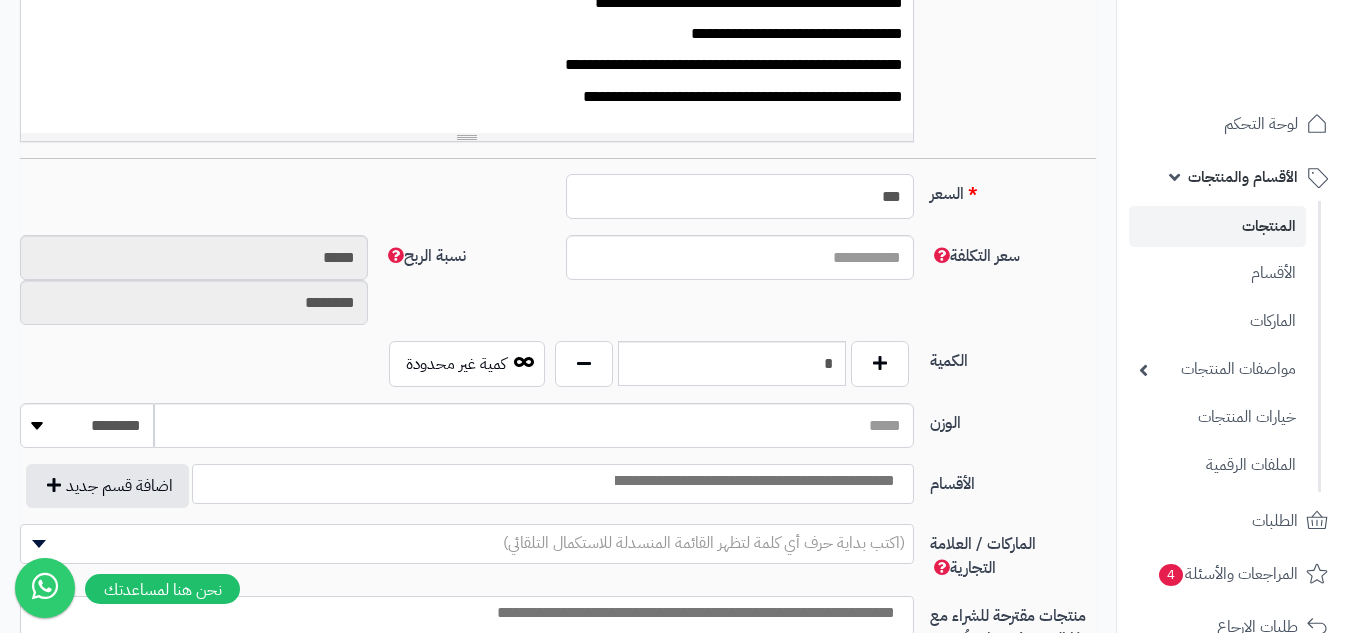 type on "***" 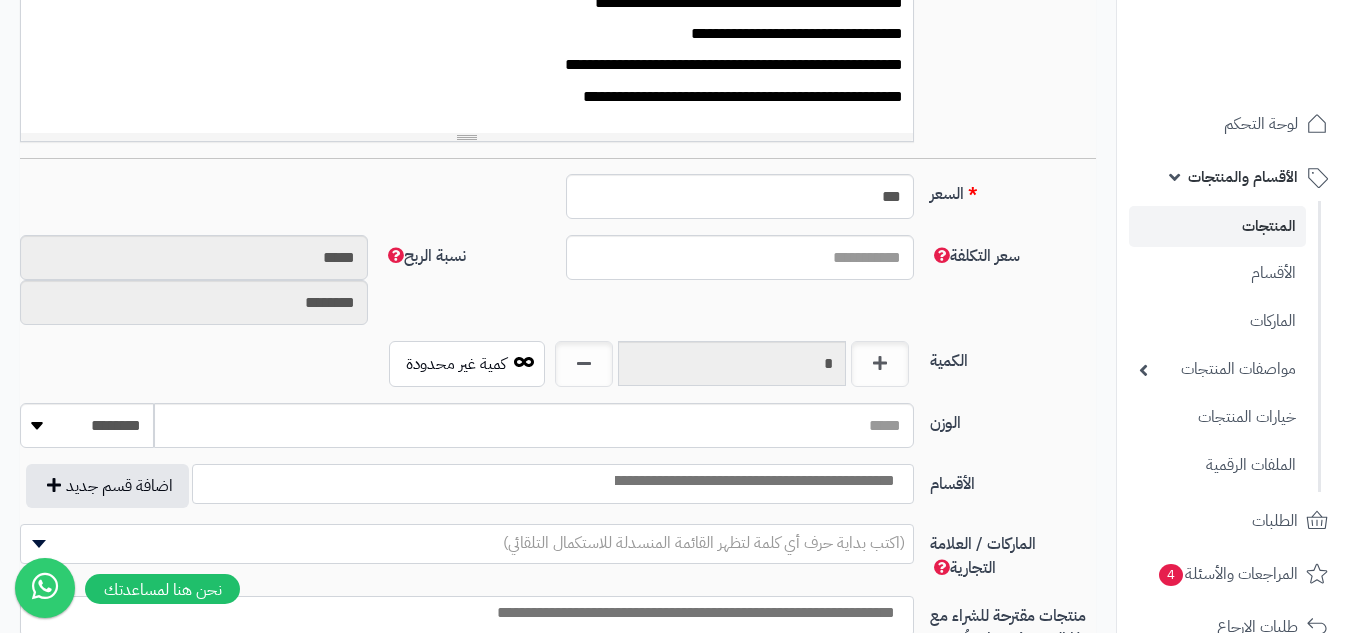 type on "*" 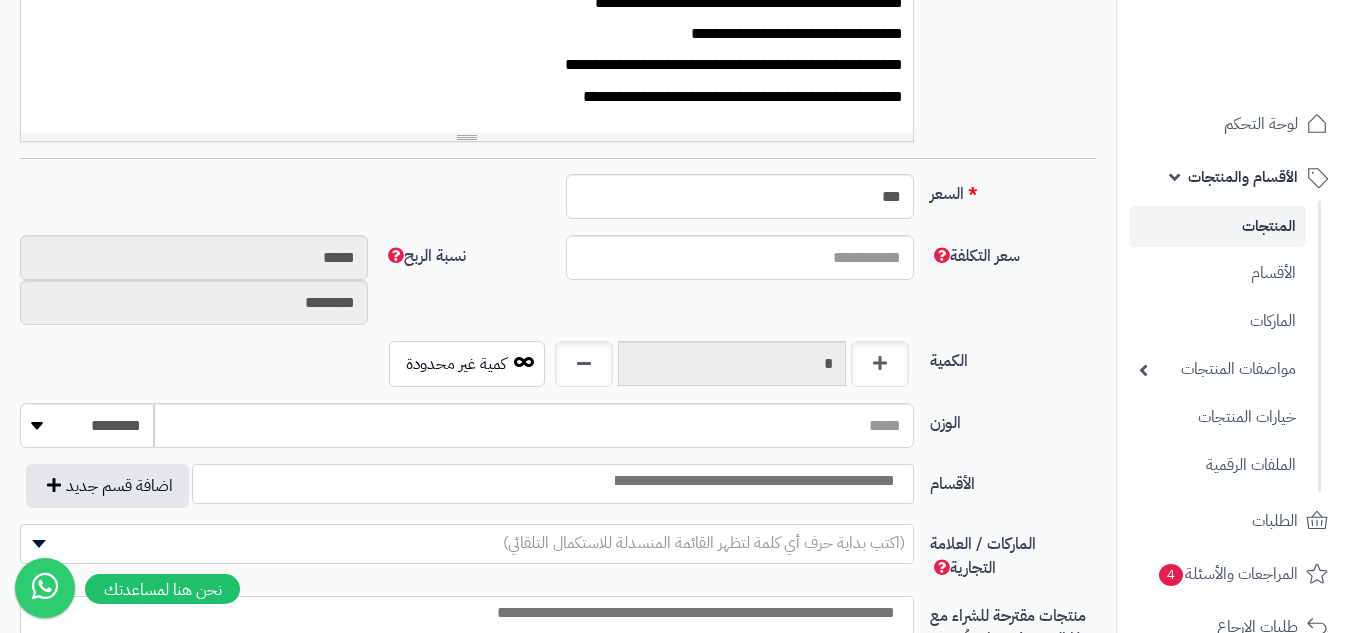 click at bounding box center [753, 481] 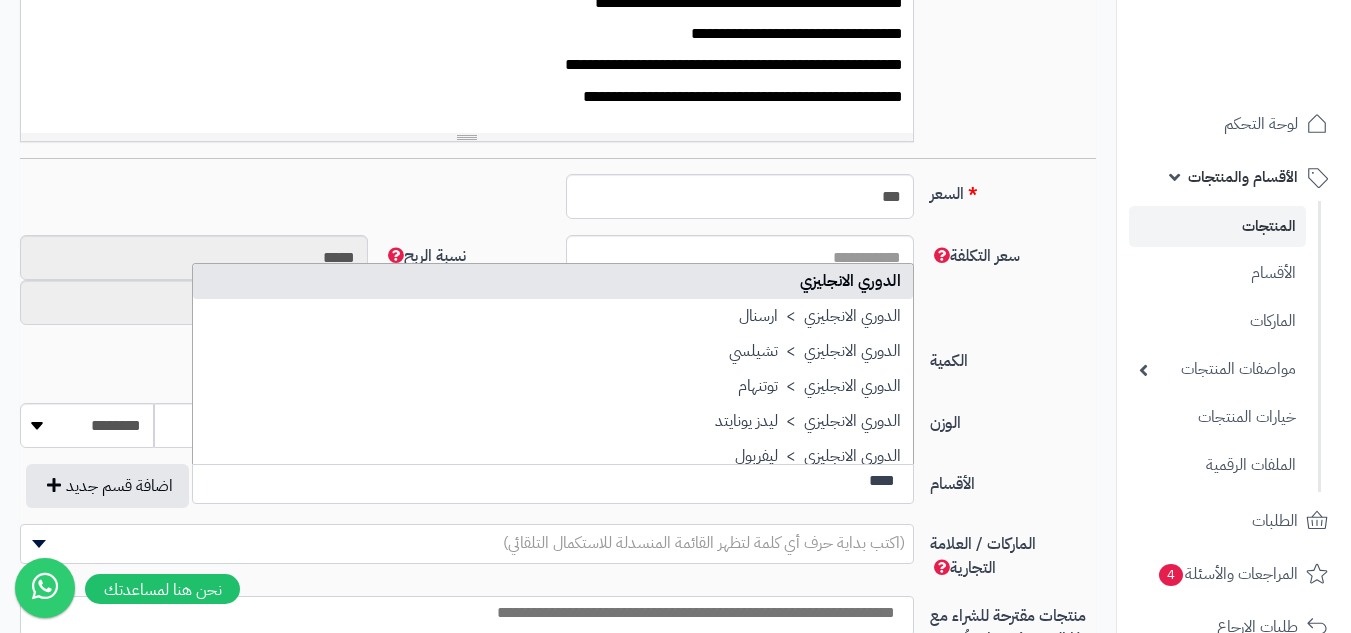type on "****" 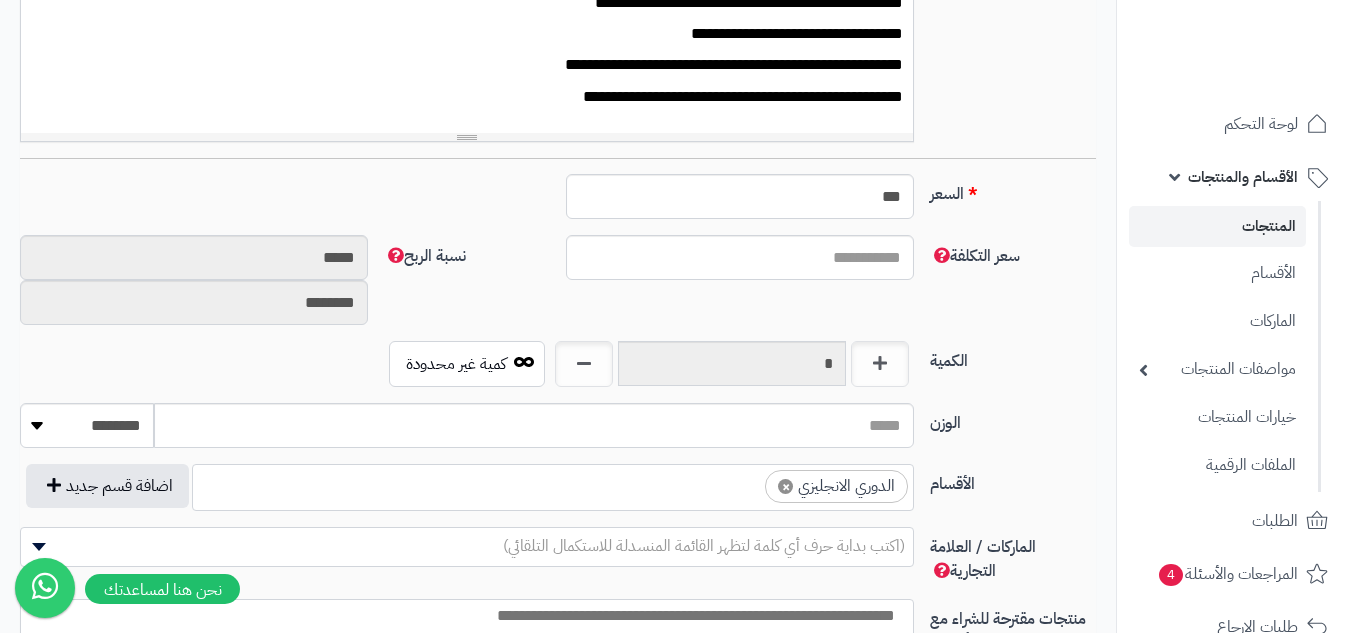 scroll, scrollTop: 275, scrollLeft: 0, axis: vertical 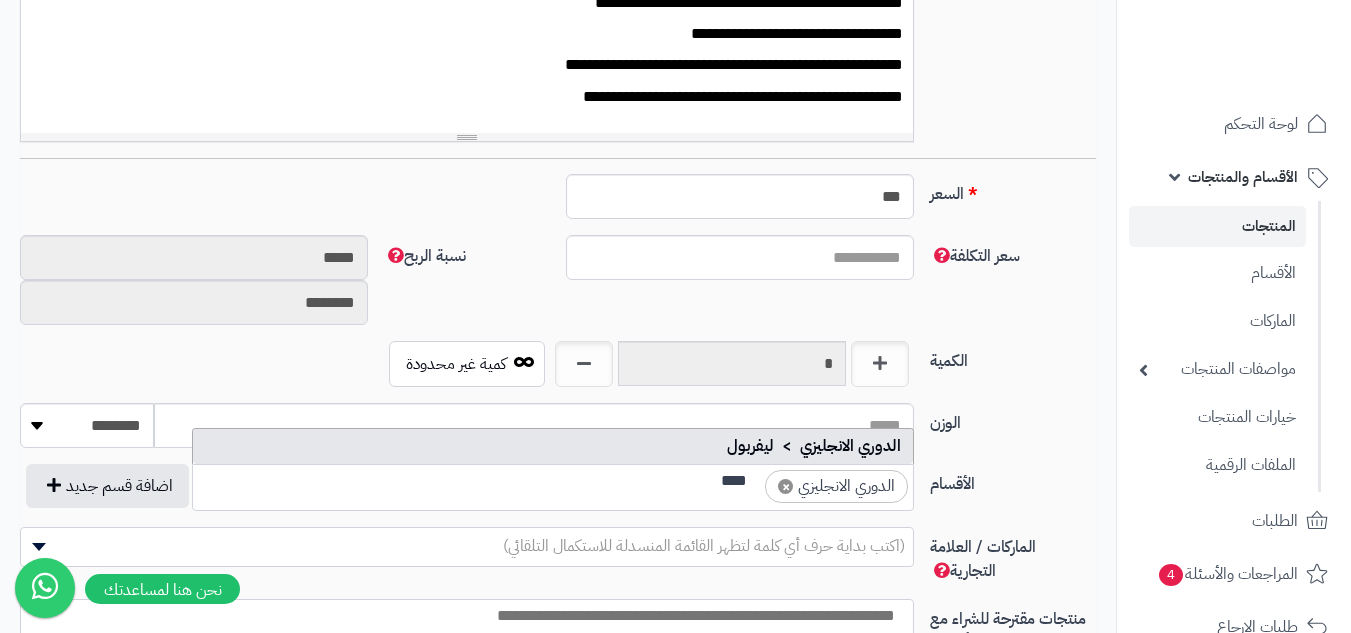 type on "****" 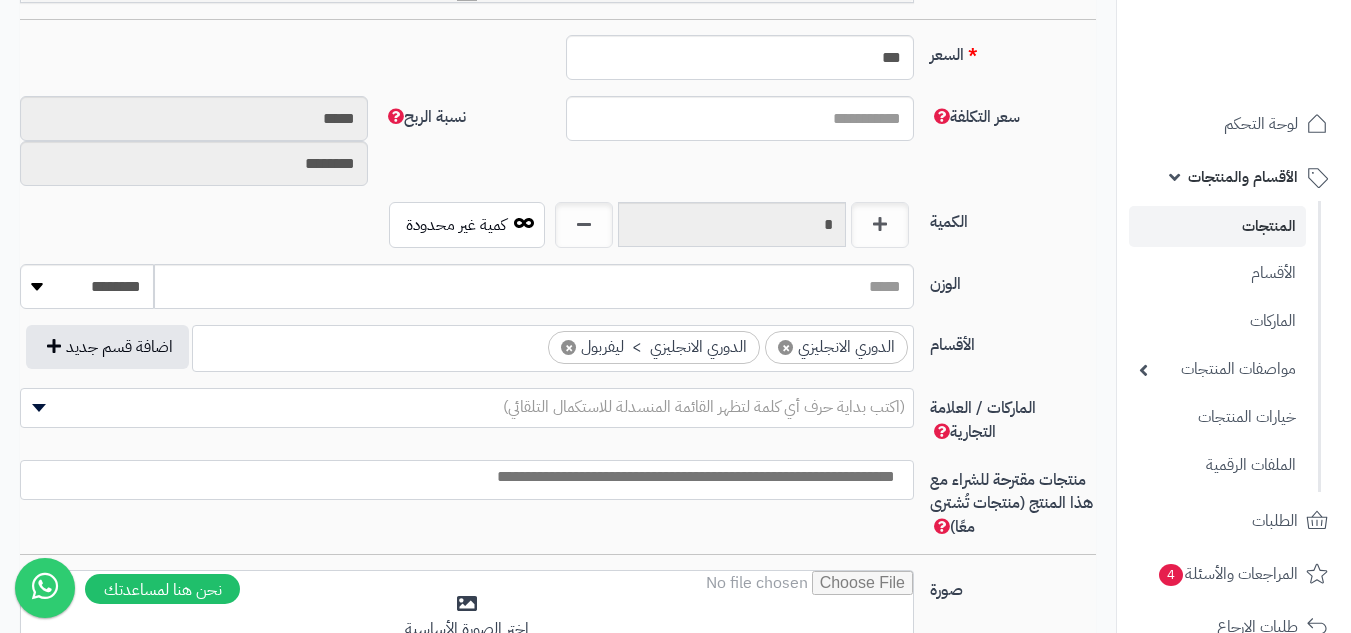scroll, scrollTop: 854, scrollLeft: 0, axis: vertical 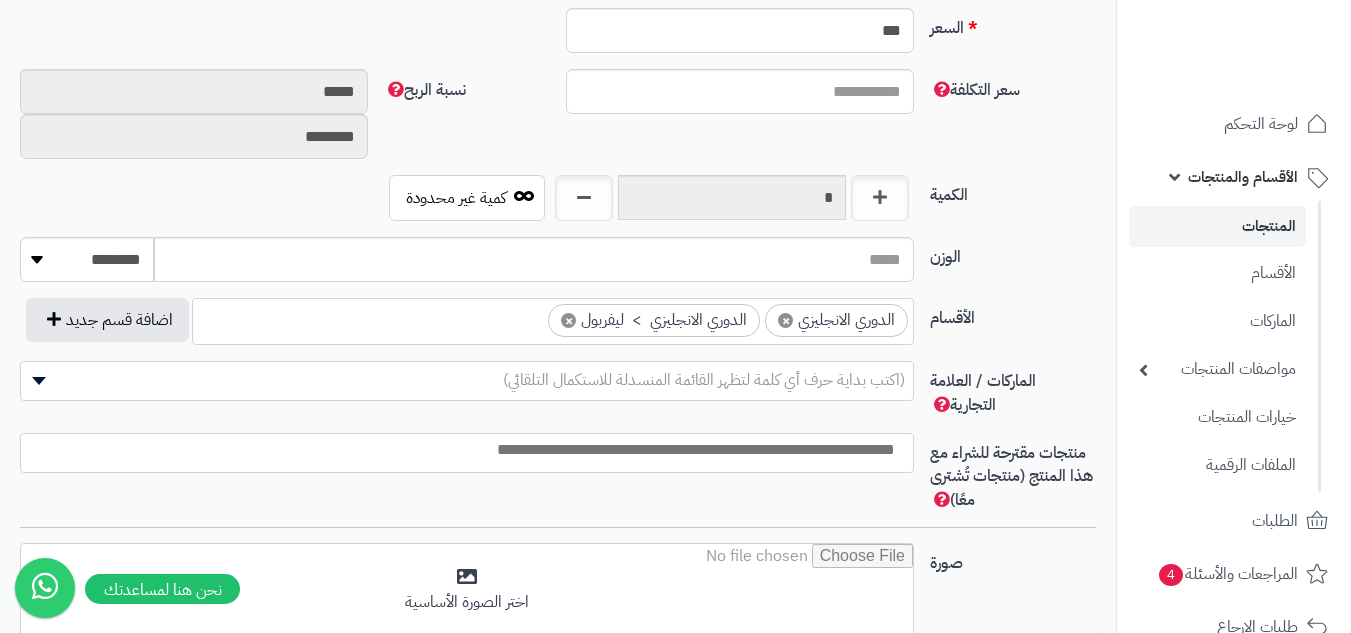 click on "(اكتب بداية حرف أي كلمة لتظهر القائمة المنسدلة للاستكمال التلقائي)" at bounding box center (467, 380) 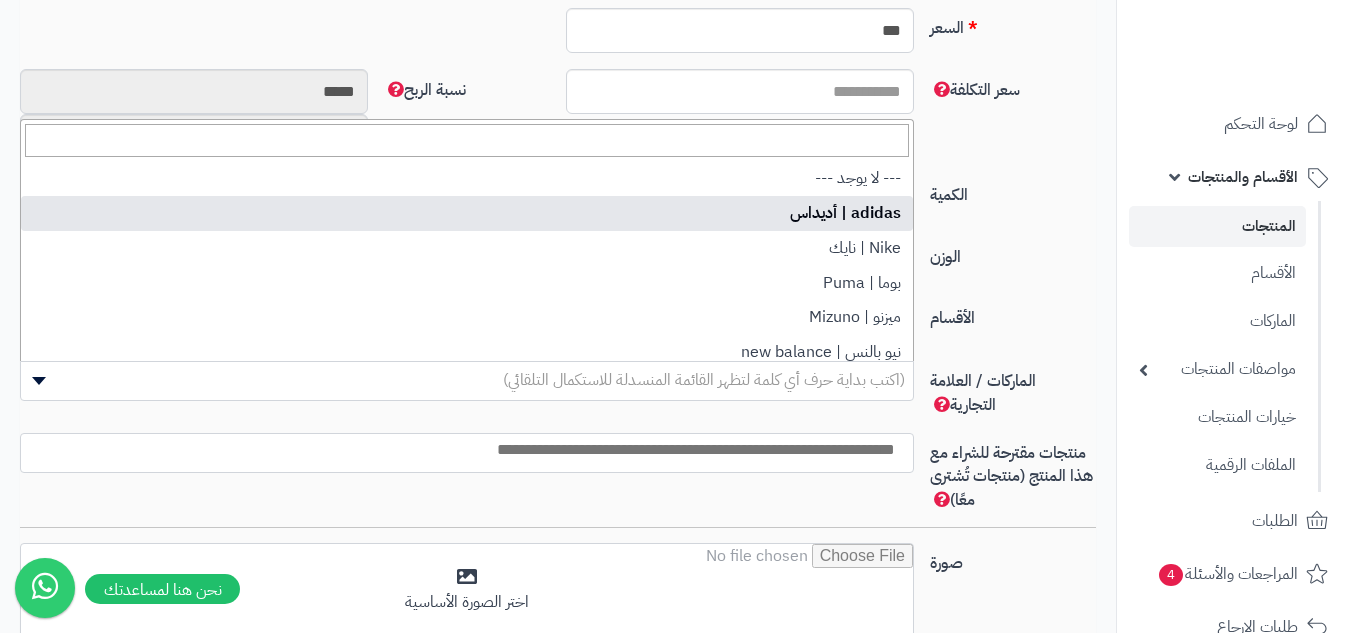 select on "**" 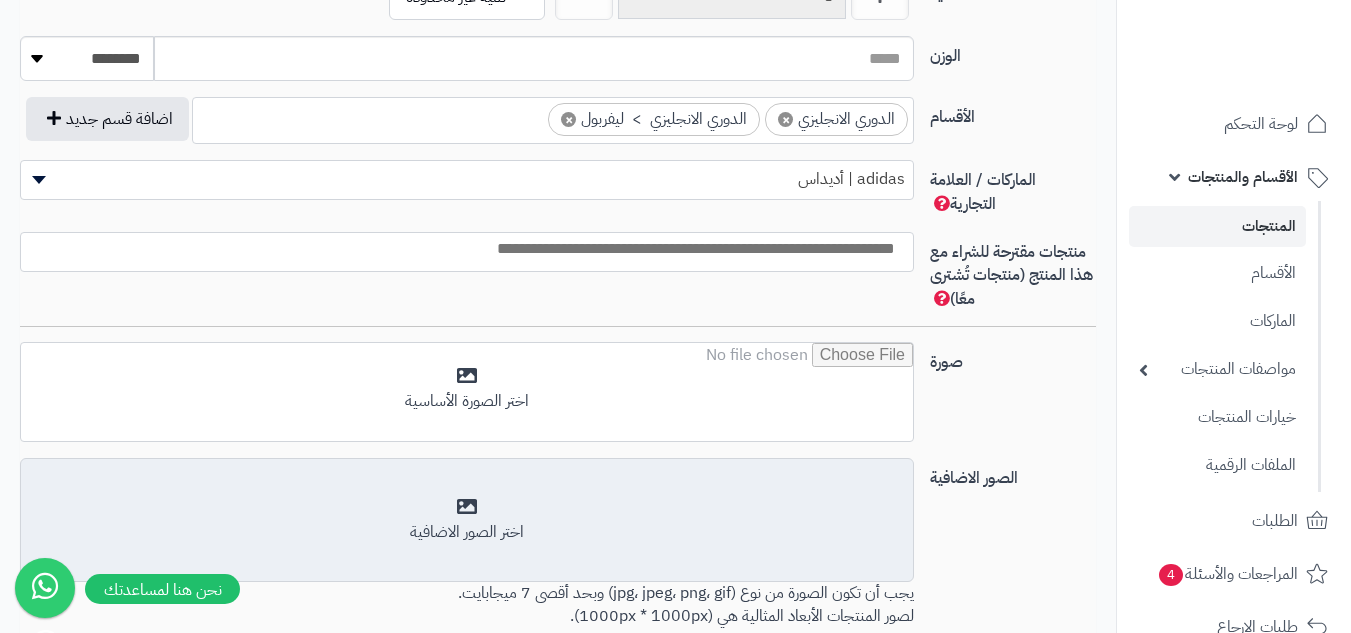 scroll, scrollTop: 1188, scrollLeft: 0, axis: vertical 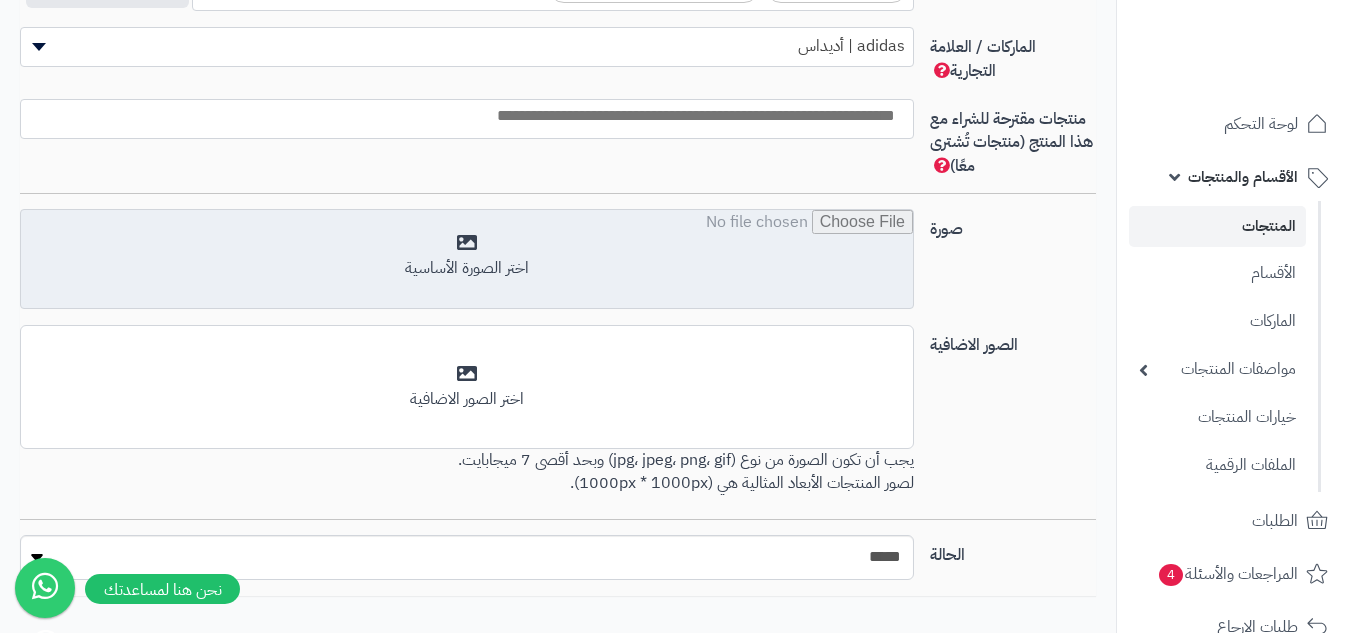 click at bounding box center [467, 260] 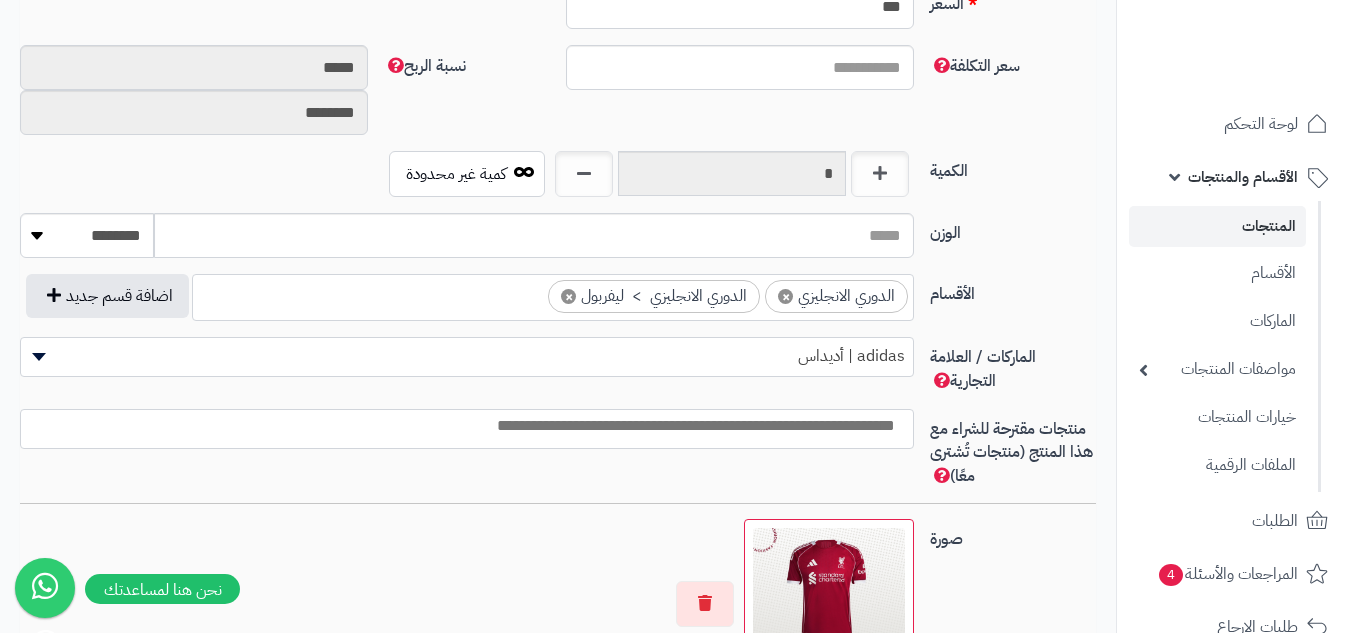 scroll, scrollTop: 211, scrollLeft: 0, axis: vertical 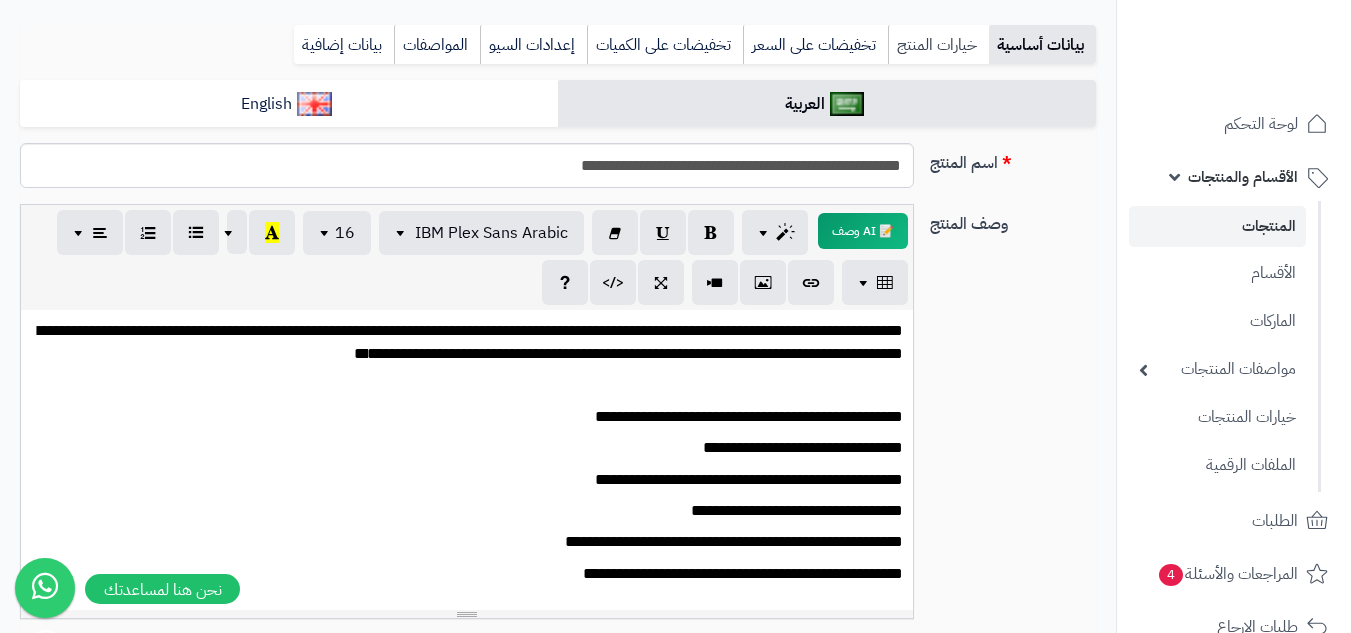 click on "خيارات المنتج" at bounding box center [938, 45] 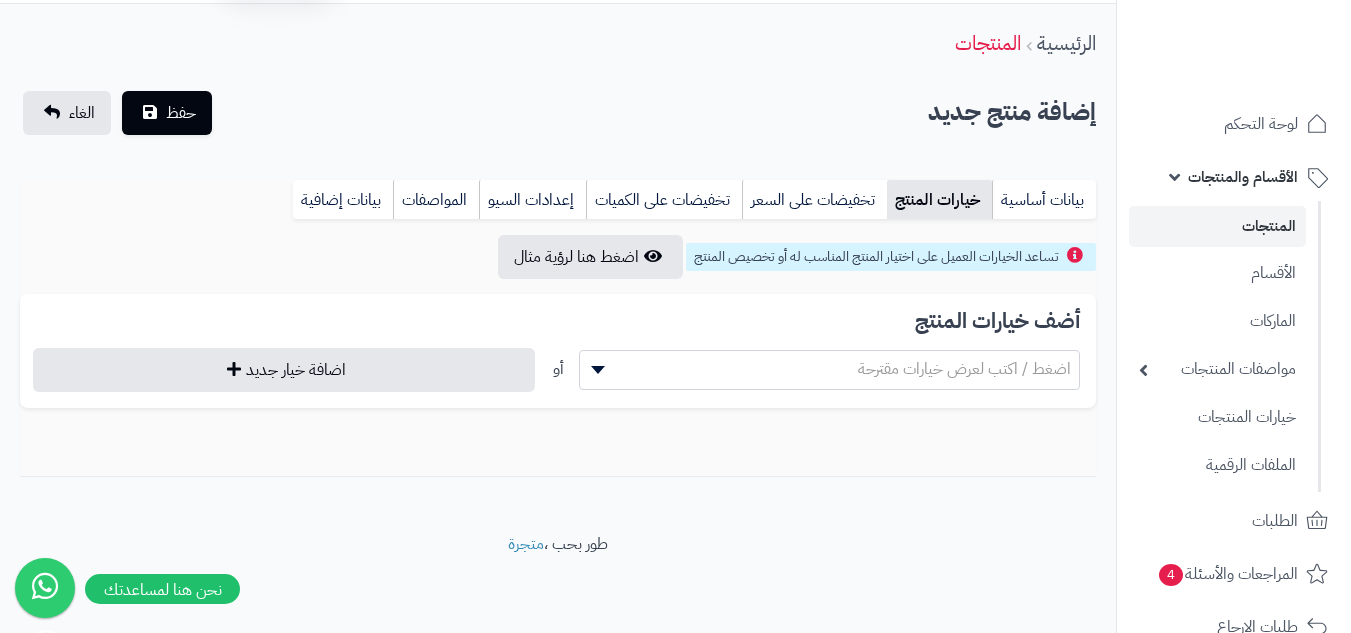 click on "اضغط / اكتب لعرض خيارات مقترحة" at bounding box center [964, 369] 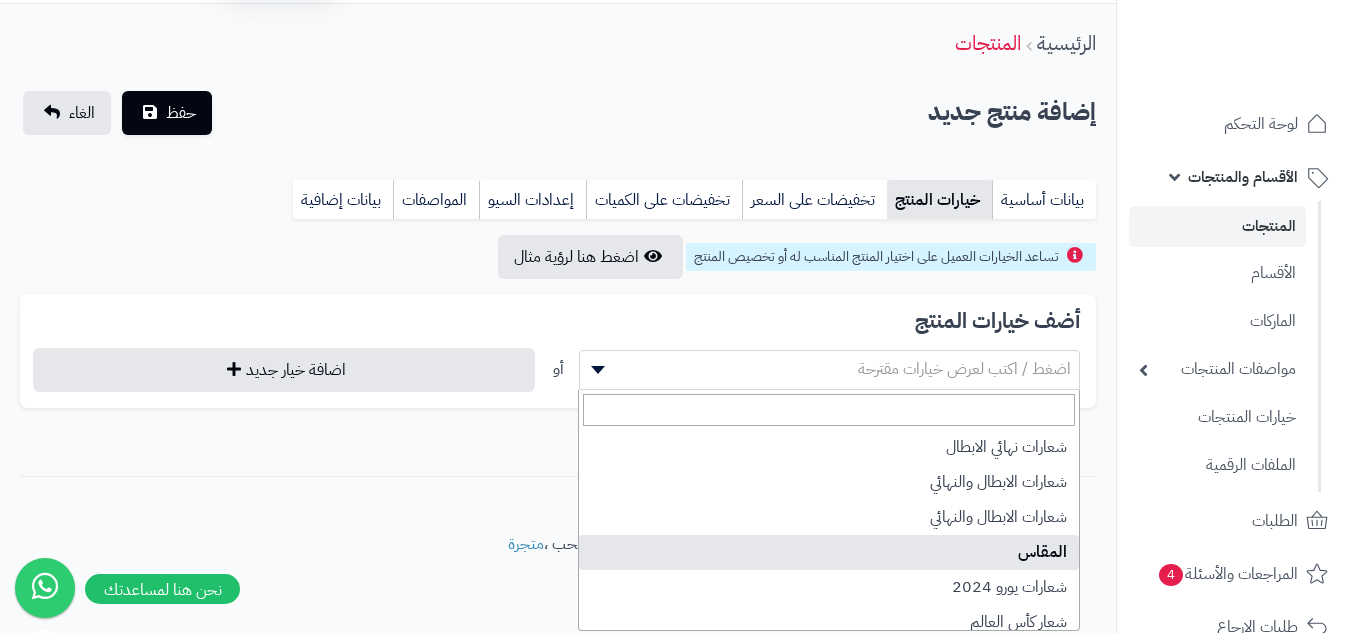 select on "**" 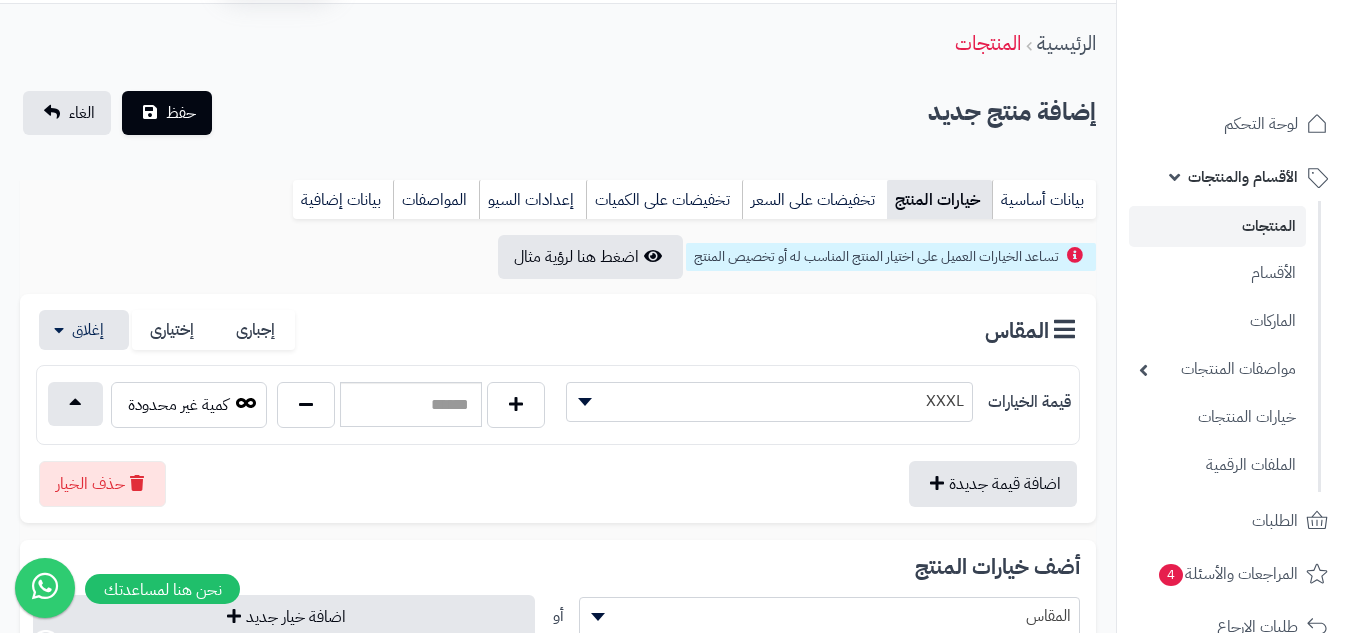 click on "XXXL" at bounding box center (769, 401) 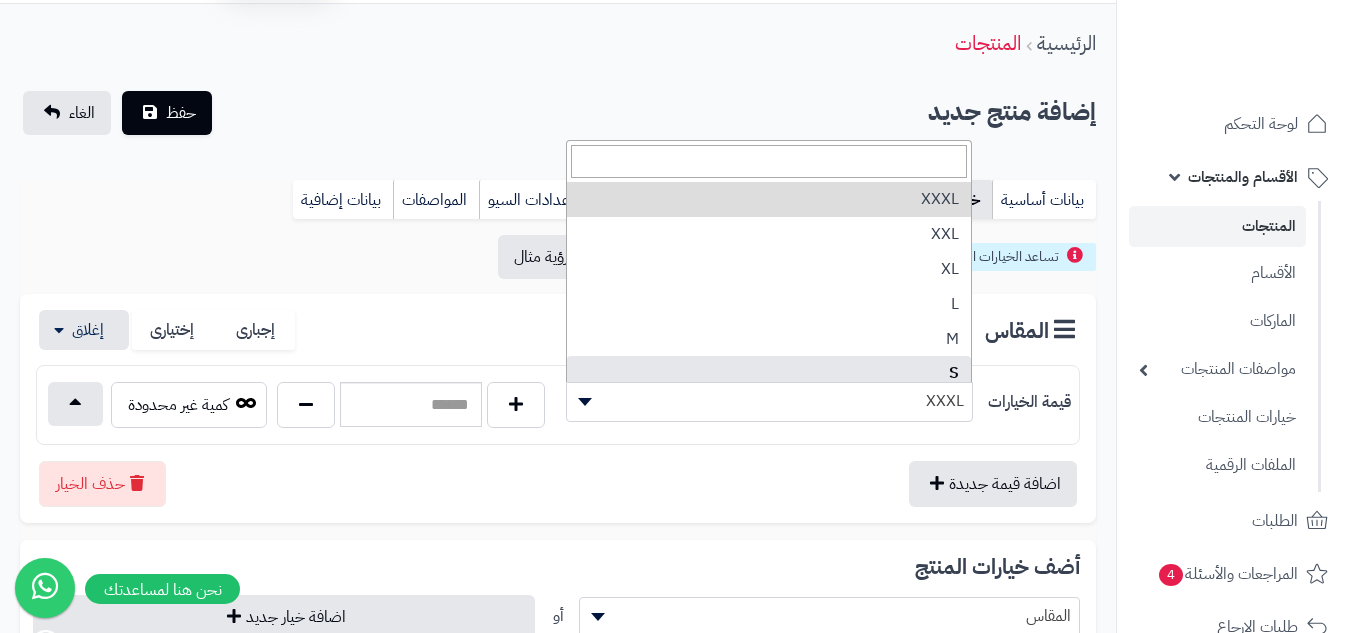 select on "***" 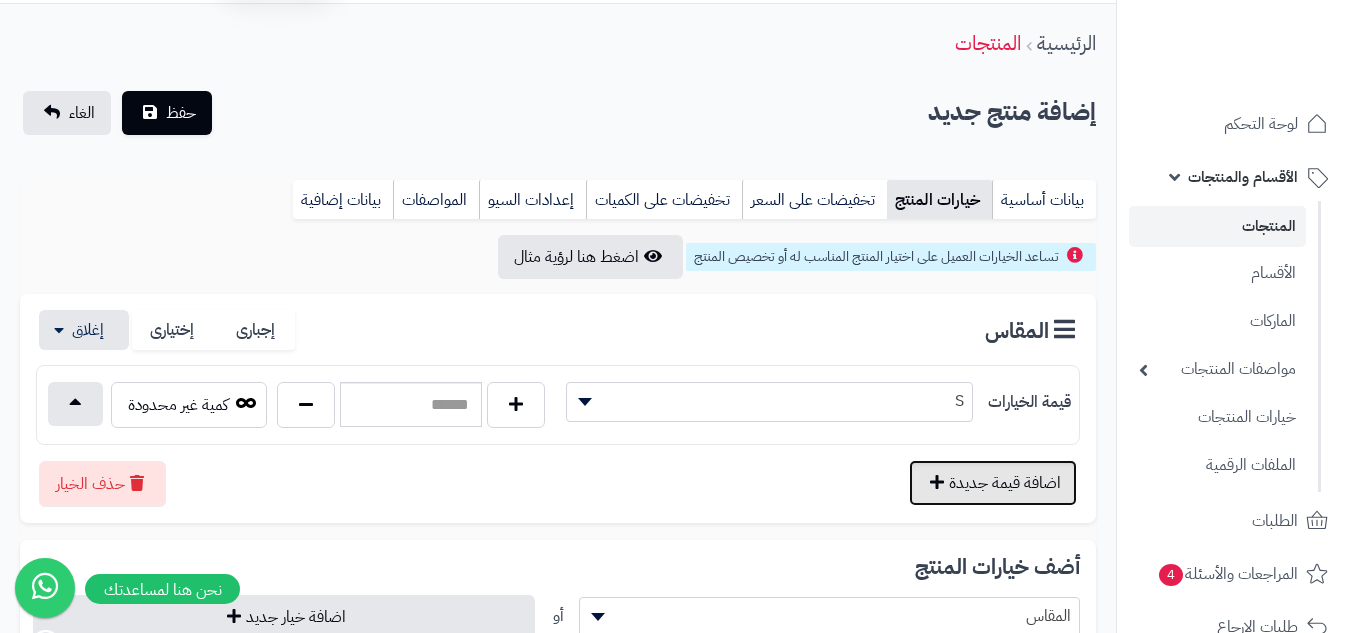 click on "اضافة قيمة جديدة" at bounding box center [993, 483] 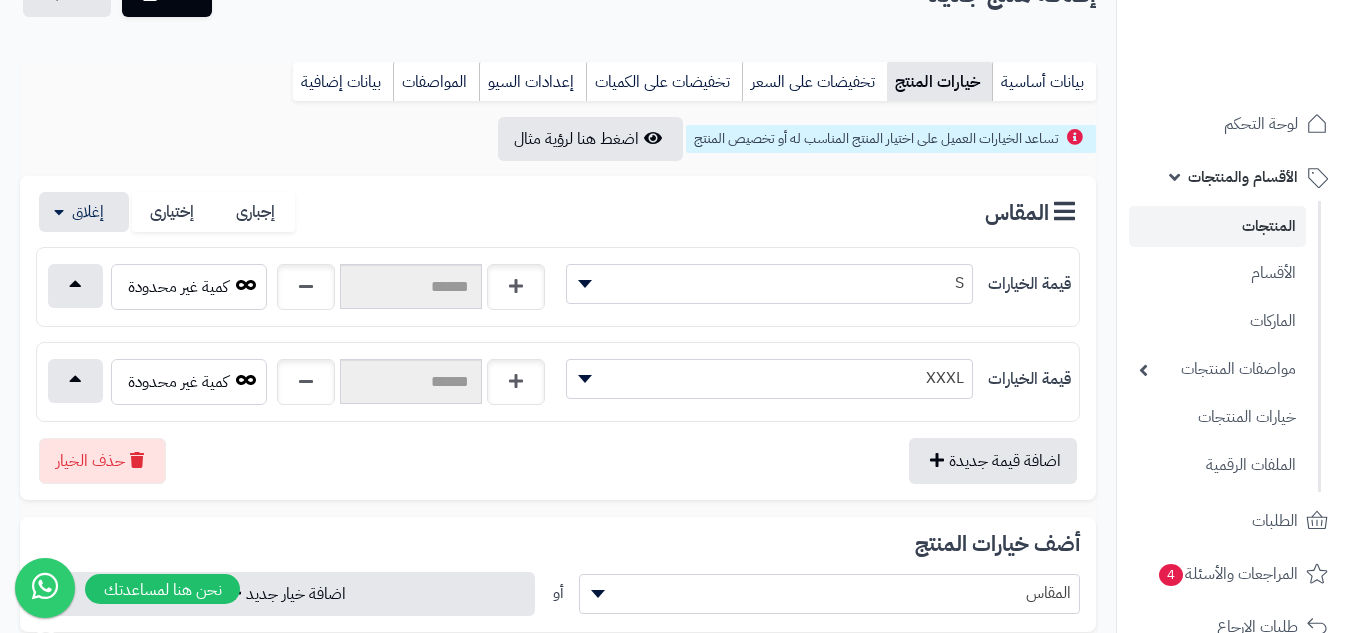 scroll, scrollTop: 223, scrollLeft: 0, axis: vertical 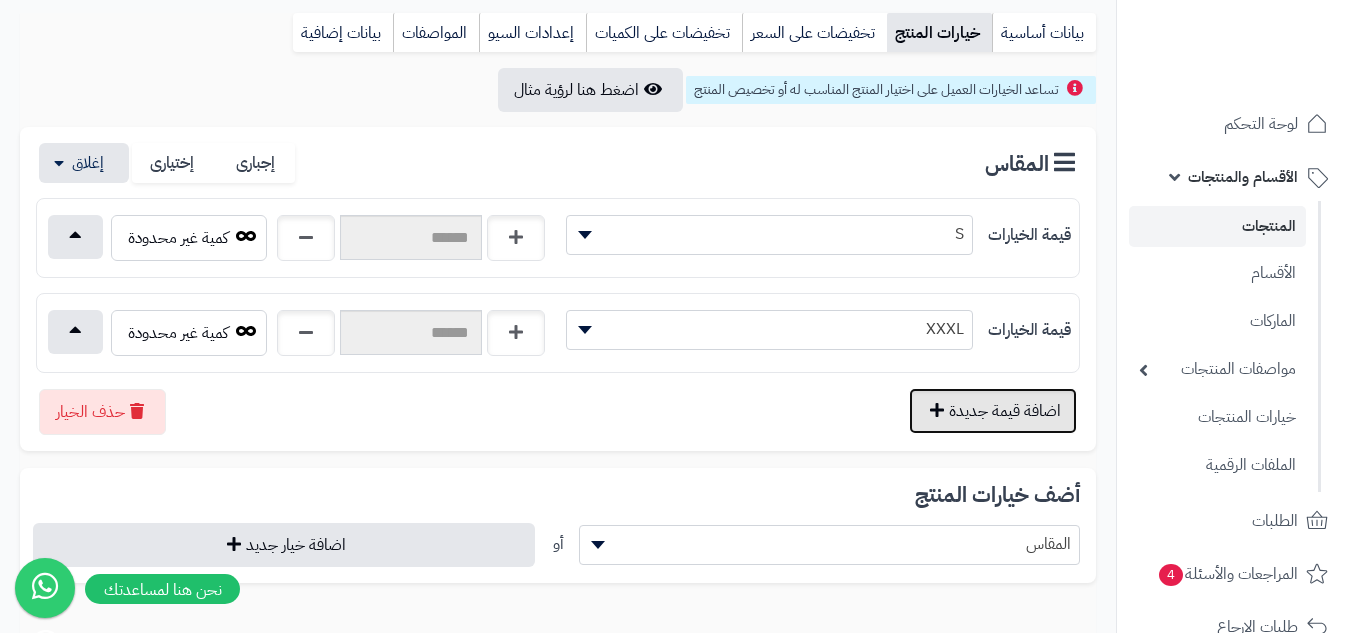 click on "اضافة قيمة جديدة" at bounding box center (993, 411) 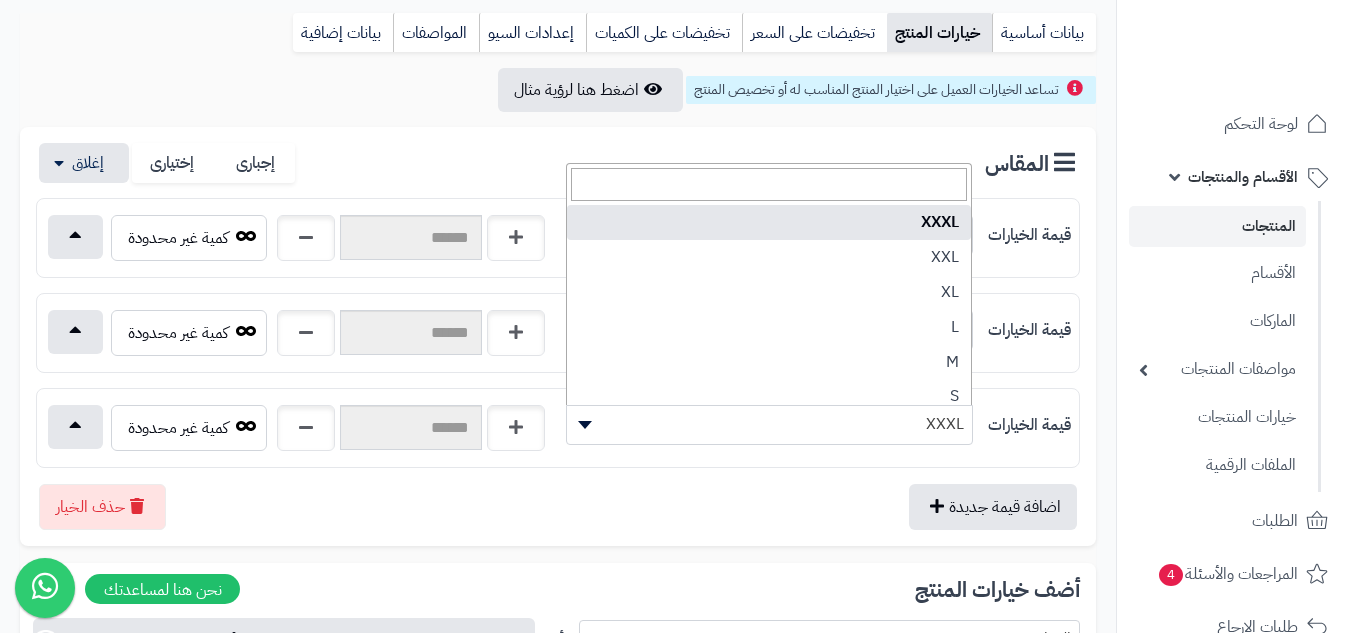 click on "XXXL" at bounding box center (769, 424) 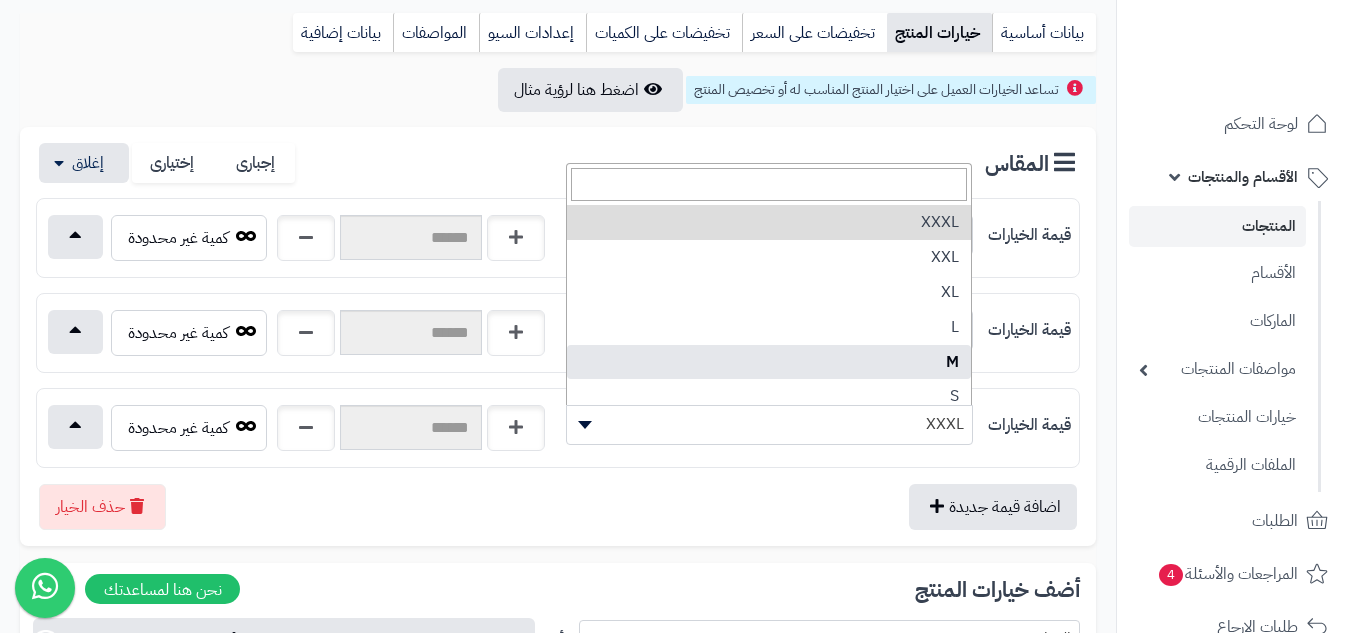 select on "***" 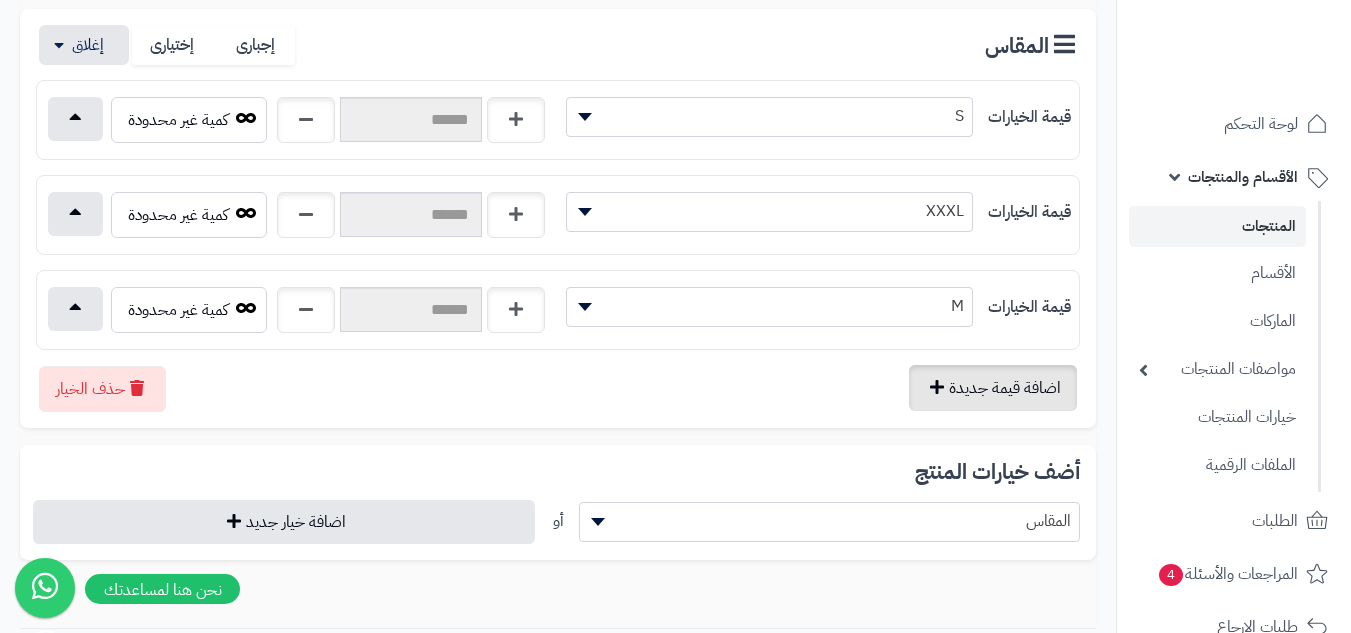 scroll, scrollTop: 389, scrollLeft: 0, axis: vertical 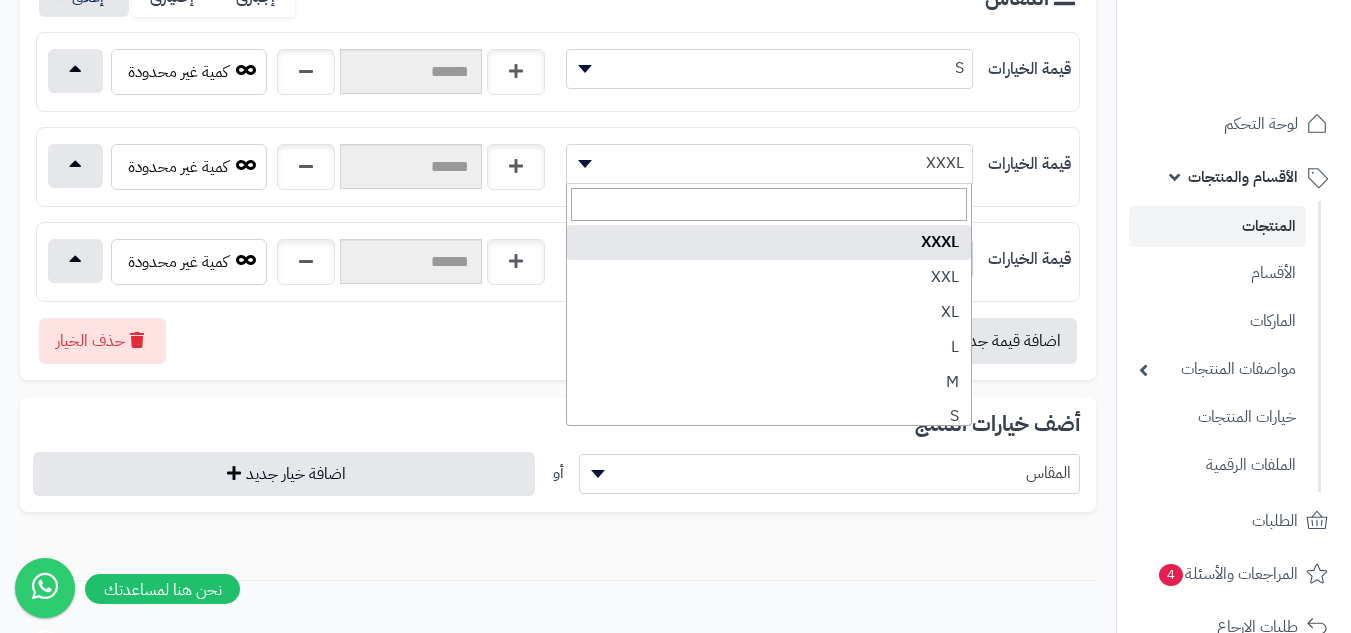 click on "XXXL" at bounding box center [769, 163] 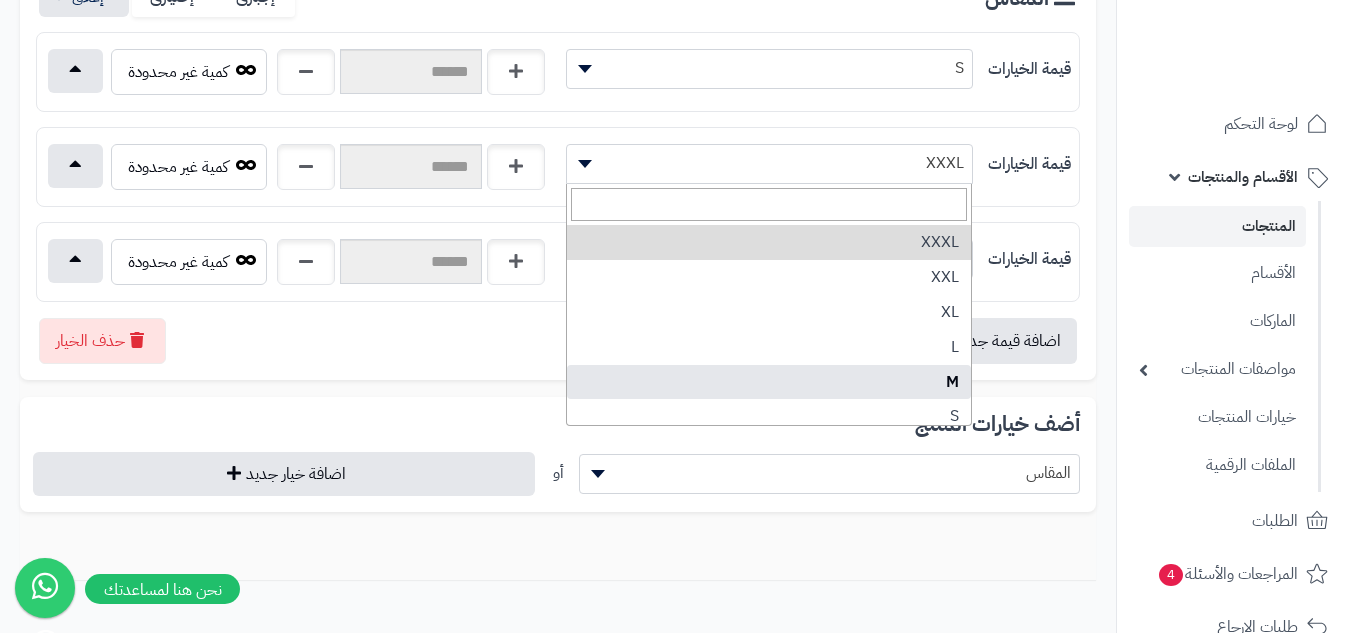 select on "***" 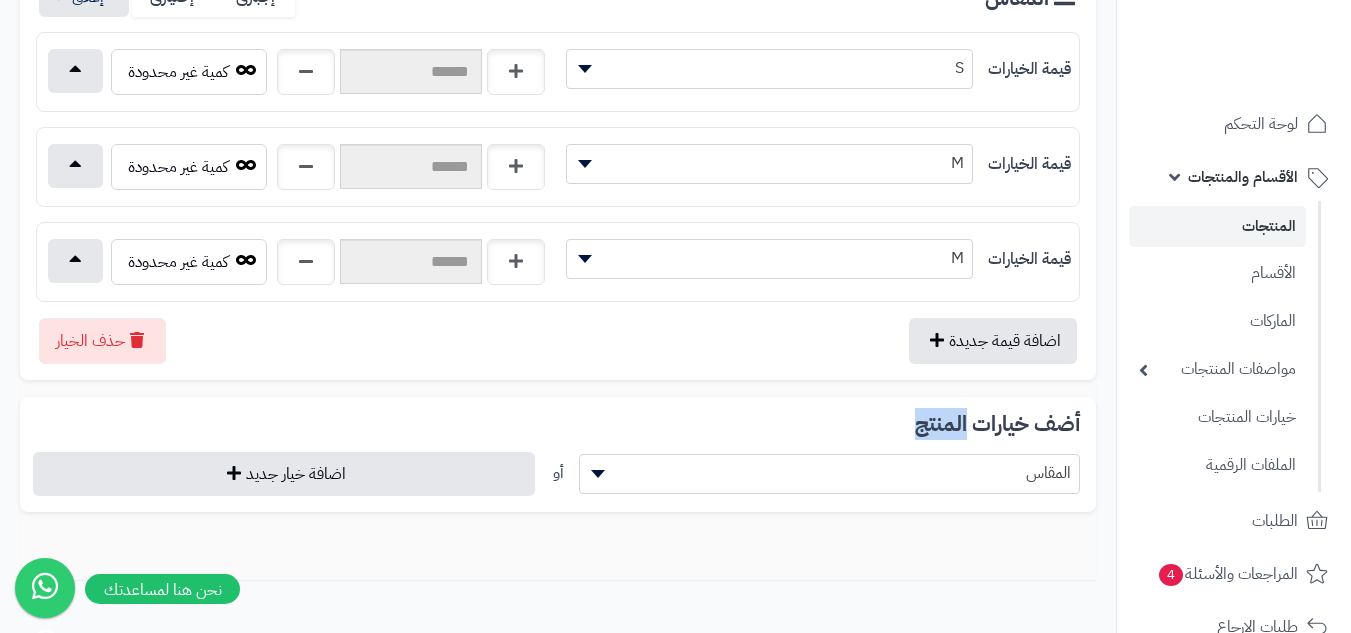 click on "M" at bounding box center (769, 258) 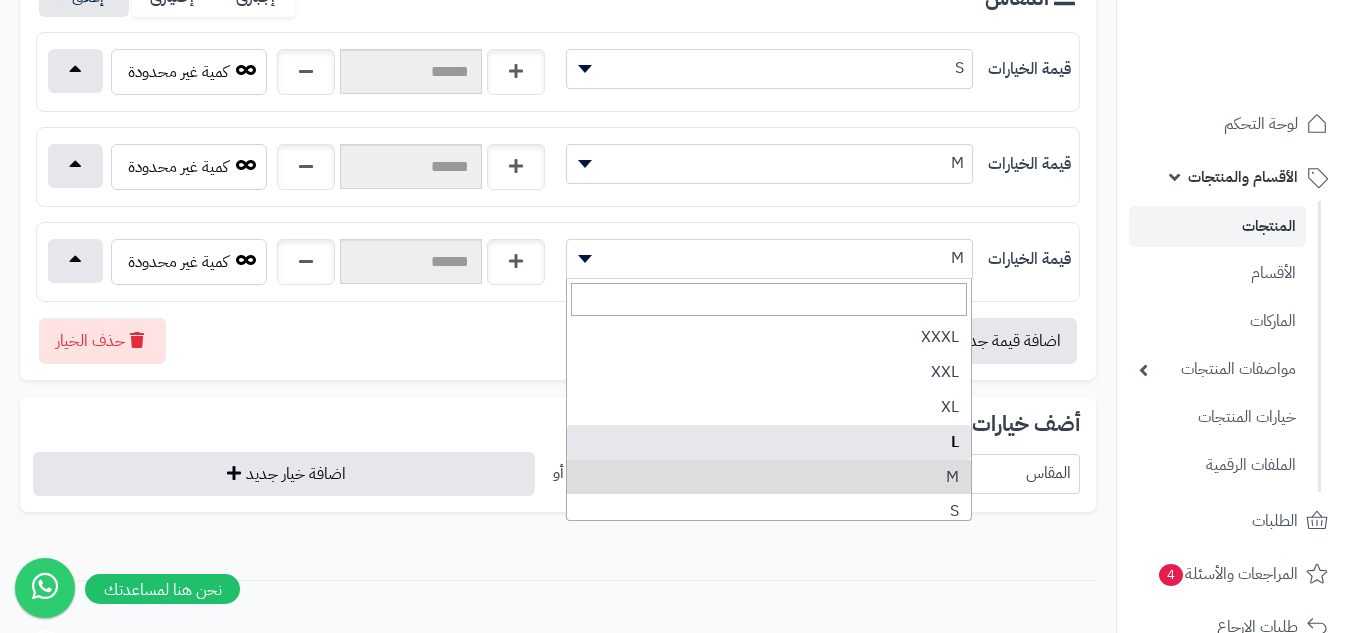 select on "***" 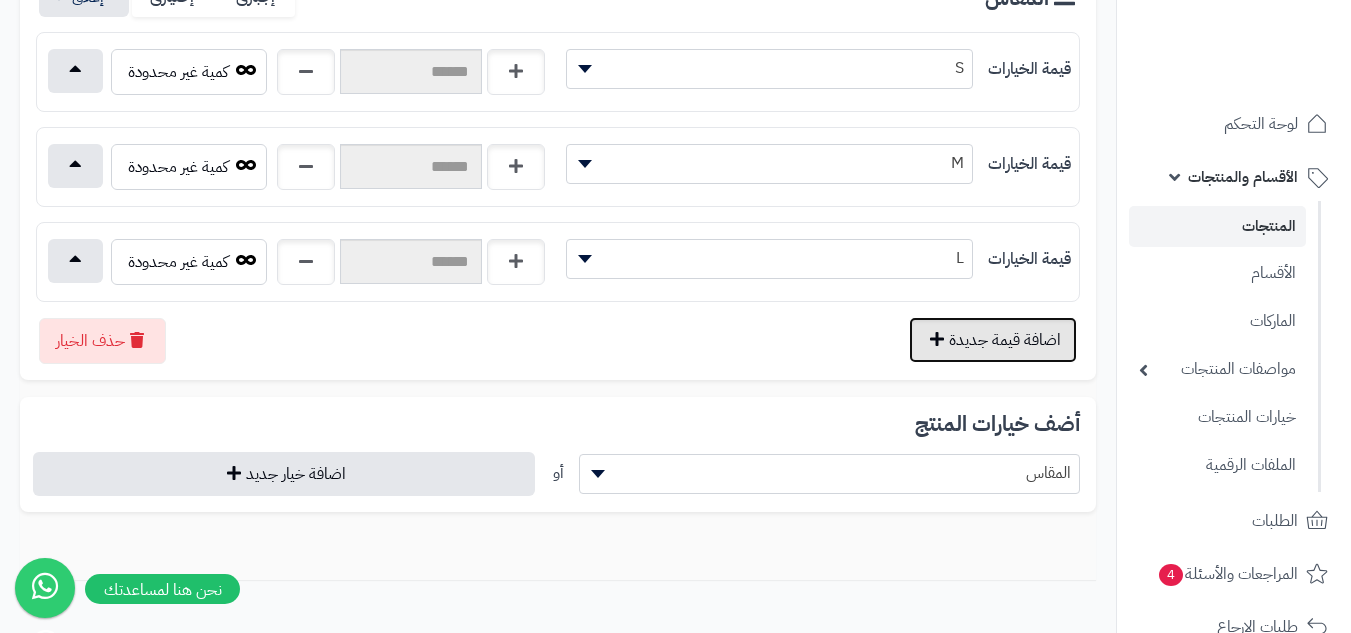 click on "اضافة قيمة جديدة" at bounding box center (993, 340) 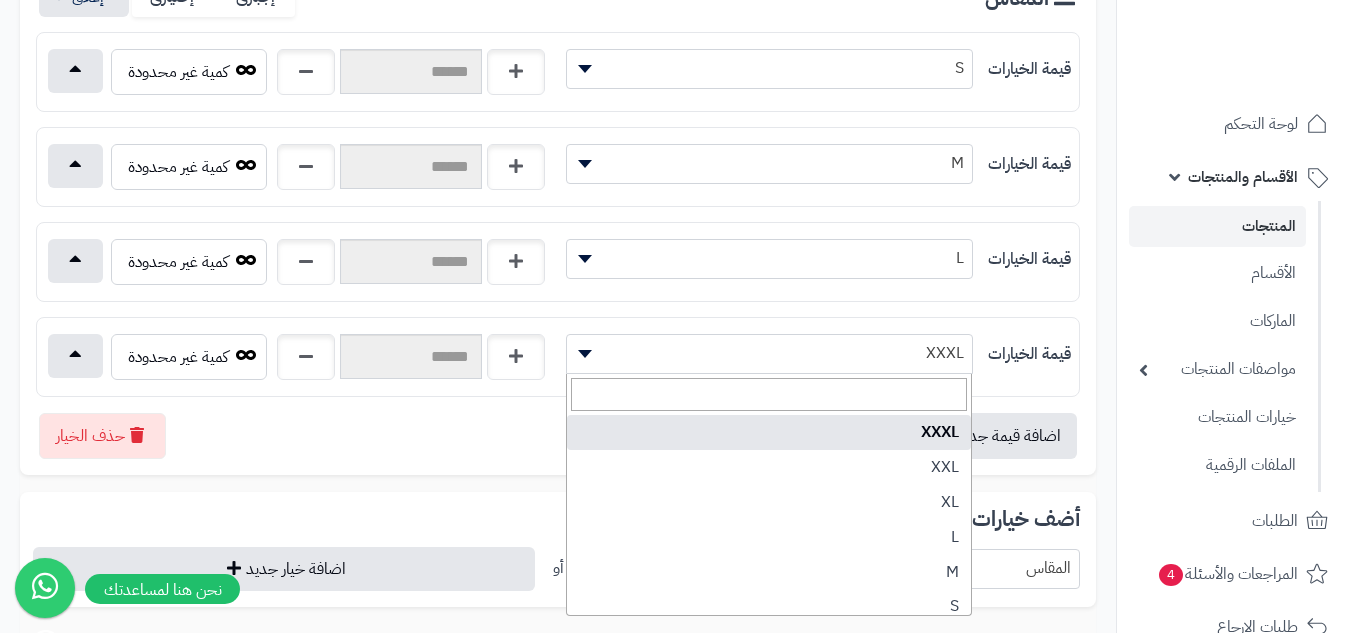 click on "XXXL" at bounding box center [769, 353] 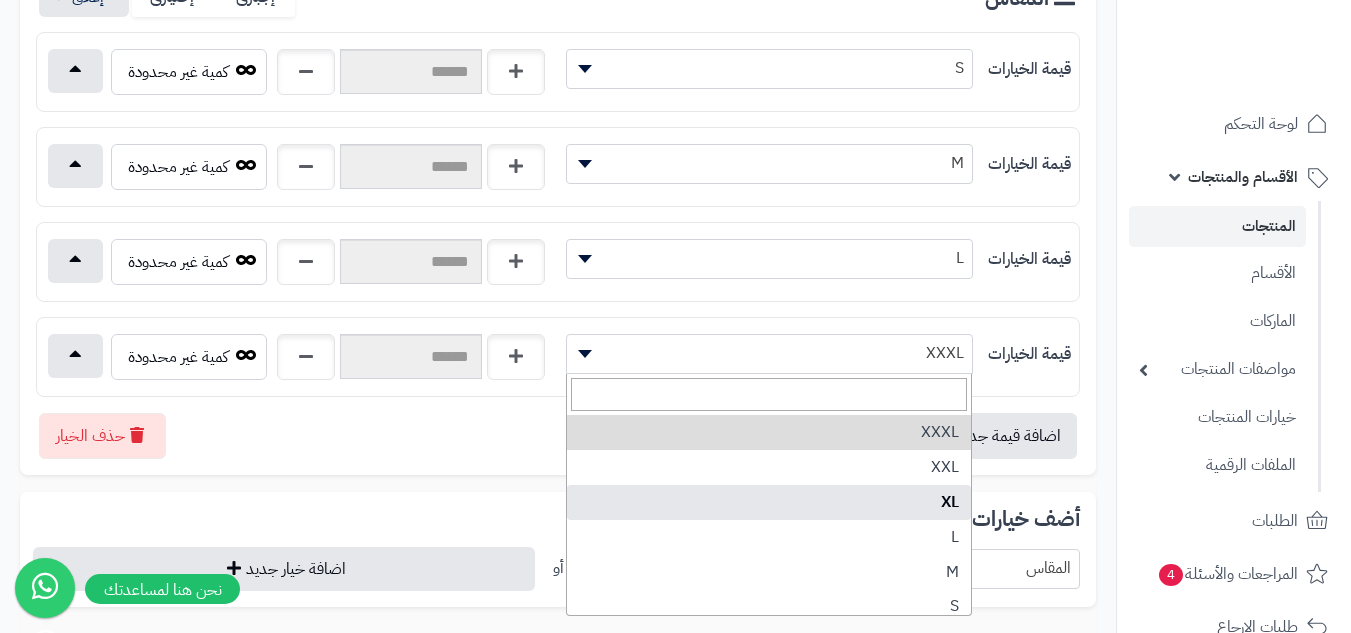 select on "***" 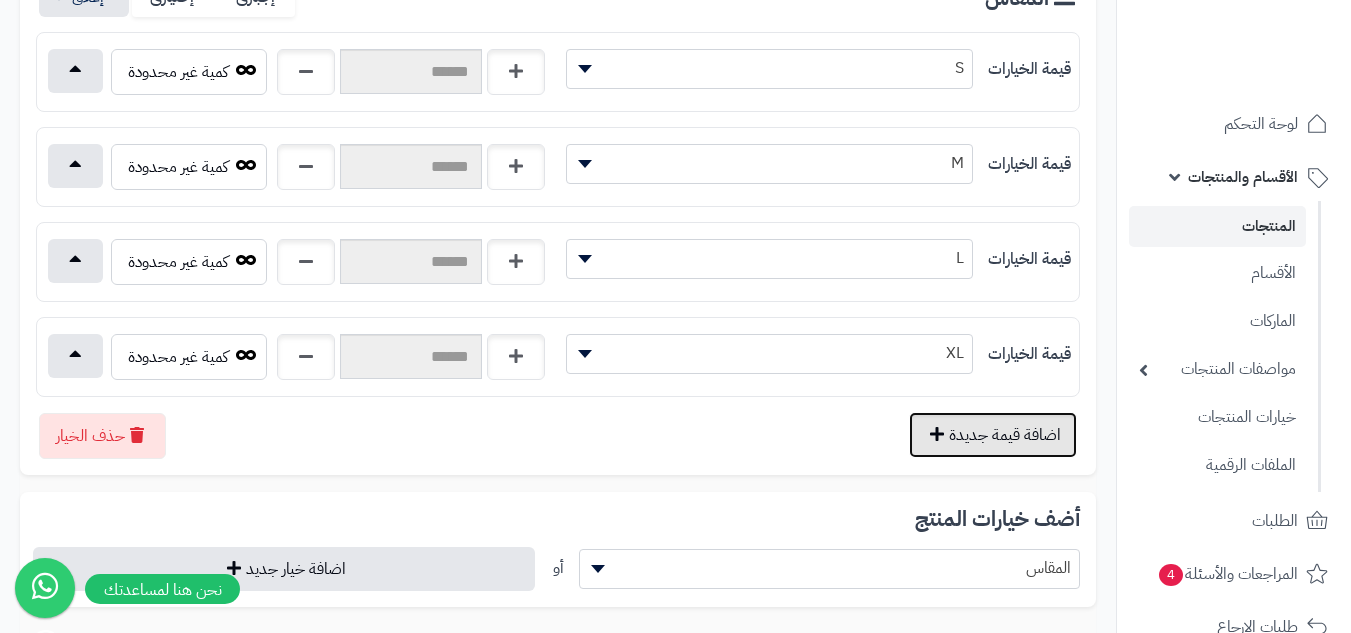 click on "اضافة قيمة جديدة" at bounding box center [993, 435] 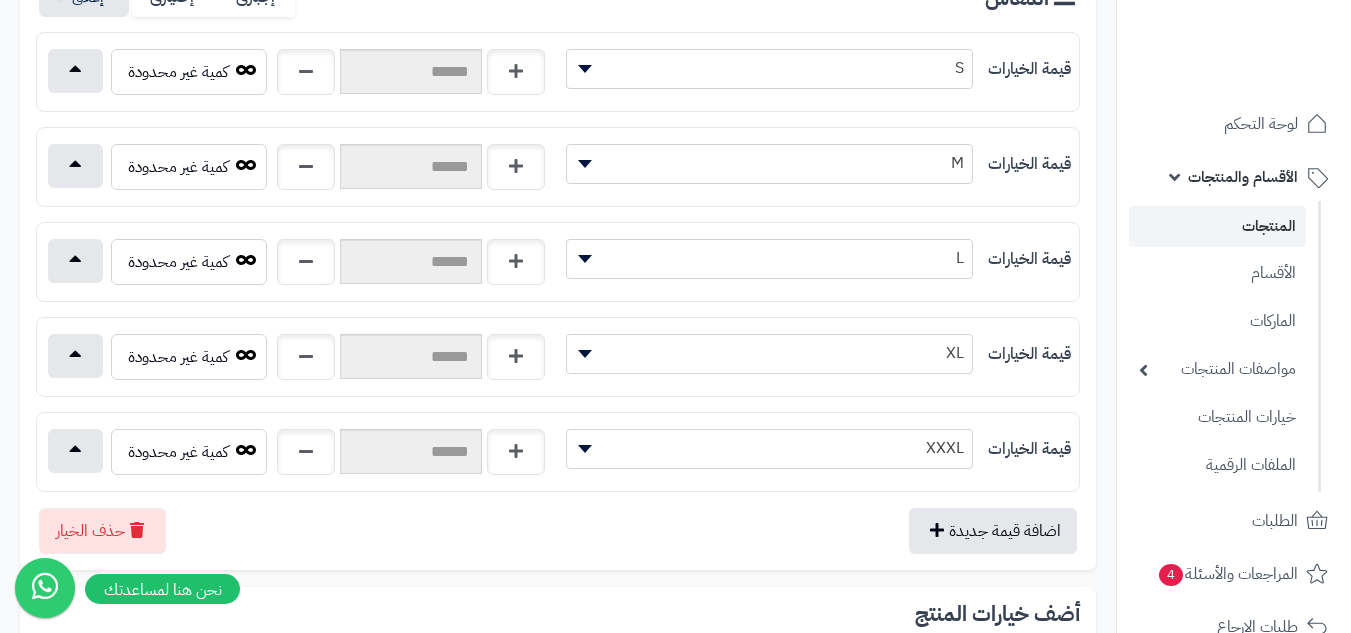 click on "XXXL" at bounding box center (769, 448) 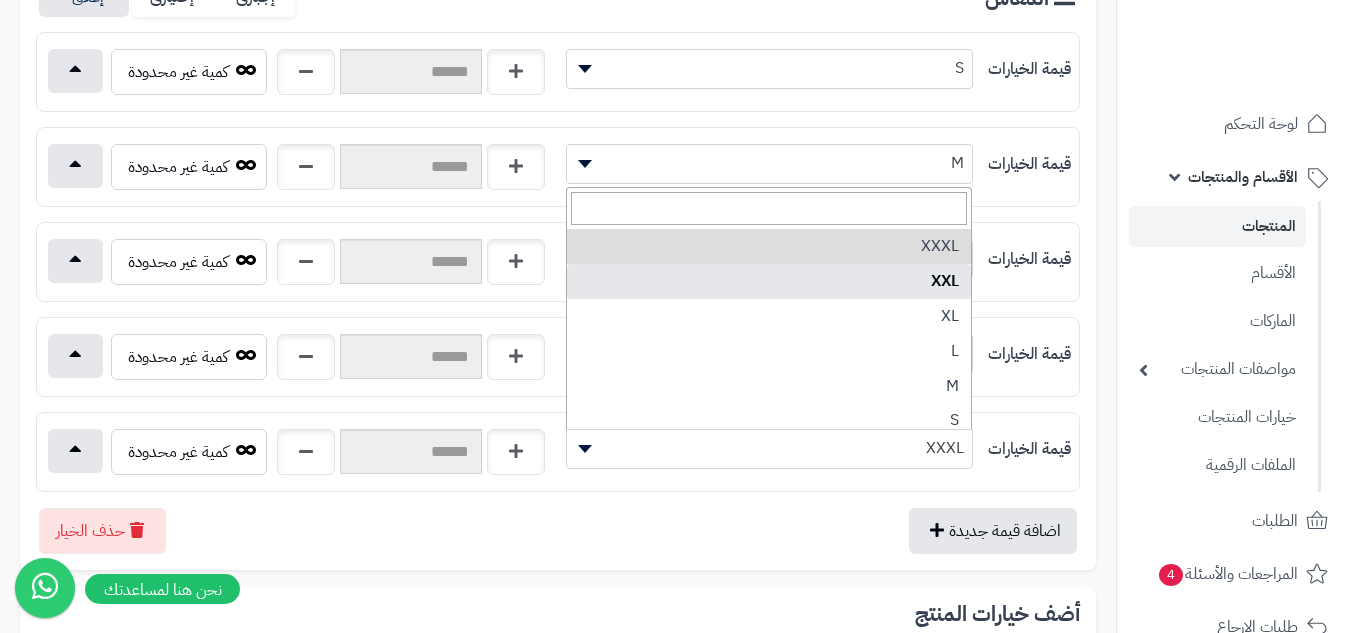select on "***" 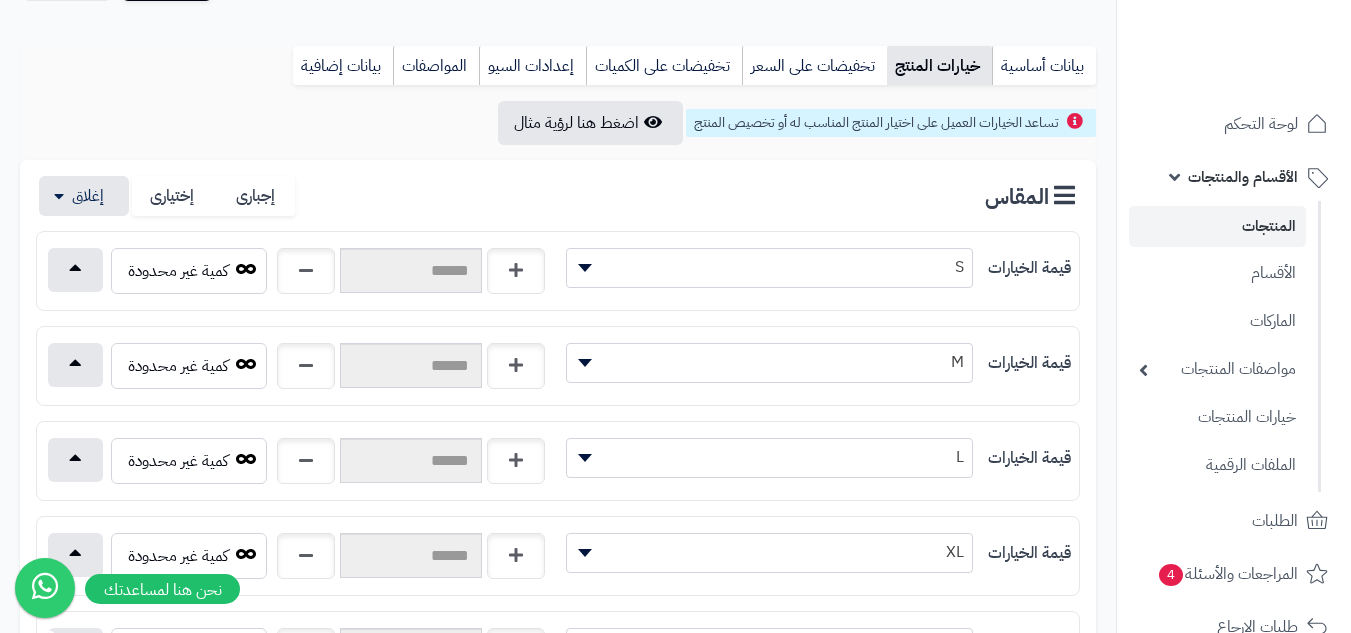 scroll, scrollTop: 56, scrollLeft: 0, axis: vertical 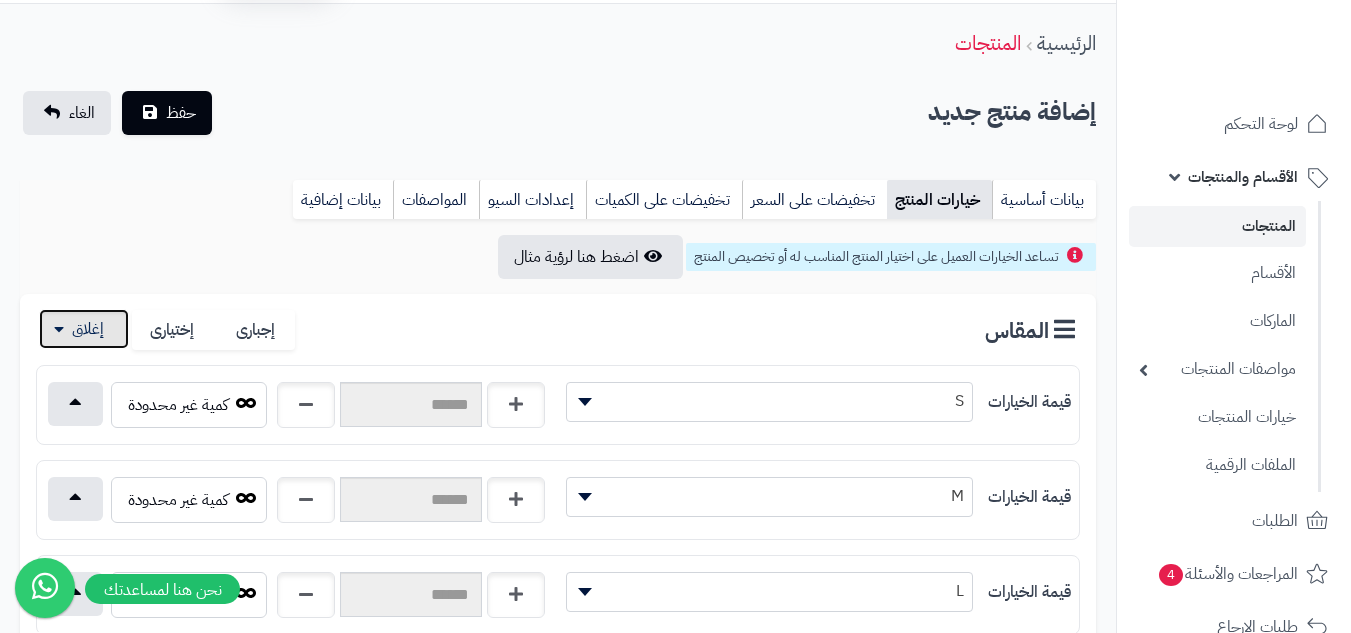 click at bounding box center [84, 329] 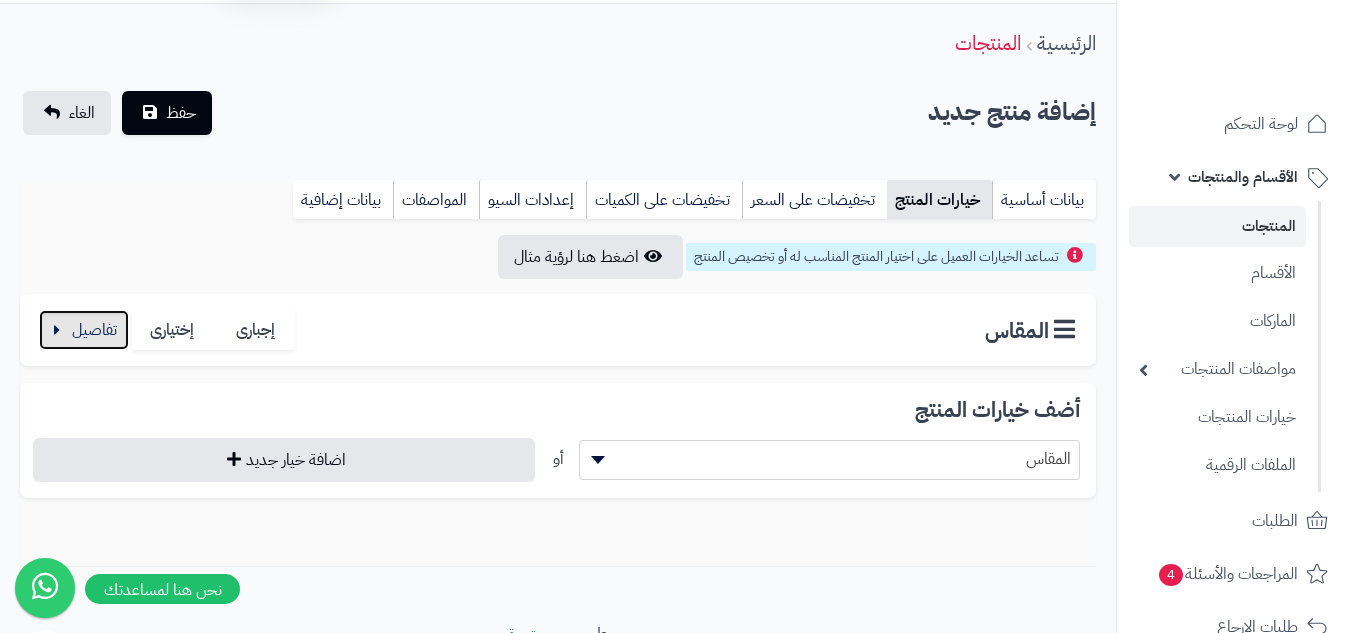 scroll, scrollTop: 146, scrollLeft: 0, axis: vertical 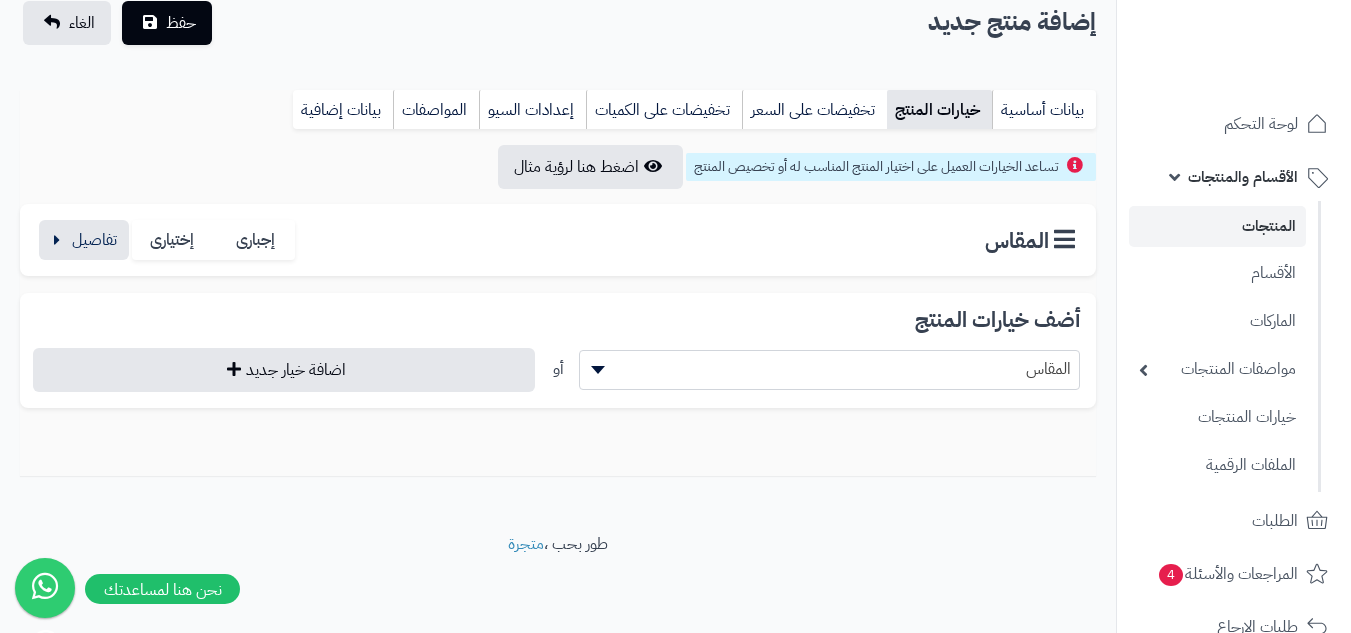 click on "المقاس" at bounding box center (830, 369) 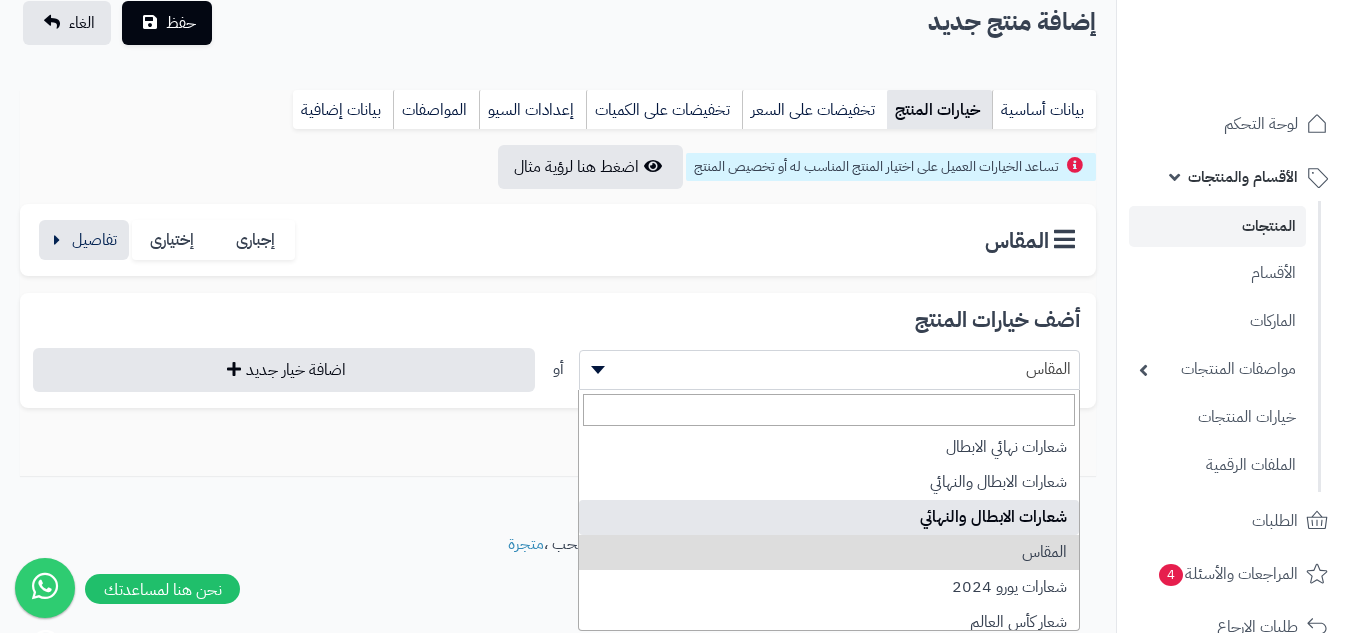 scroll, scrollTop: 167, scrollLeft: 0, axis: vertical 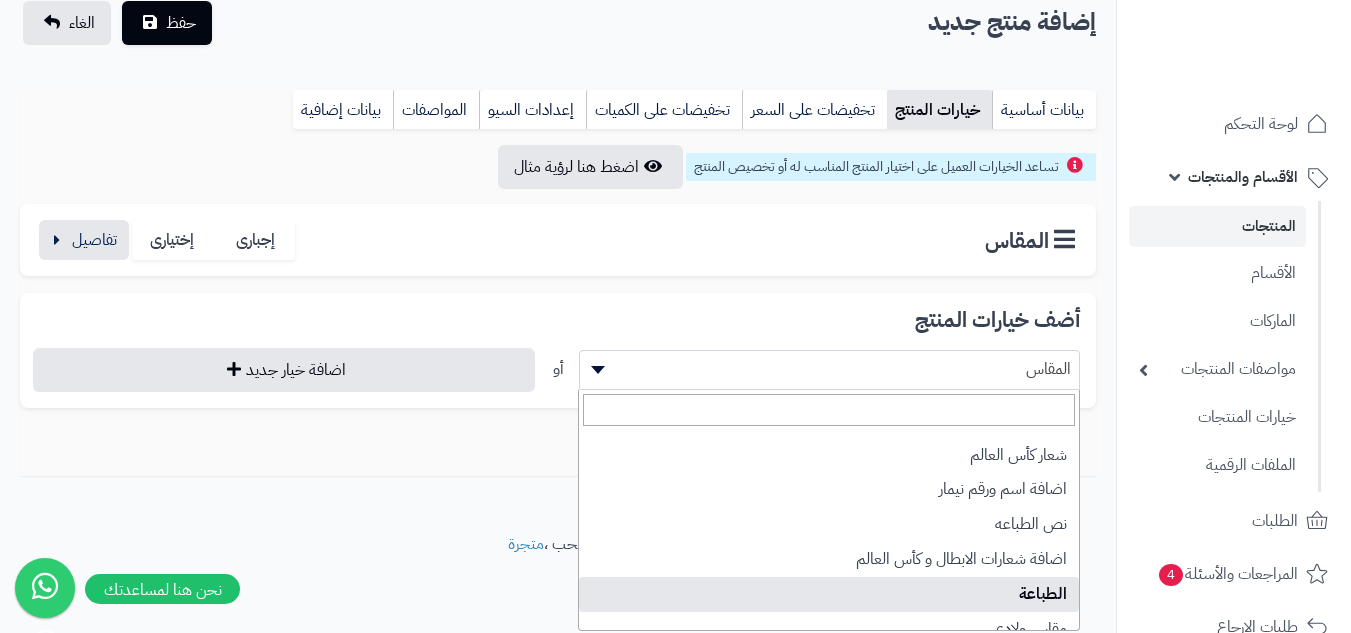 select on "**" 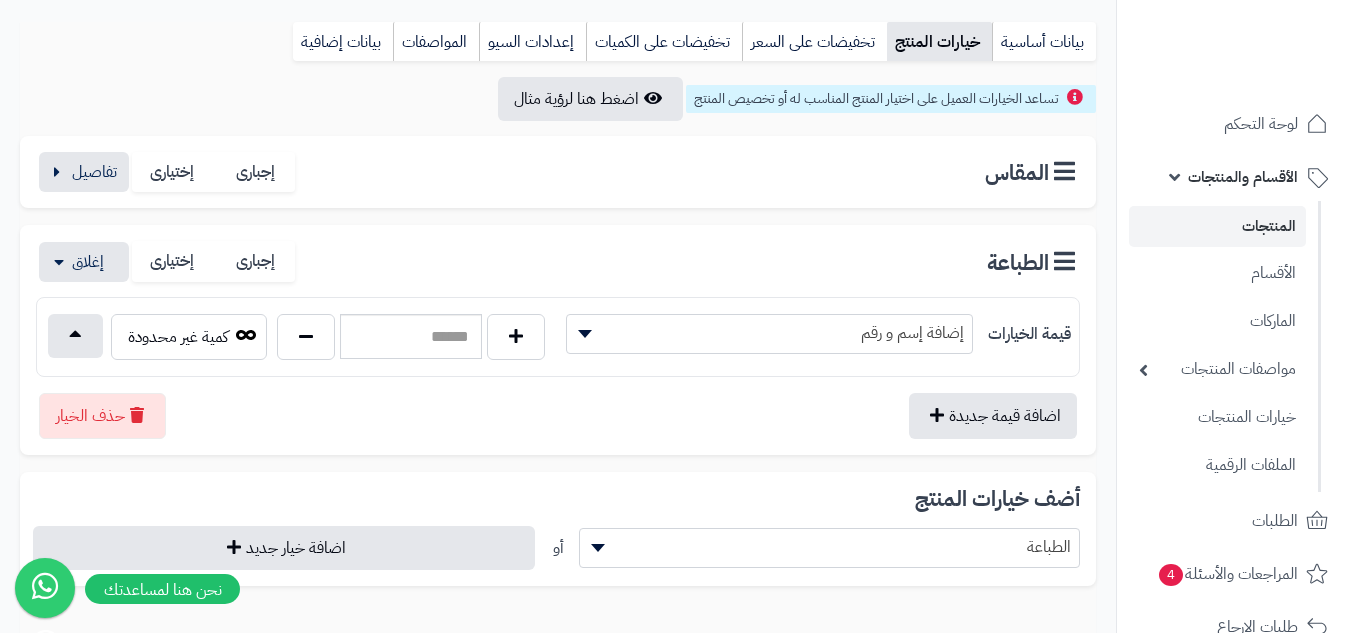 scroll, scrollTop: 313, scrollLeft: 0, axis: vertical 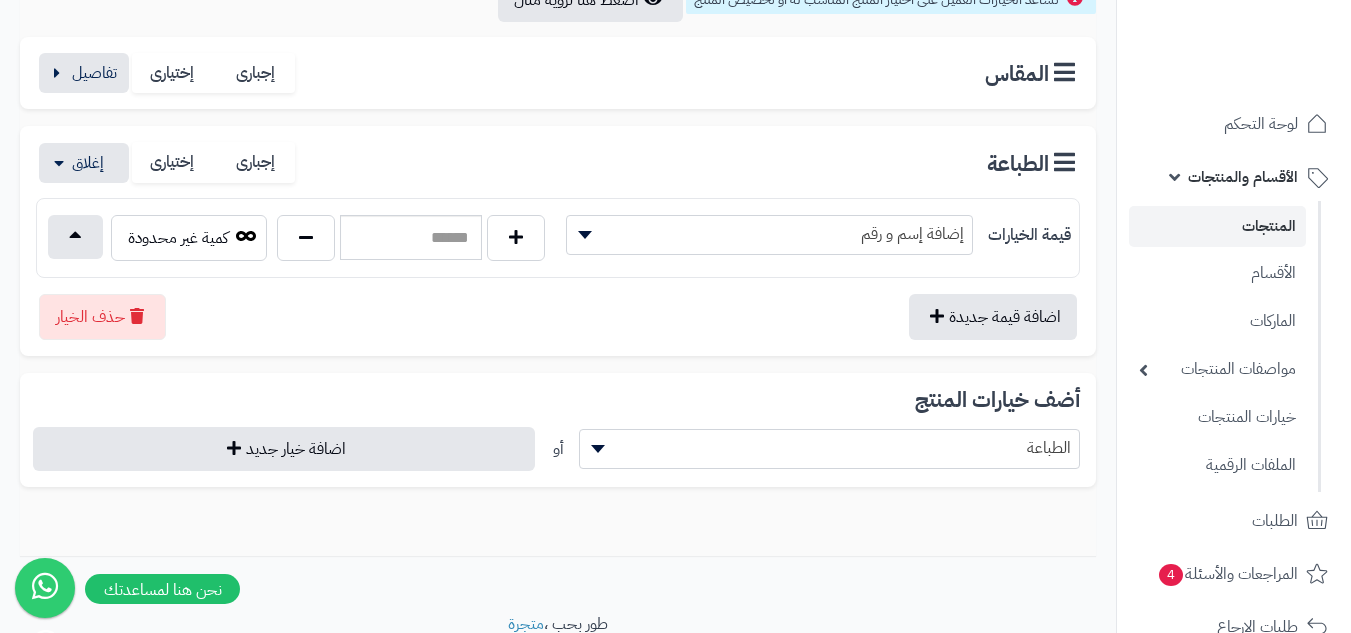 click on "إضافة إسم و رقم" at bounding box center (769, 234) 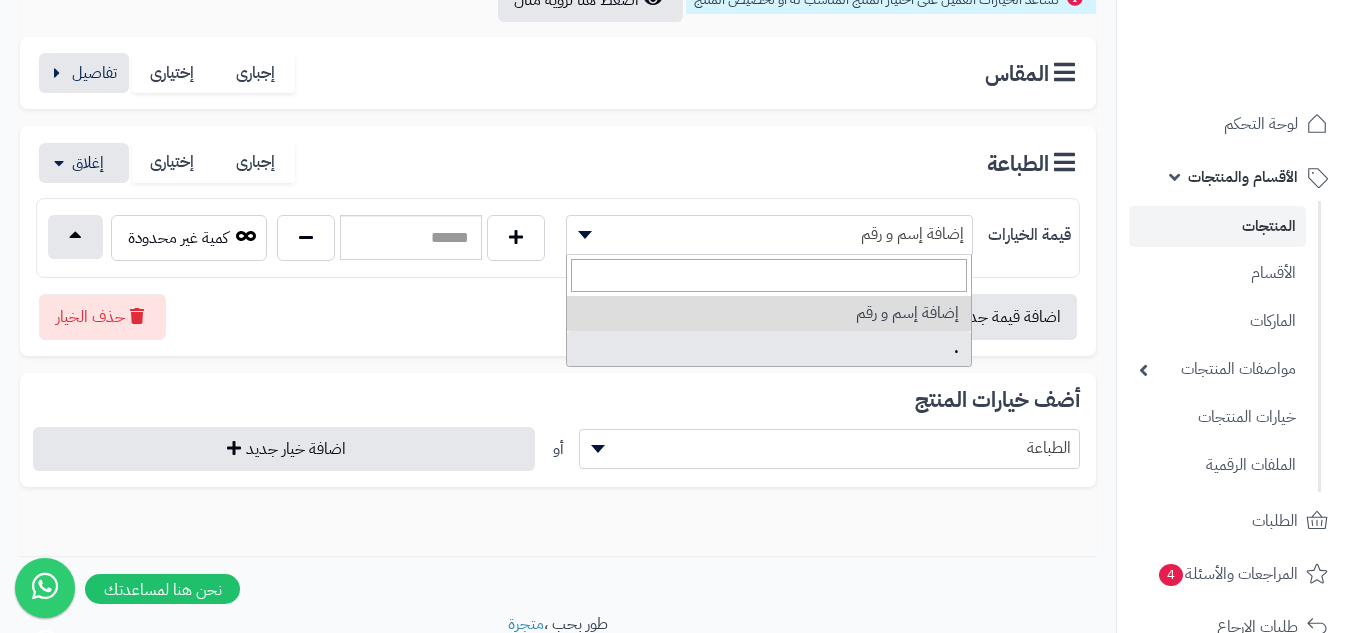 select on "***" 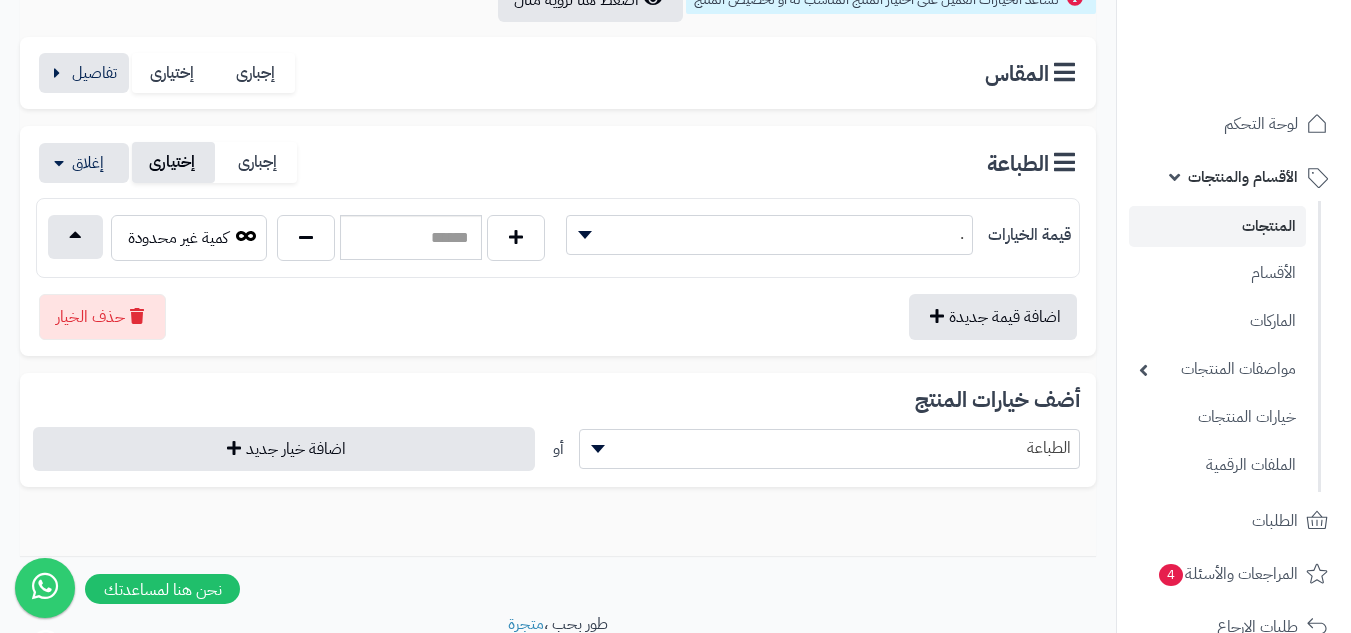 click on "إختيارى" at bounding box center (173, 162) 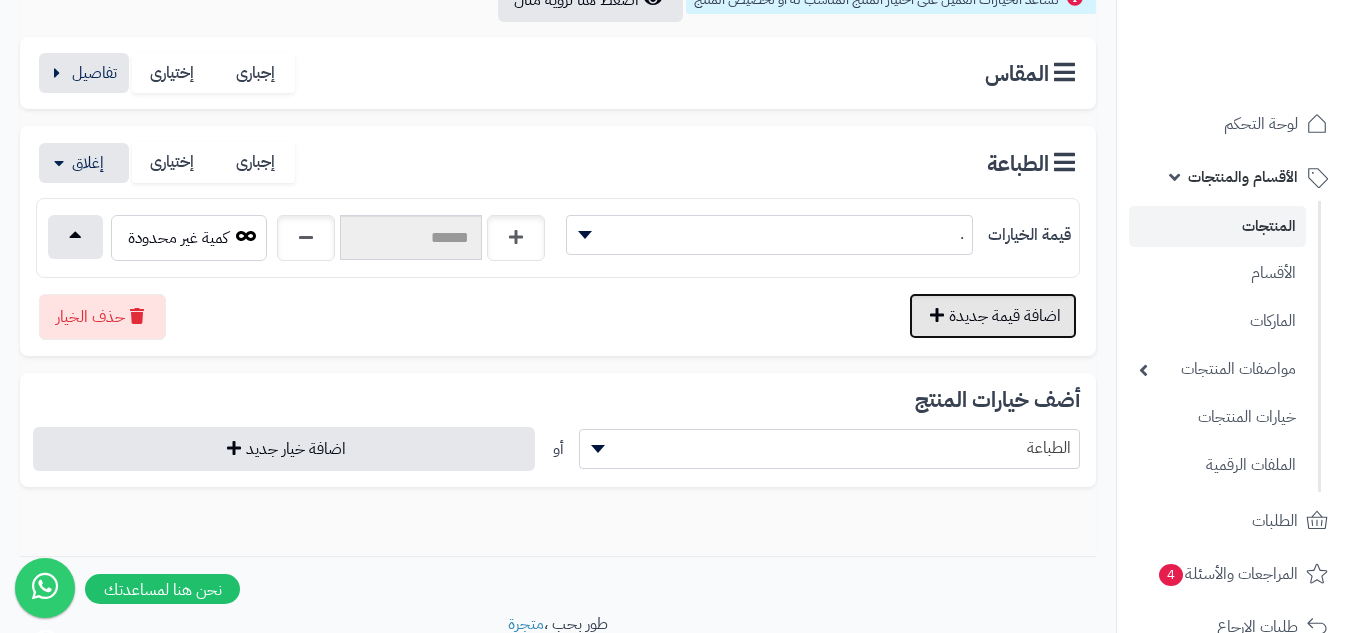 click on "اضافة قيمة جديدة" at bounding box center (993, 316) 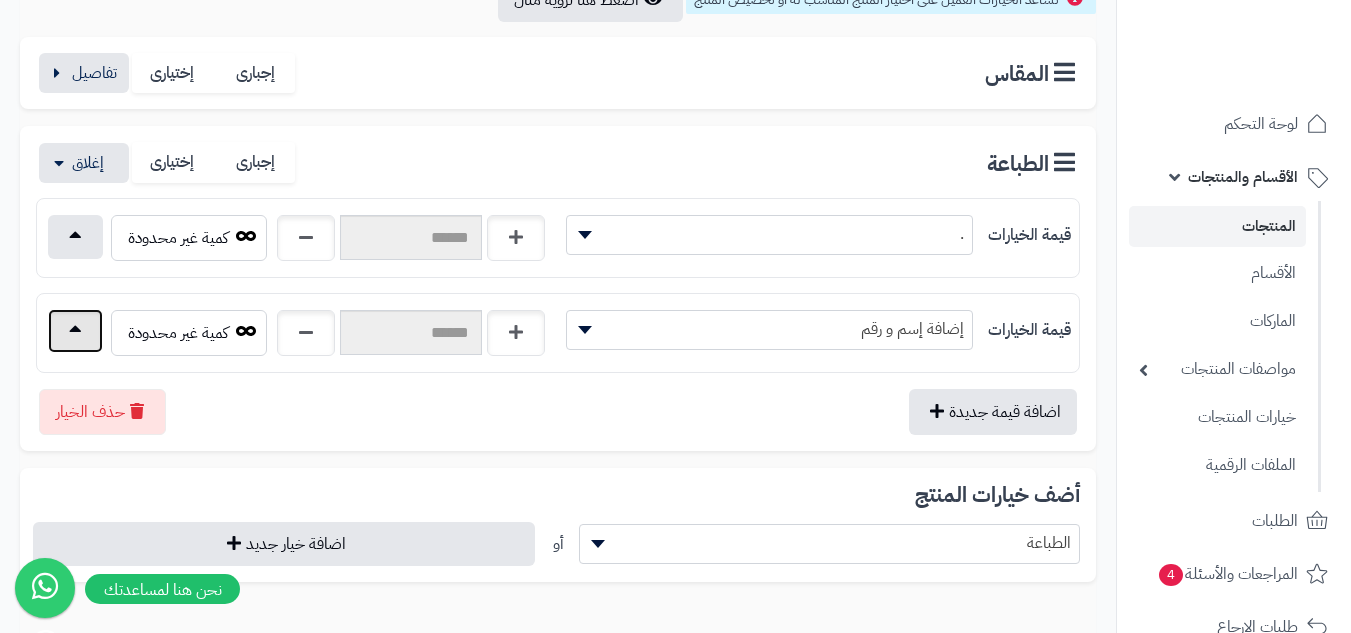 click at bounding box center (75, 331) 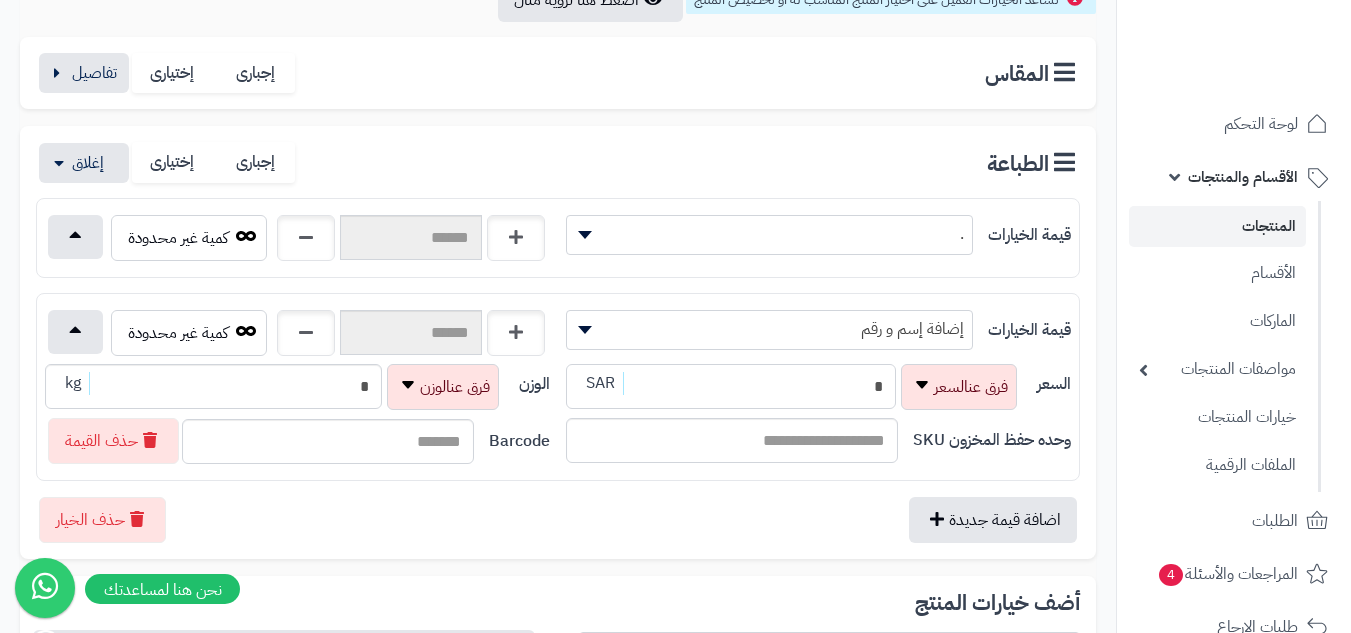 click on "*" at bounding box center (731, 386) 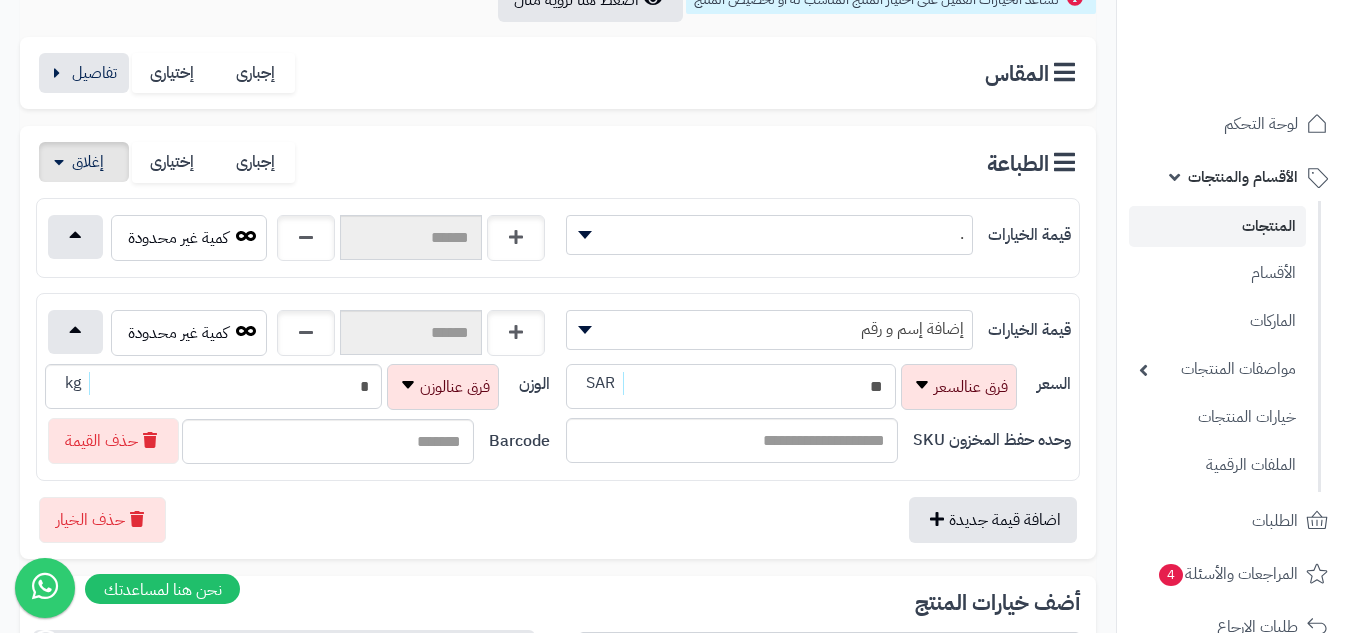 type on "**" 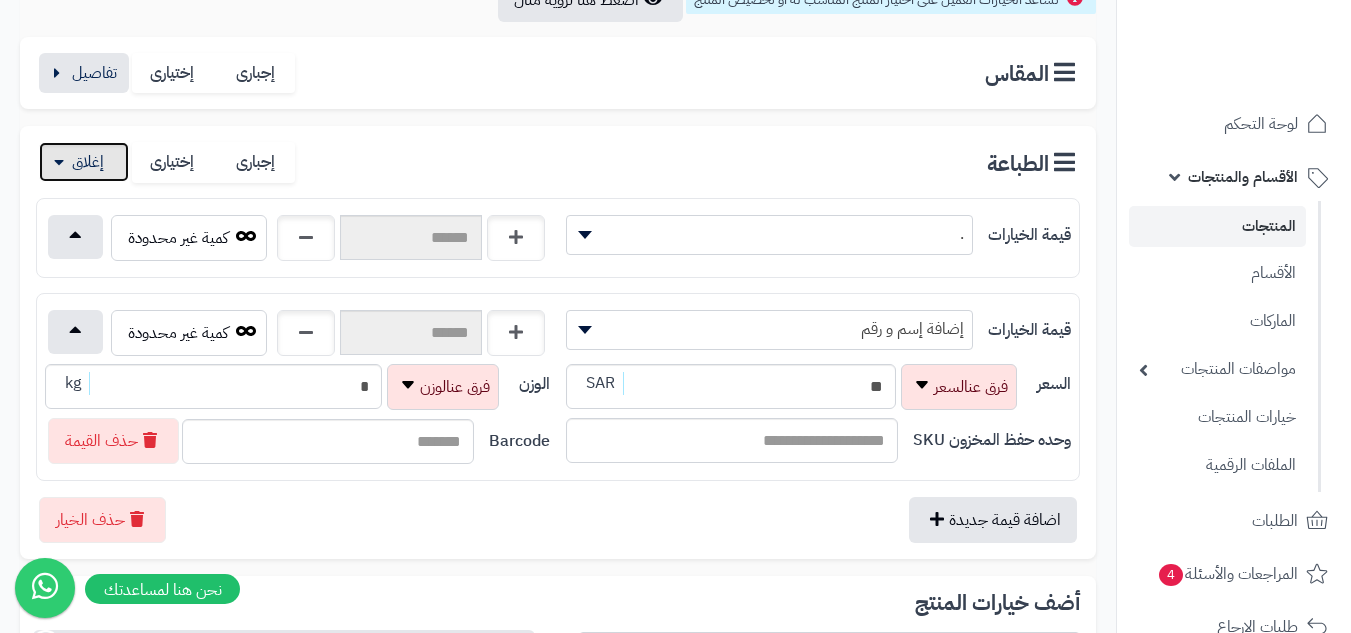 click at bounding box center [84, 162] 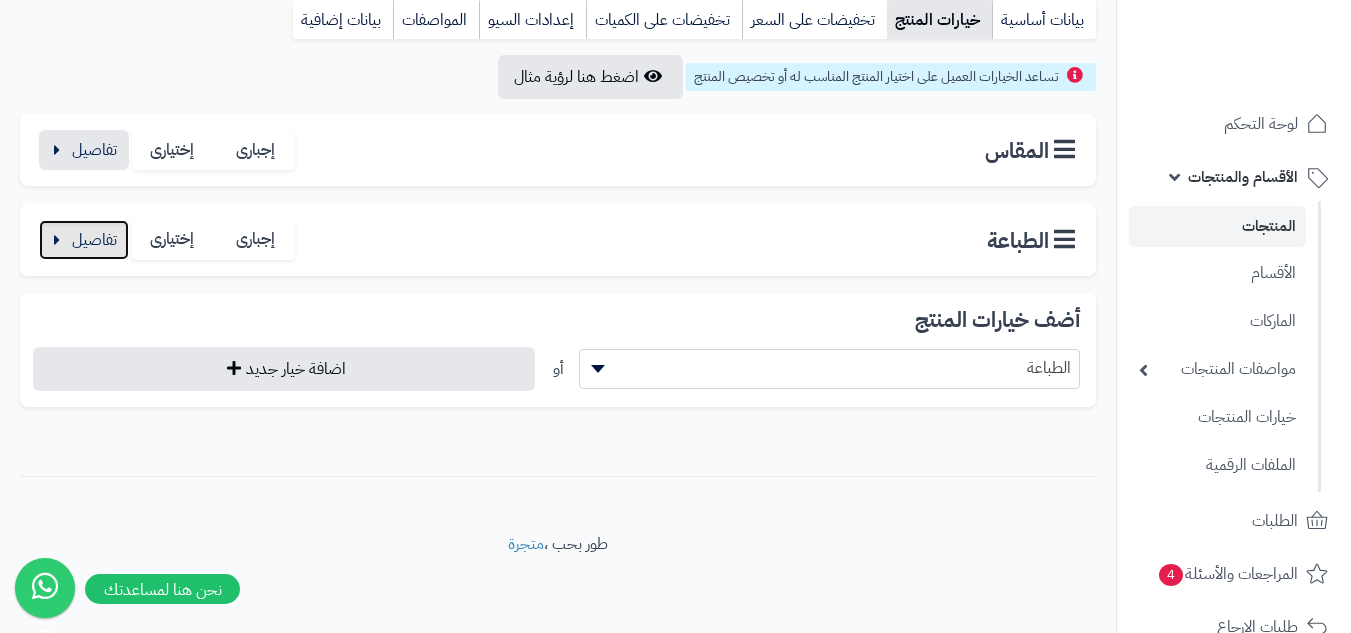 scroll, scrollTop: 236, scrollLeft: 0, axis: vertical 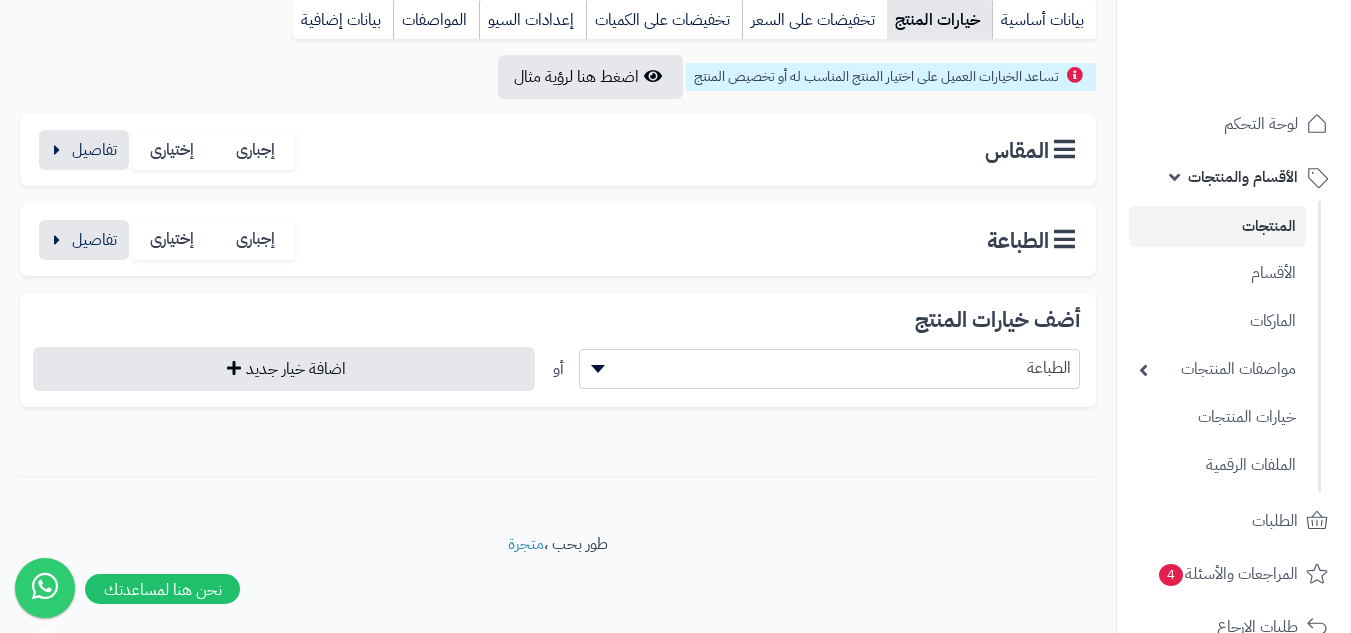 click on "الطباعة" at bounding box center (830, 368) 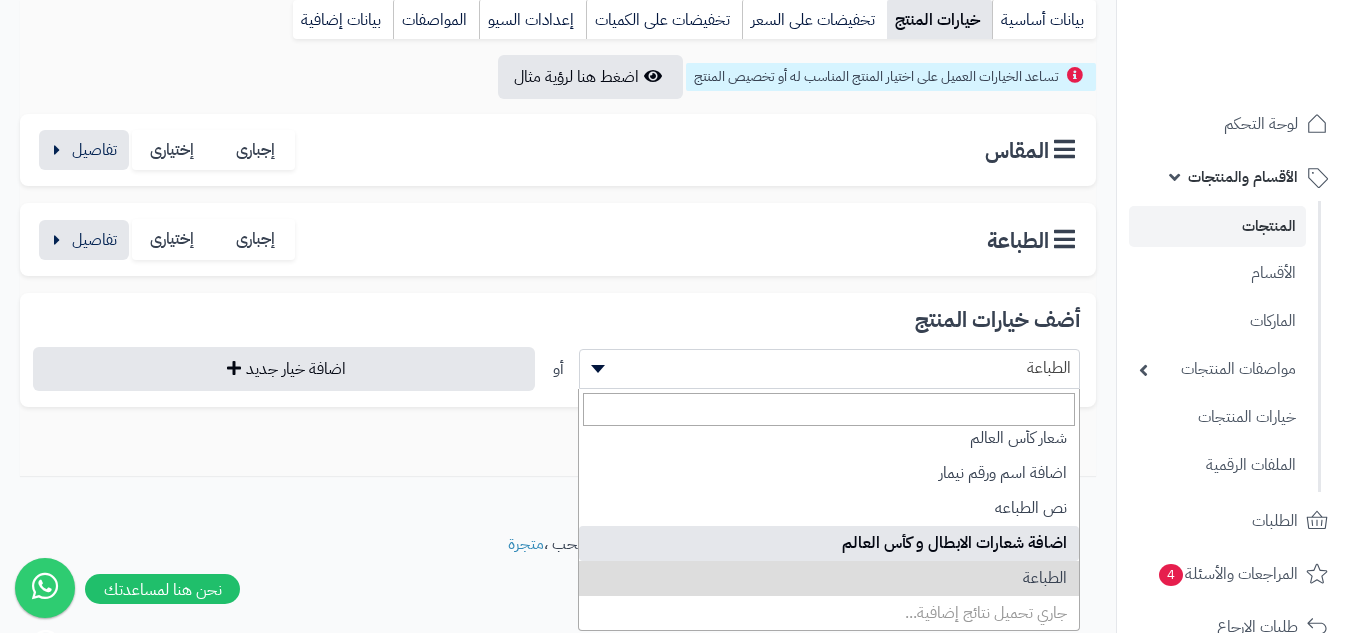 scroll, scrollTop: 183, scrollLeft: 0, axis: vertical 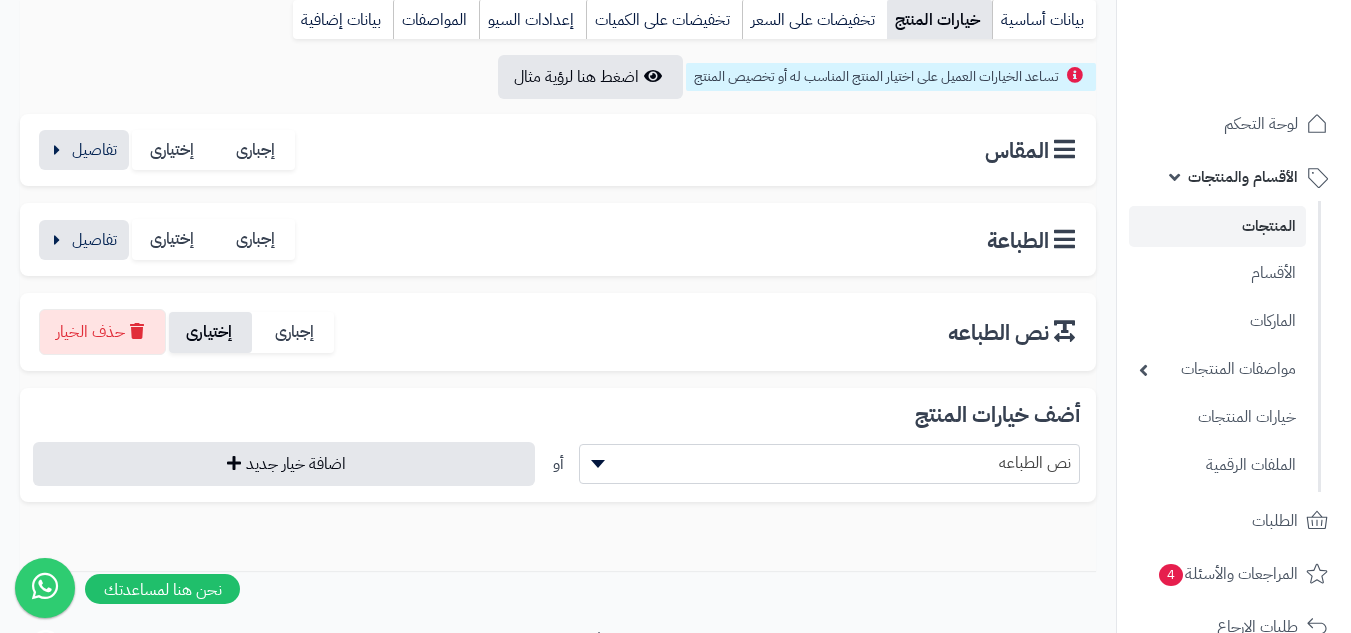 click on "إختيارى" at bounding box center (210, 332) 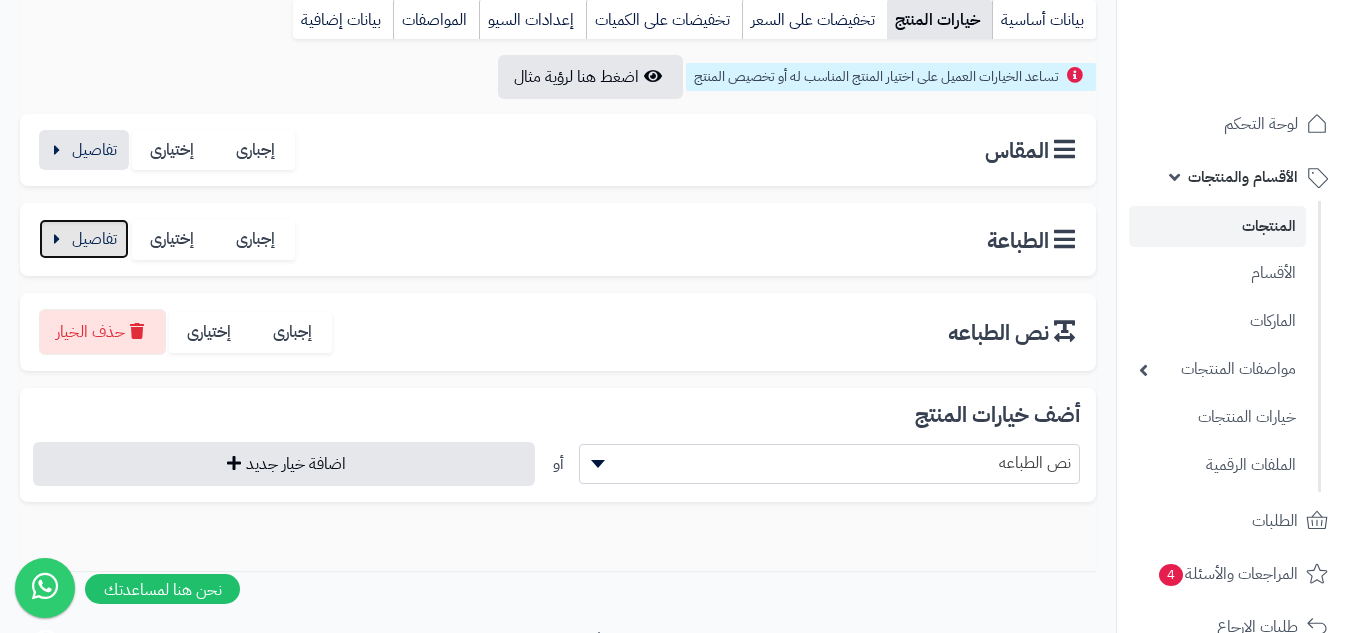 click at bounding box center (84, 239) 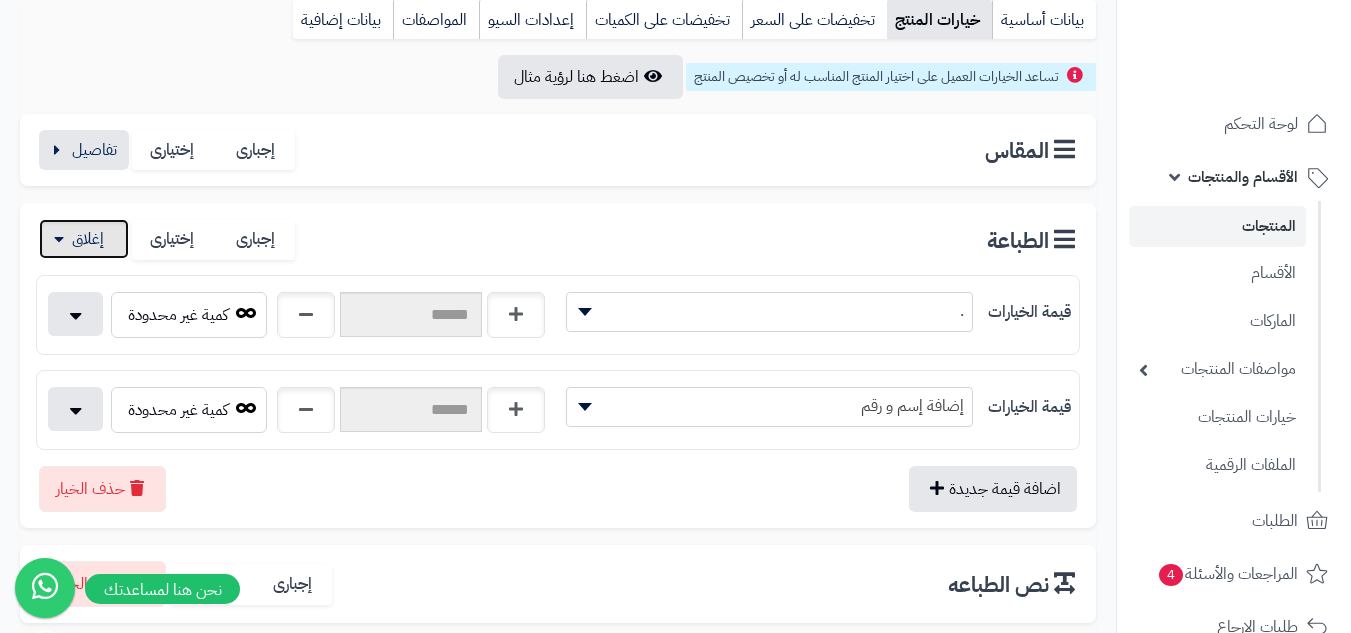 click at bounding box center [84, 239] 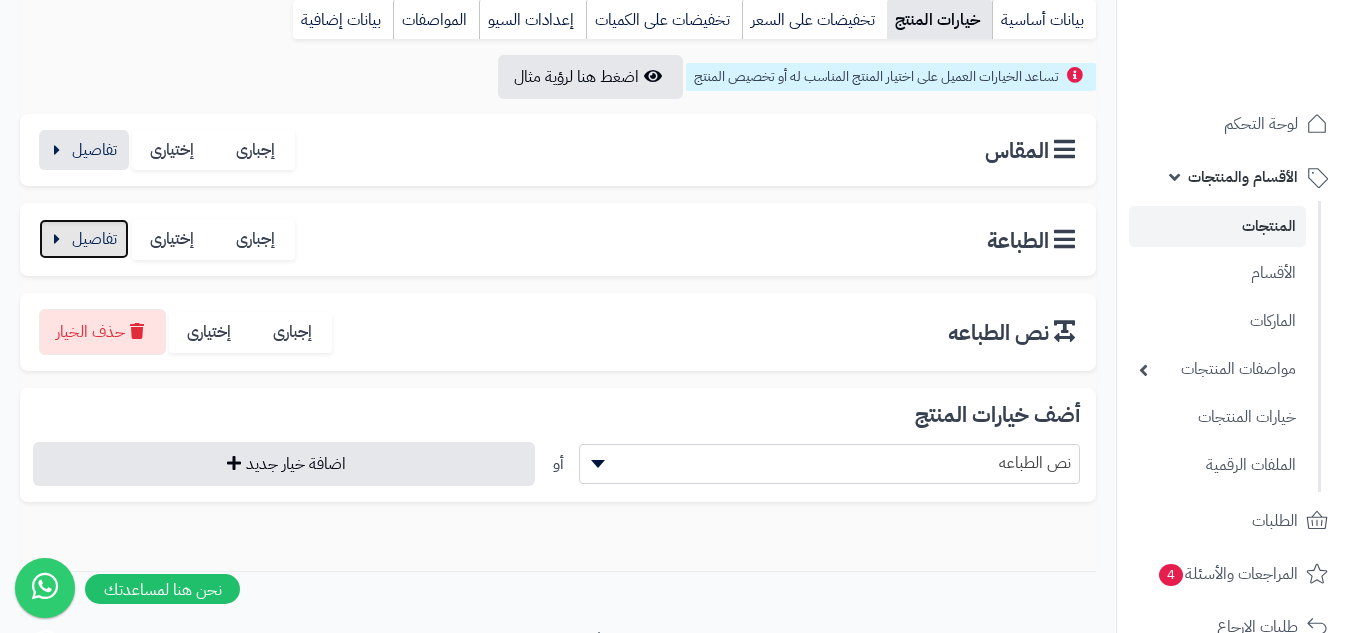 click at bounding box center (84, 239) 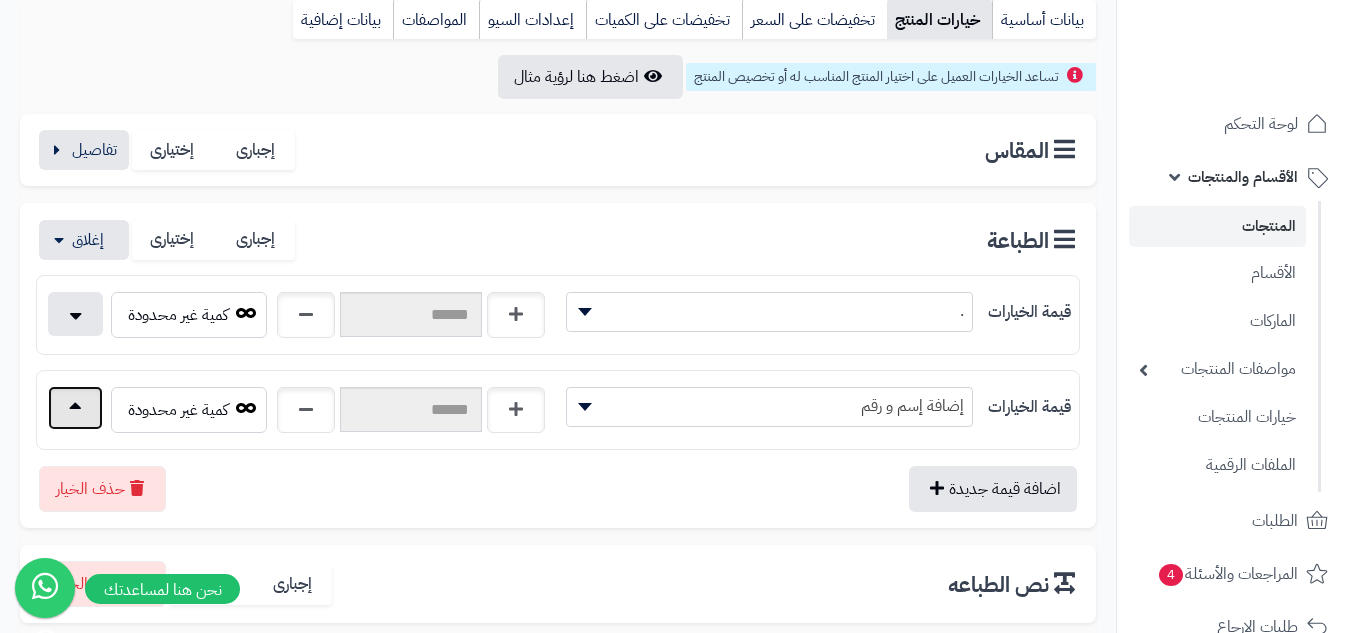 click at bounding box center (75, 408) 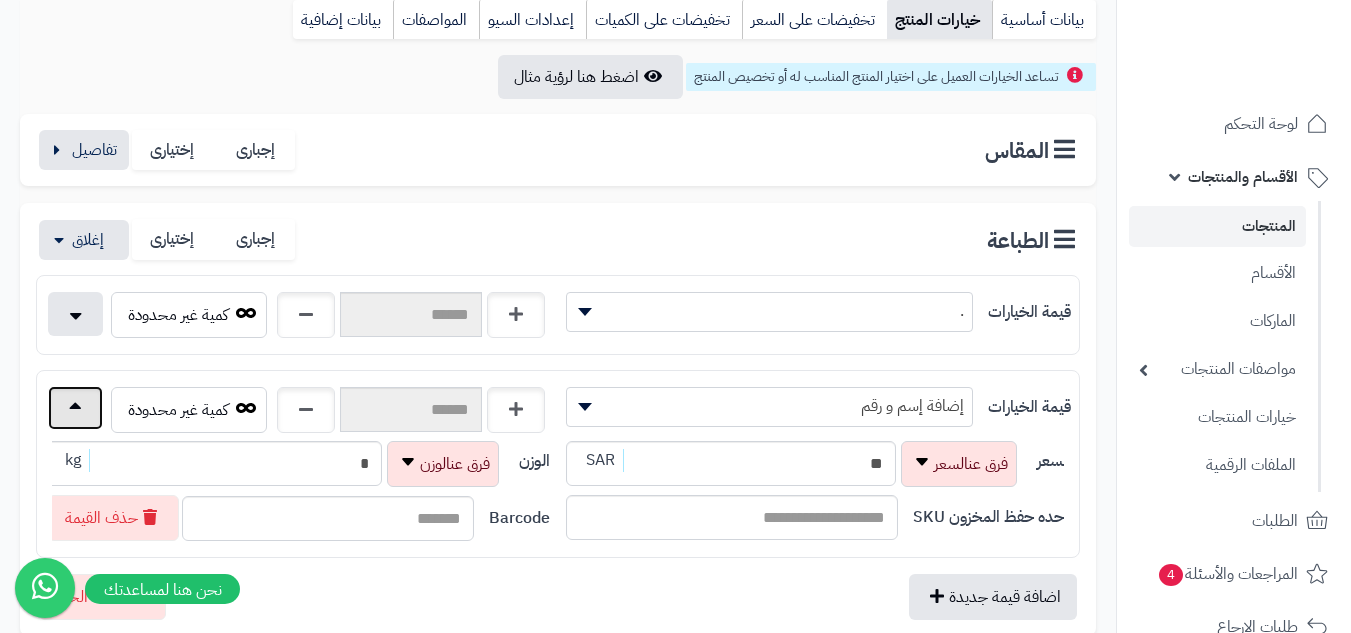 click at bounding box center [75, 408] 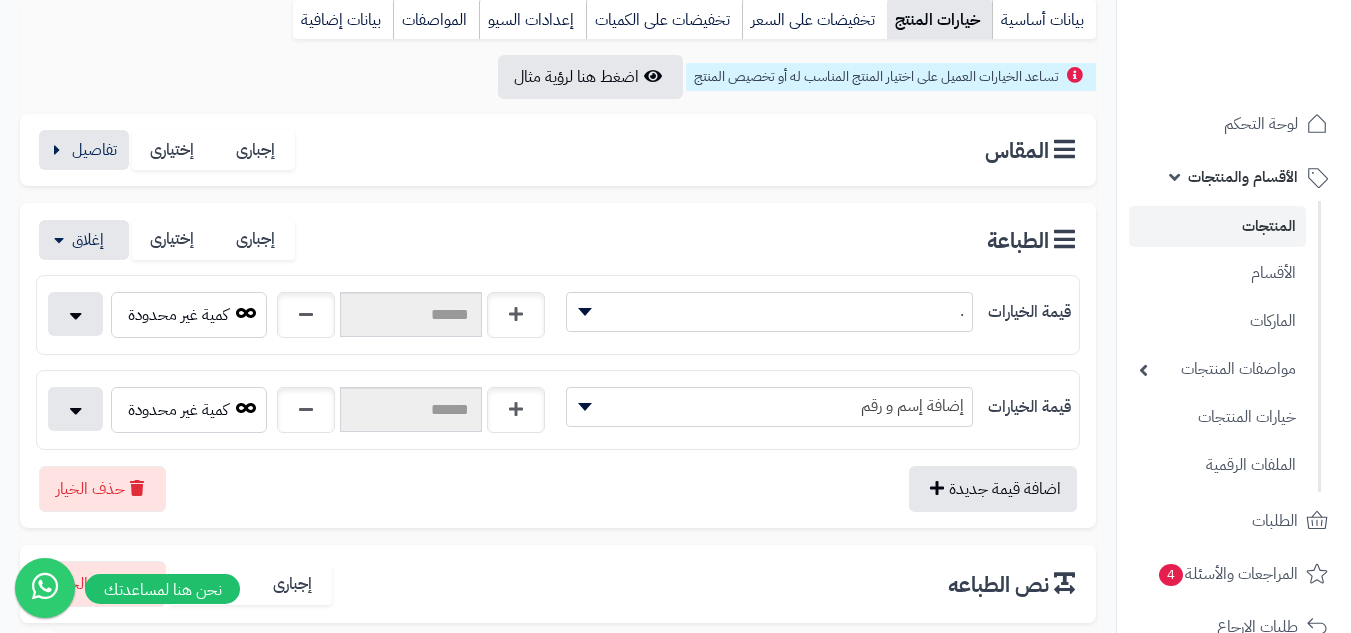 click on "إجبارى
إختيارى" at bounding box center (173, 239) 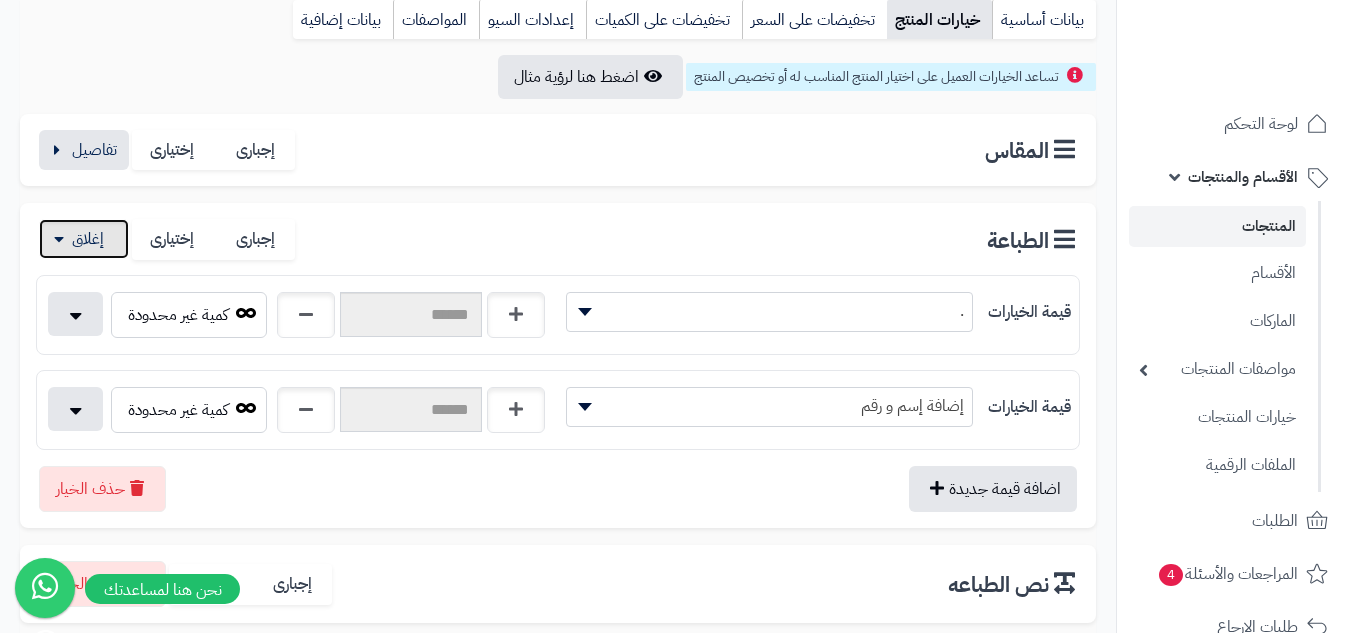 click at bounding box center (84, 239) 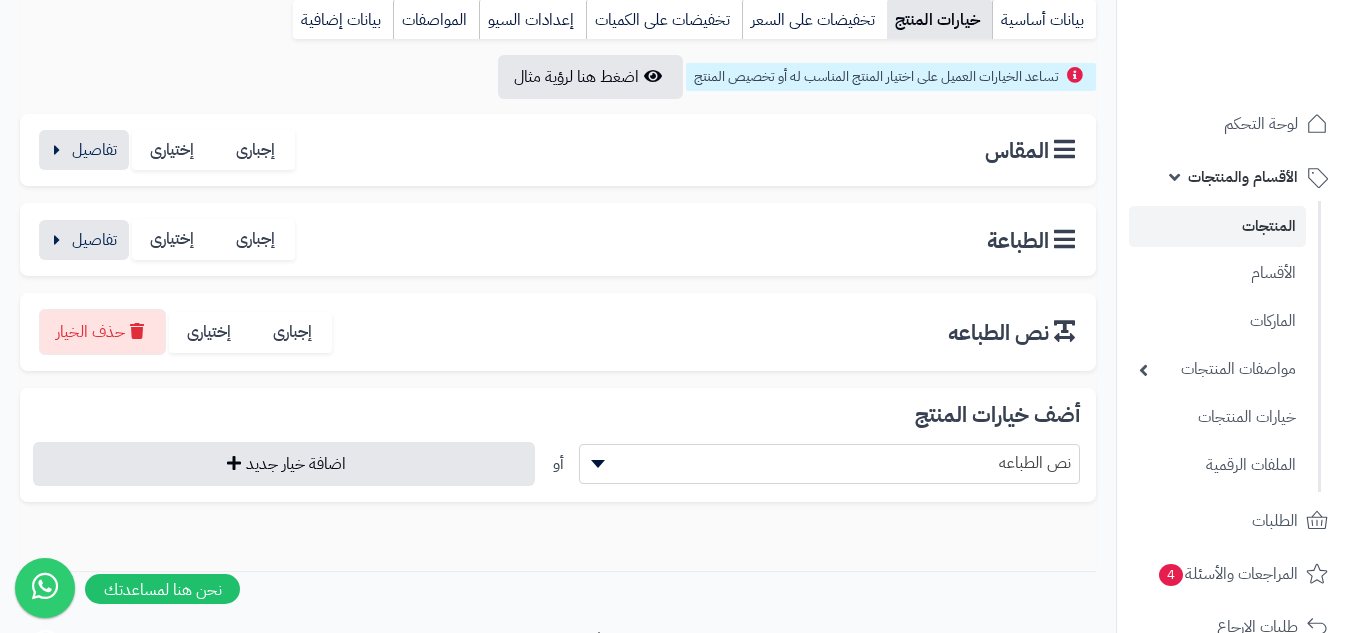 click on "نص الطباعه" at bounding box center [830, 463] 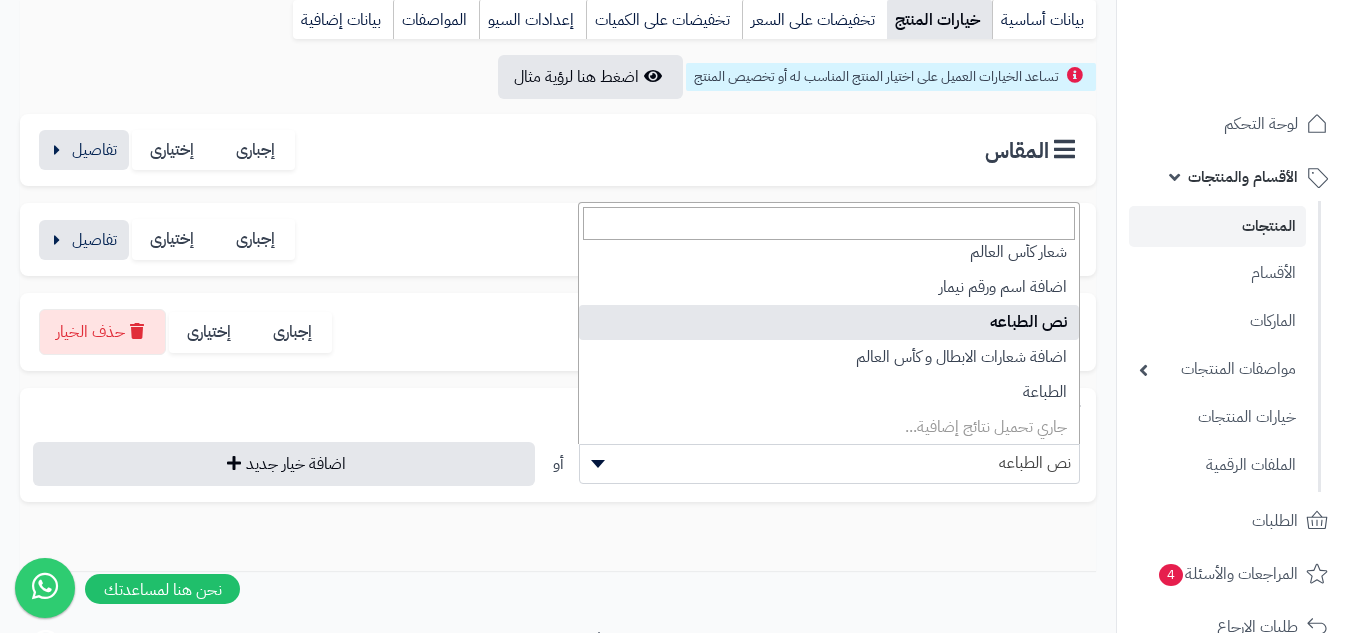 scroll, scrollTop: 183, scrollLeft: 0, axis: vertical 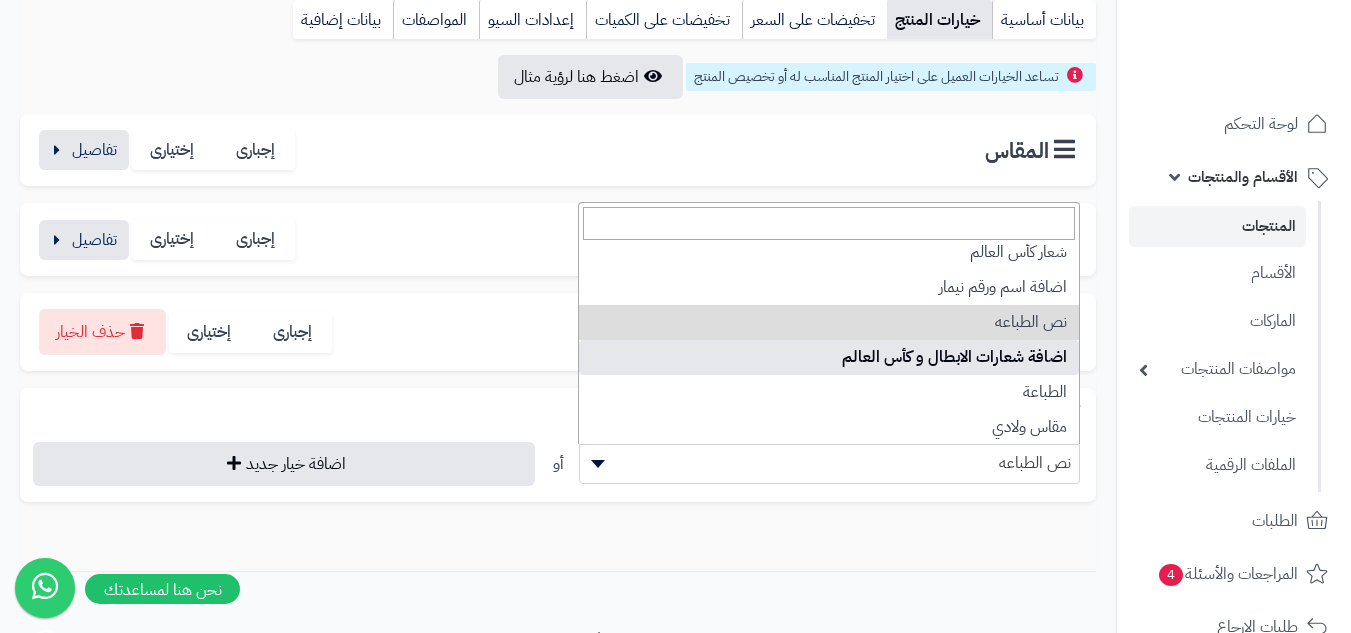 select on "**" 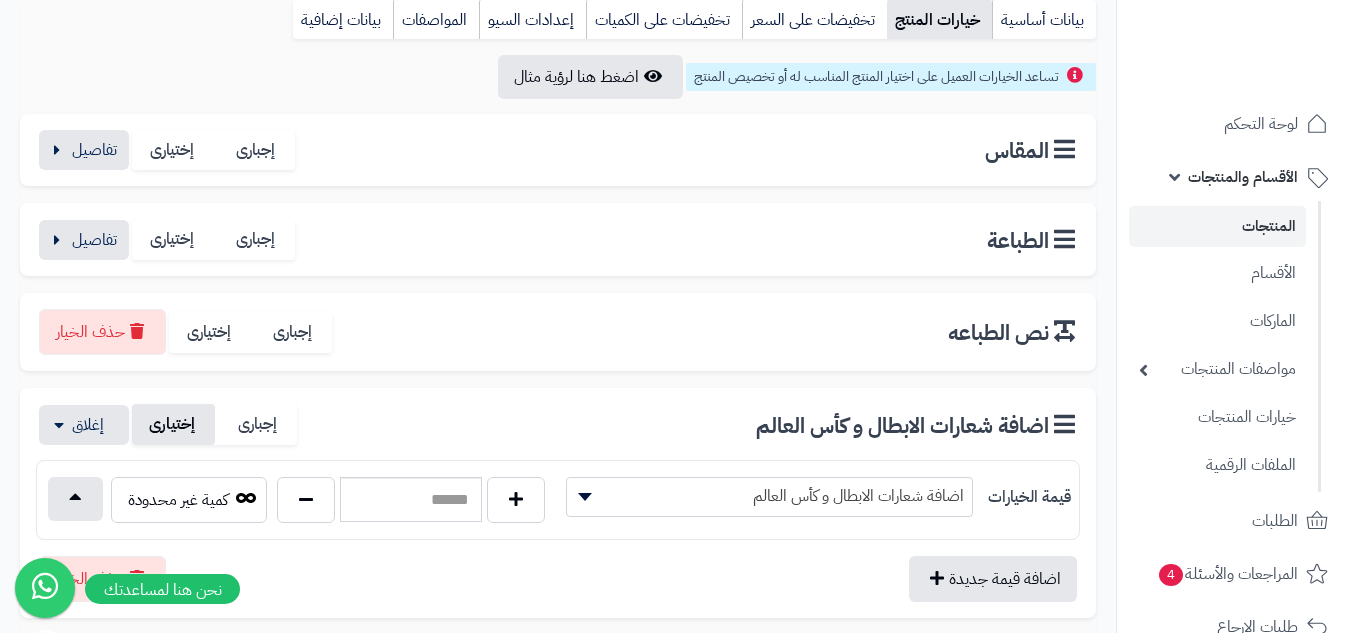 click on "إختيارى" at bounding box center (173, 424) 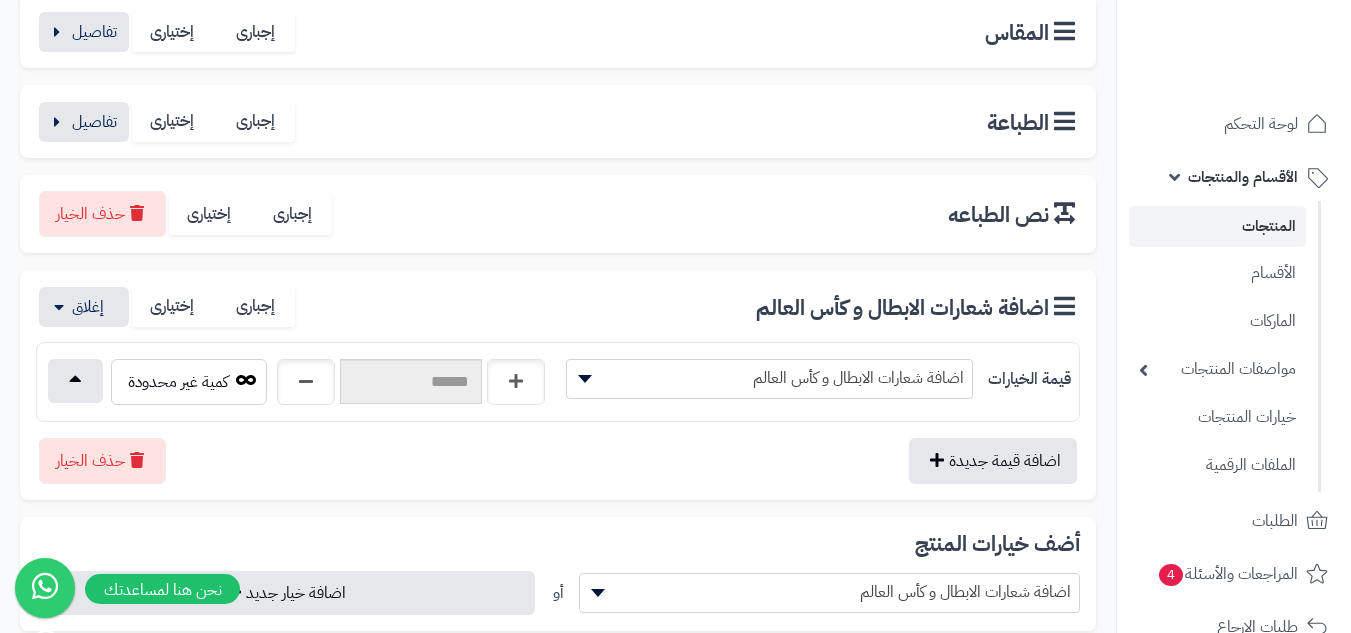 scroll, scrollTop: 402, scrollLeft: 0, axis: vertical 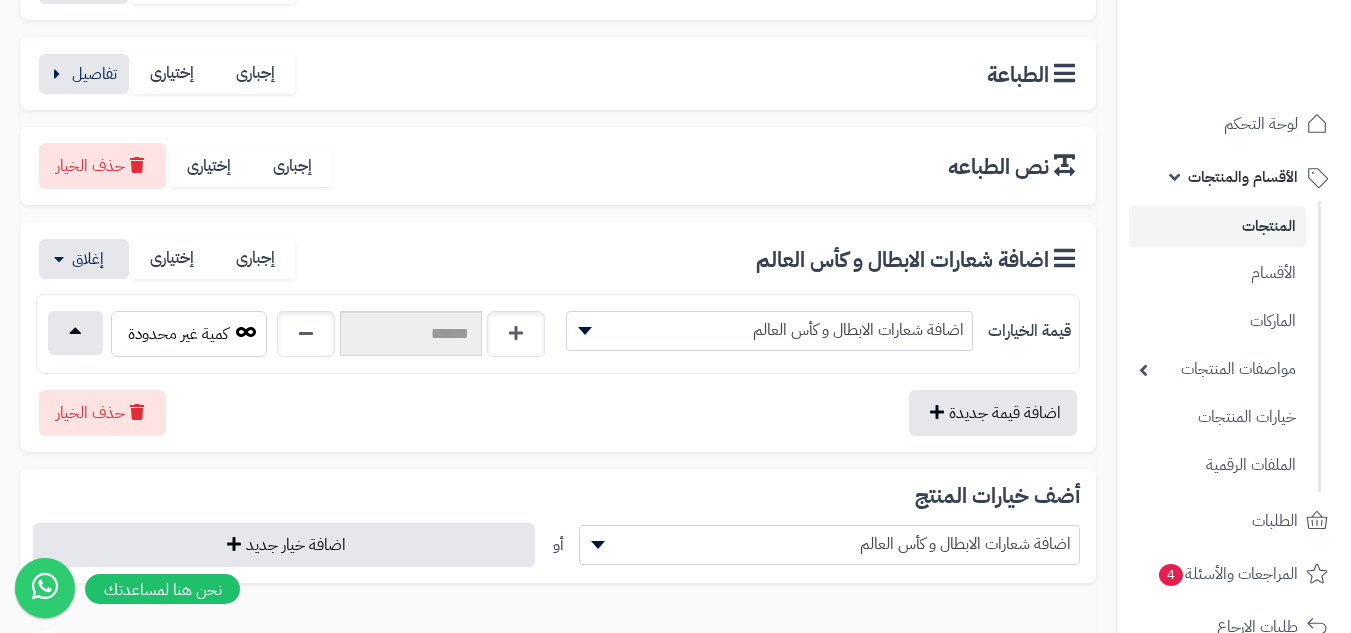 click on "اضافة شعارات الابطال و كأس العالم" at bounding box center [769, 330] 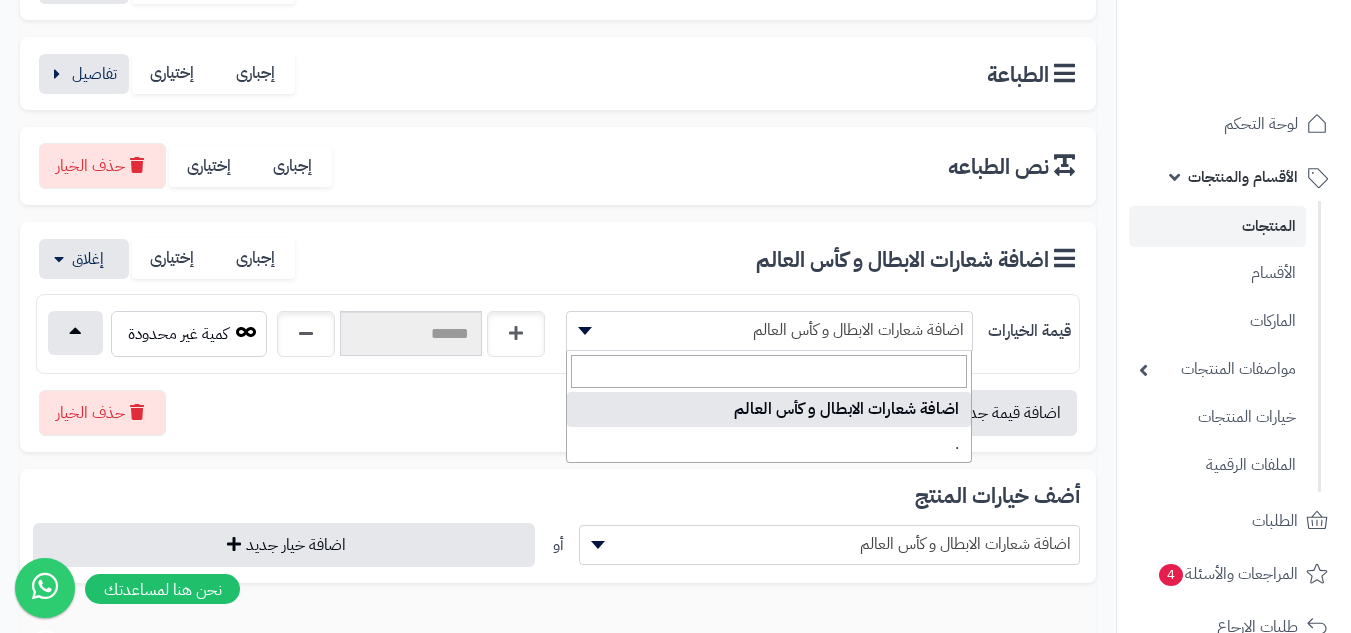 click on "اضافة شعارات الابطال و كأس العالم" at bounding box center (769, 330) 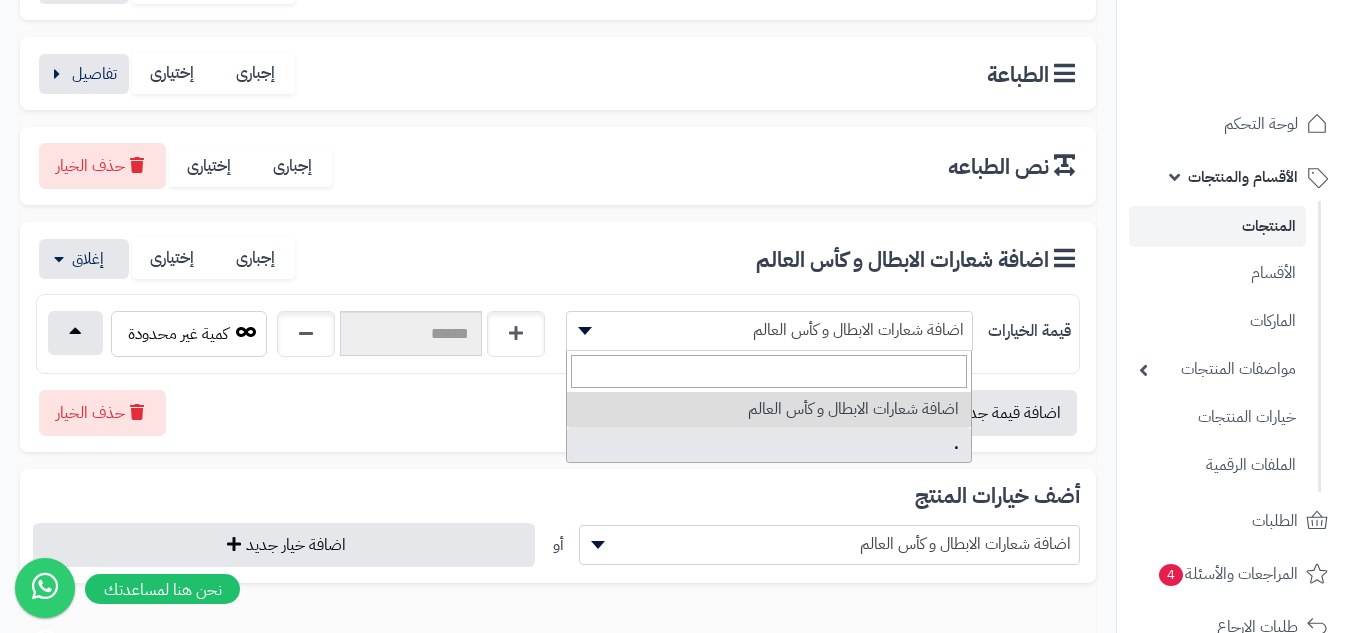 select on "***" 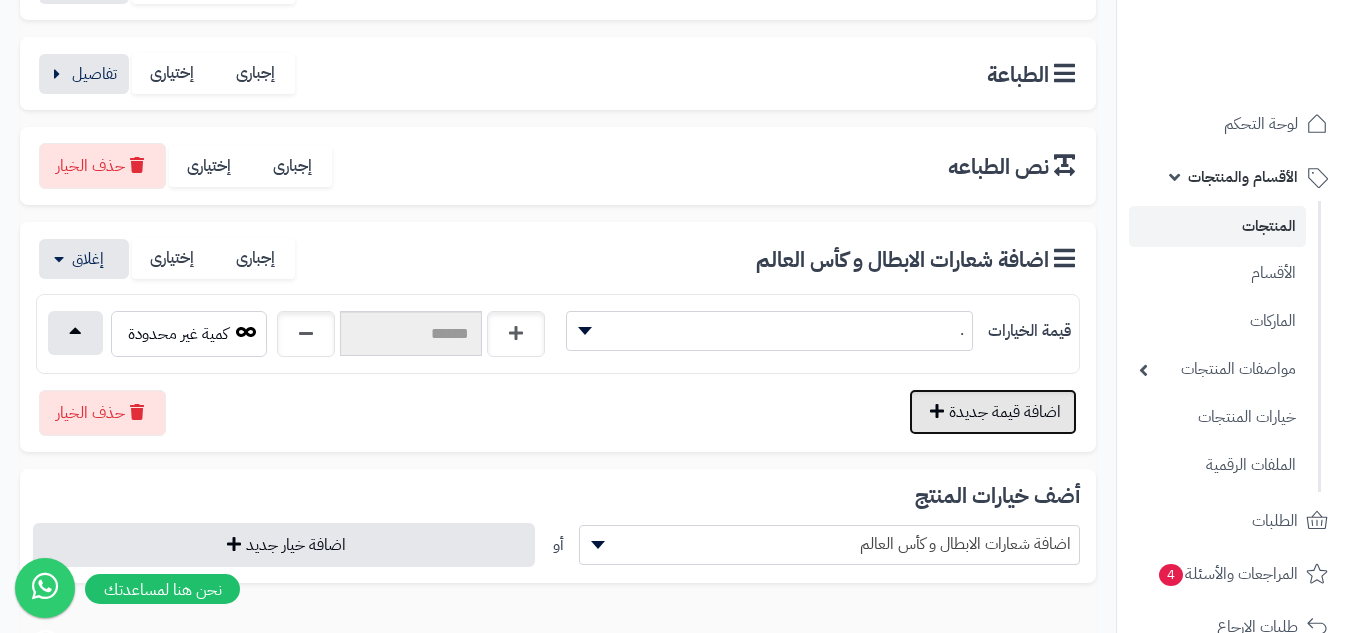 click on "اضافة قيمة جديدة" at bounding box center [993, 412] 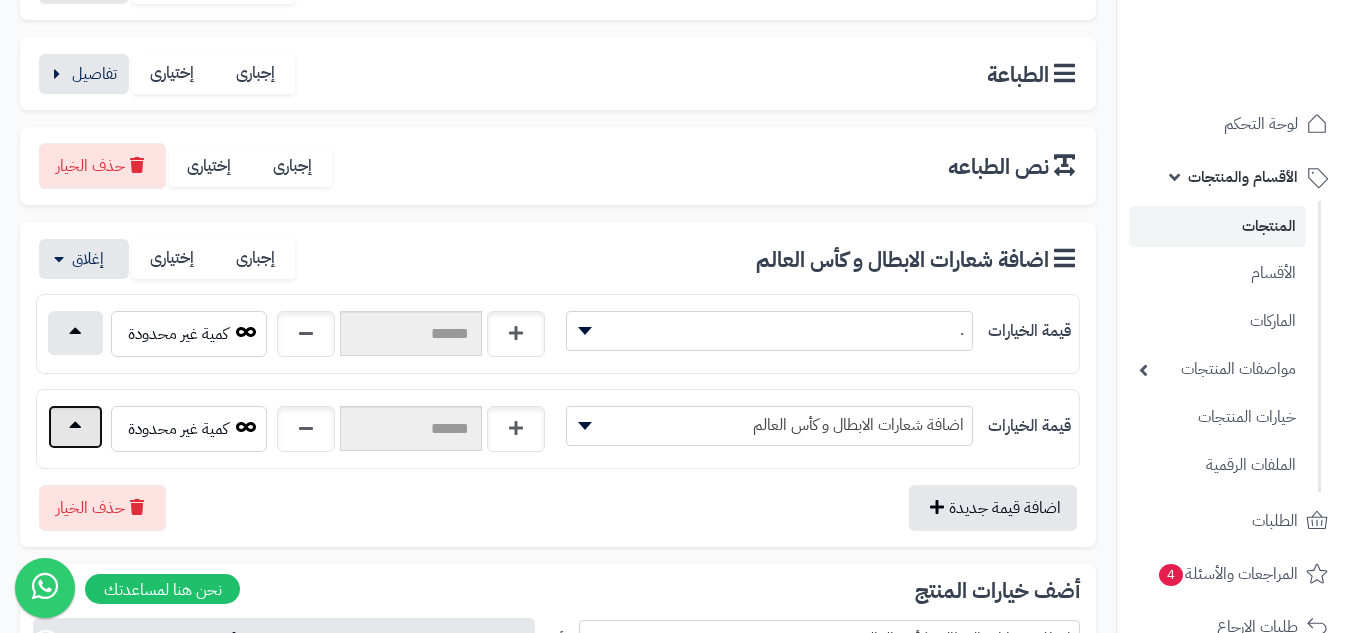 click at bounding box center [75, 427] 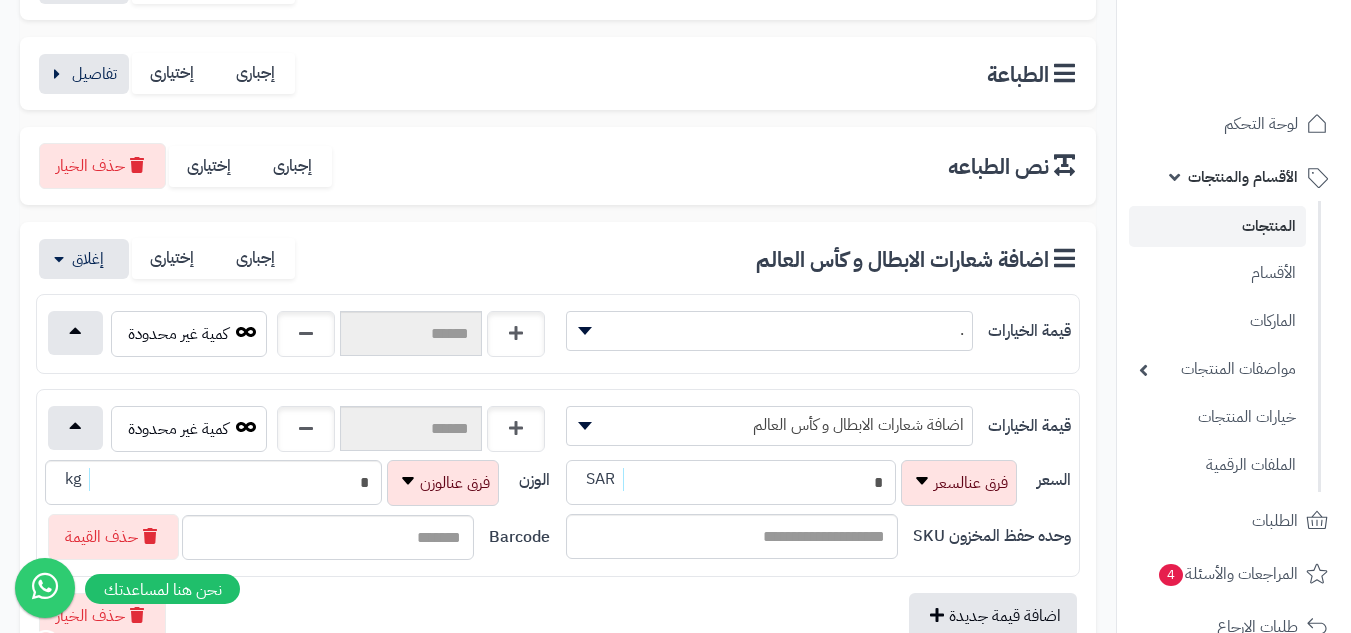 click on "*" at bounding box center [731, 482] 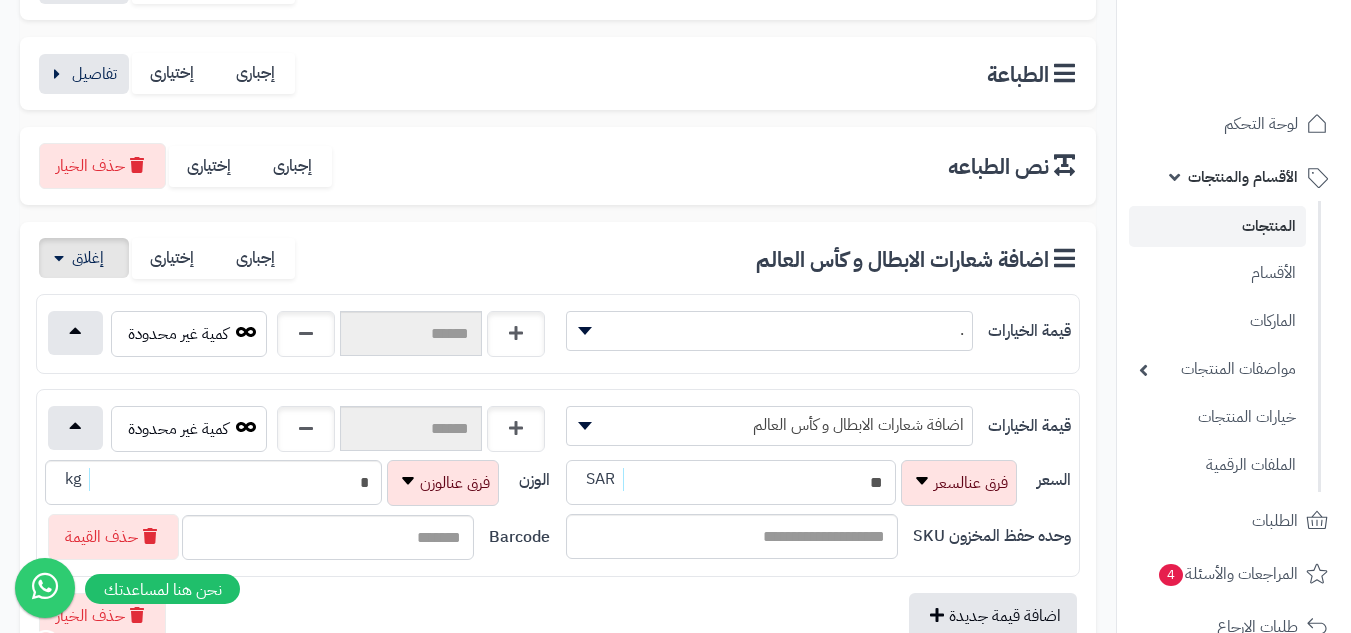 type on "**" 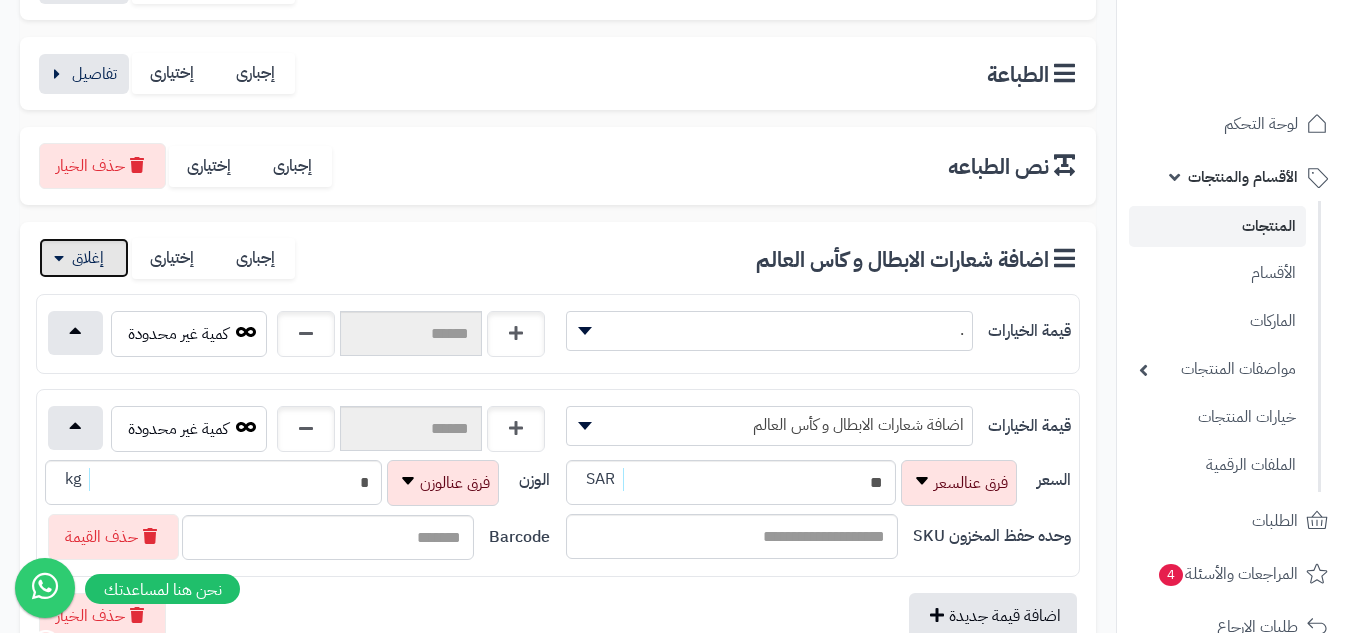 click at bounding box center (84, 258) 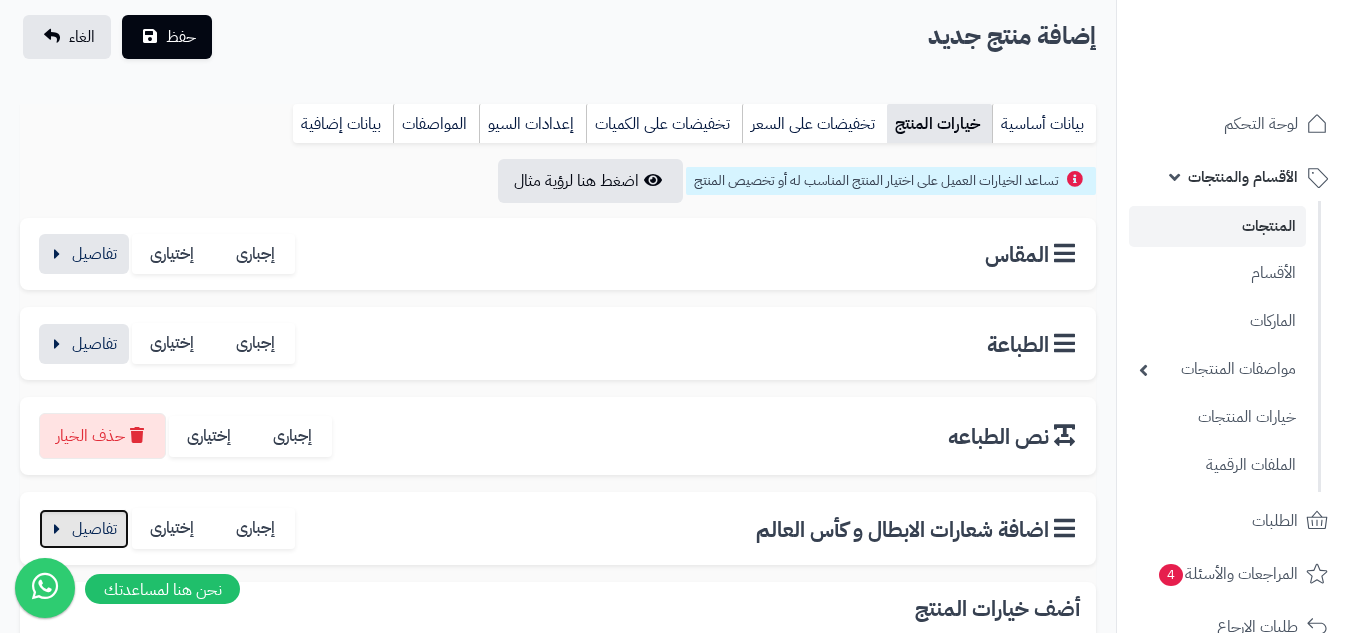 scroll, scrollTop: 69, scrollLeft: 0, axis: vertical 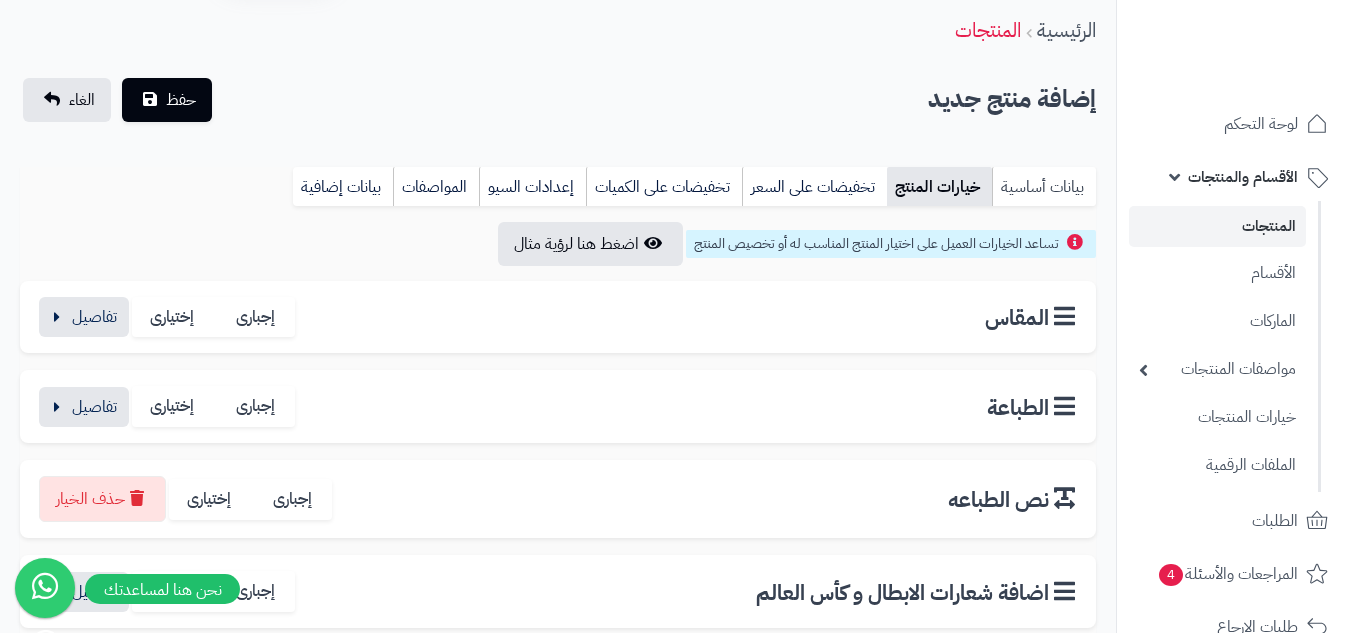 click on "بيانات أساسية" at bounding box center (1044, 187) 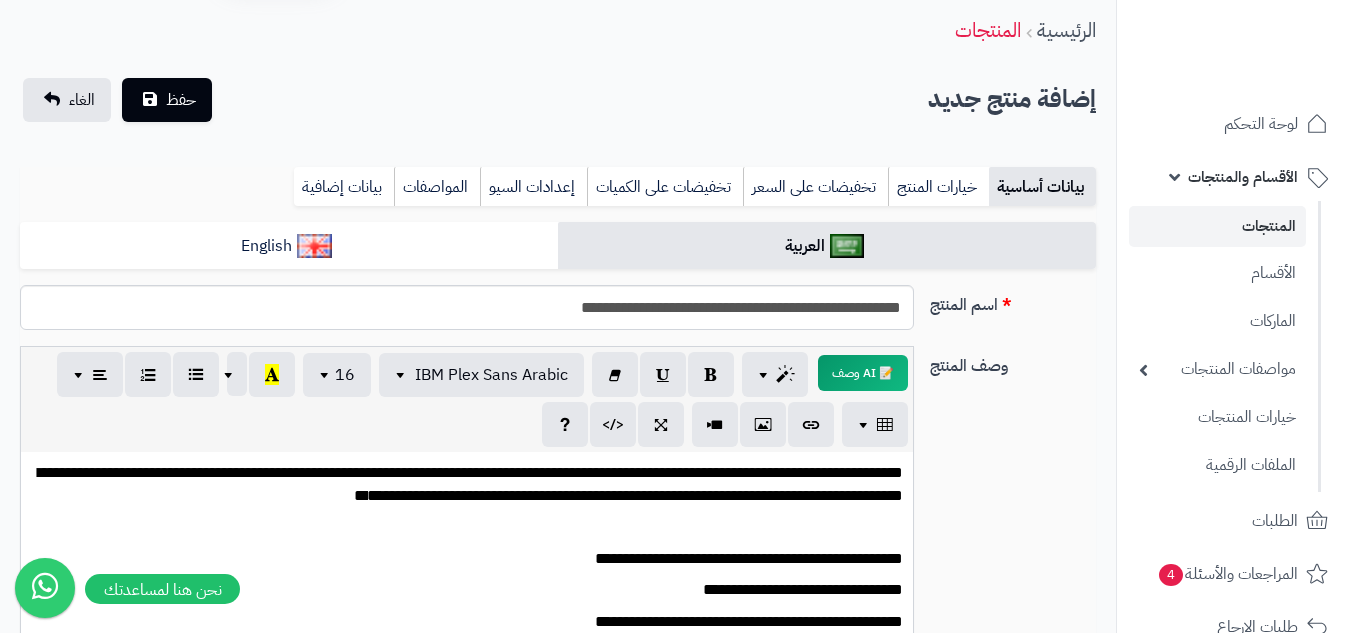 scroll, scrollTop: 0, scrollLeft: 0, axis: both 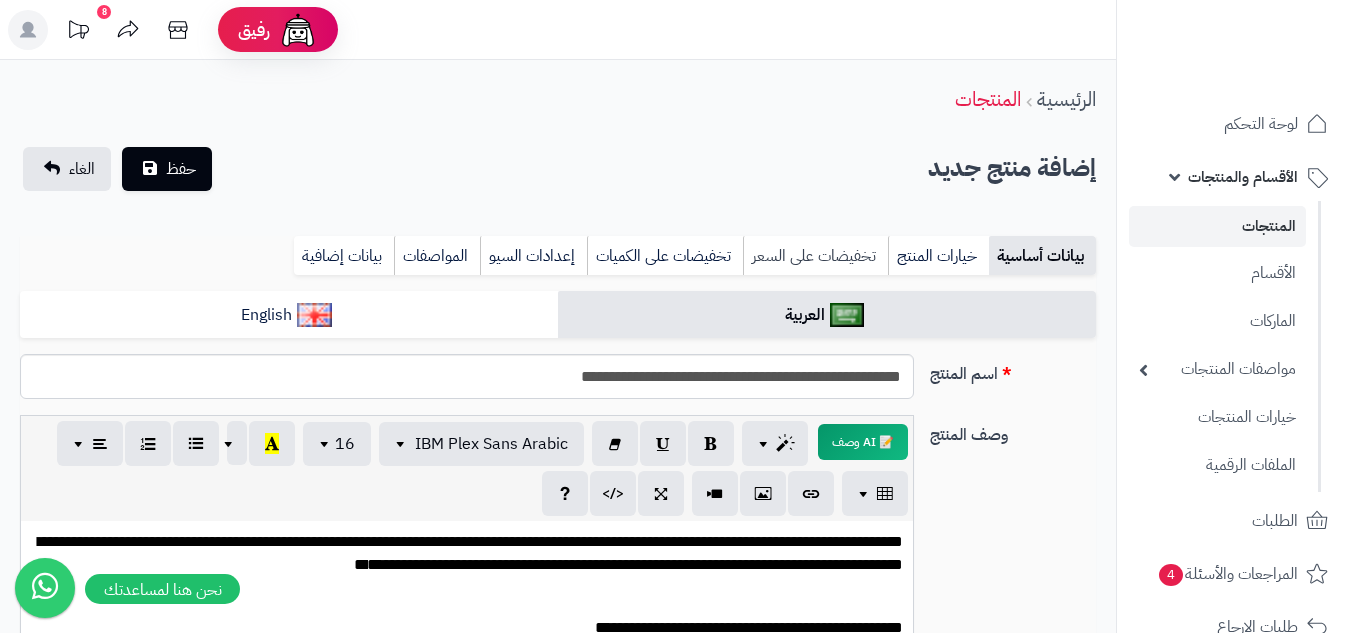 click on "تخفيضات على السعر" at bounding box center (815, 256) 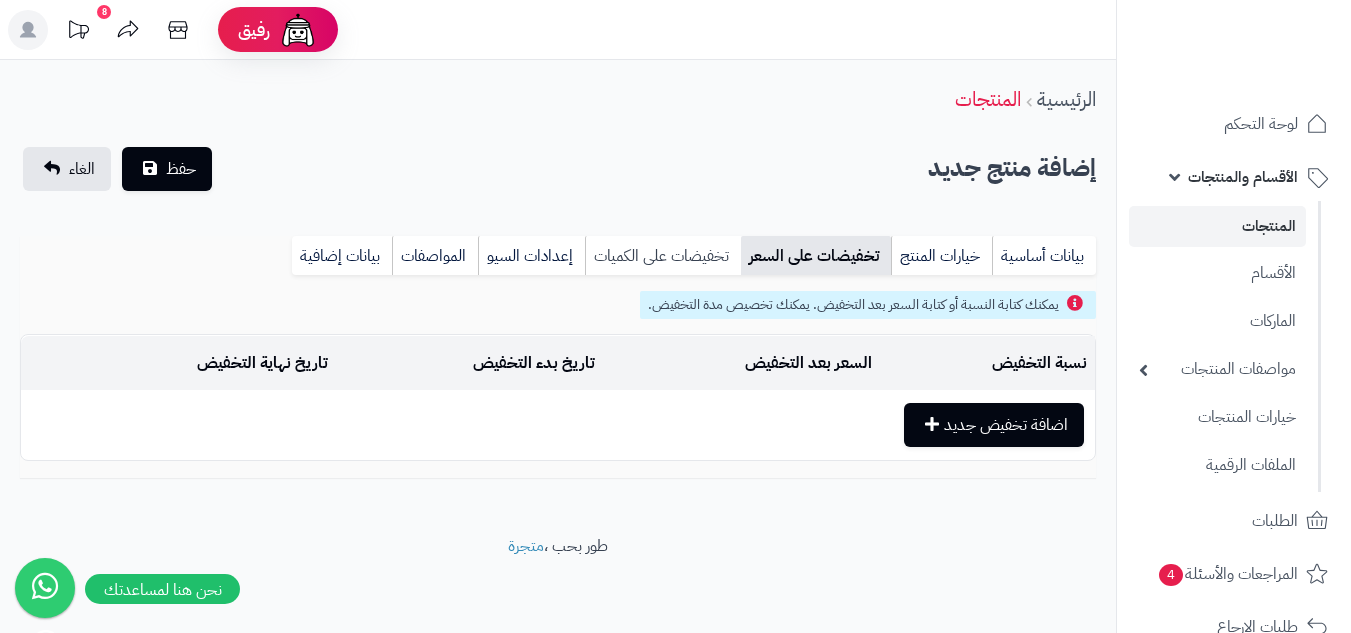 click on "تخفيضات على الكميات" at bounding box center [663, 256] 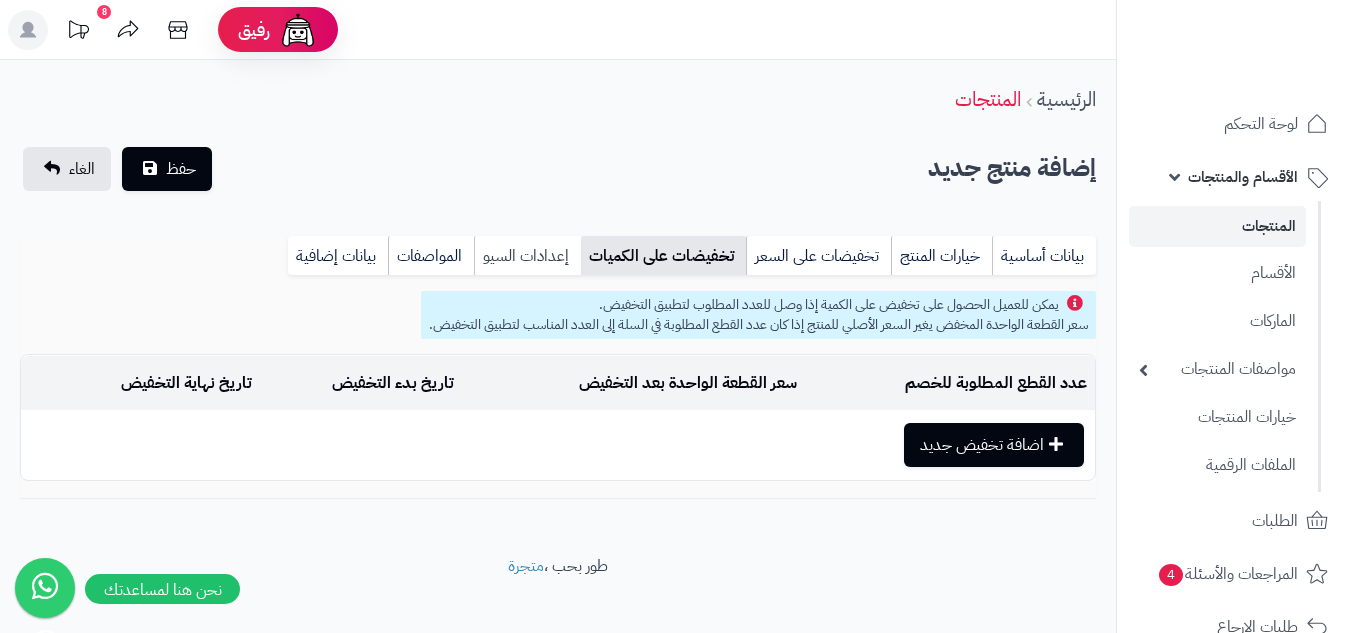 click on "إعدادات السيو" at bounding box center (527, 256) 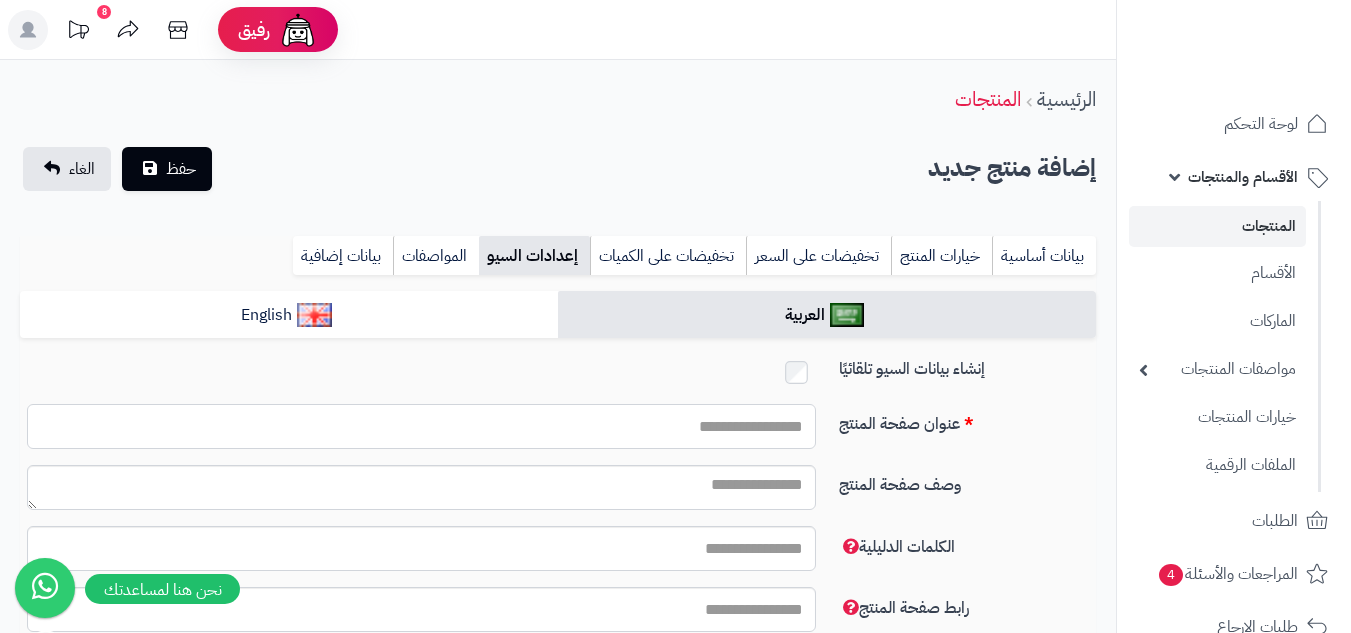 paste on "**********" 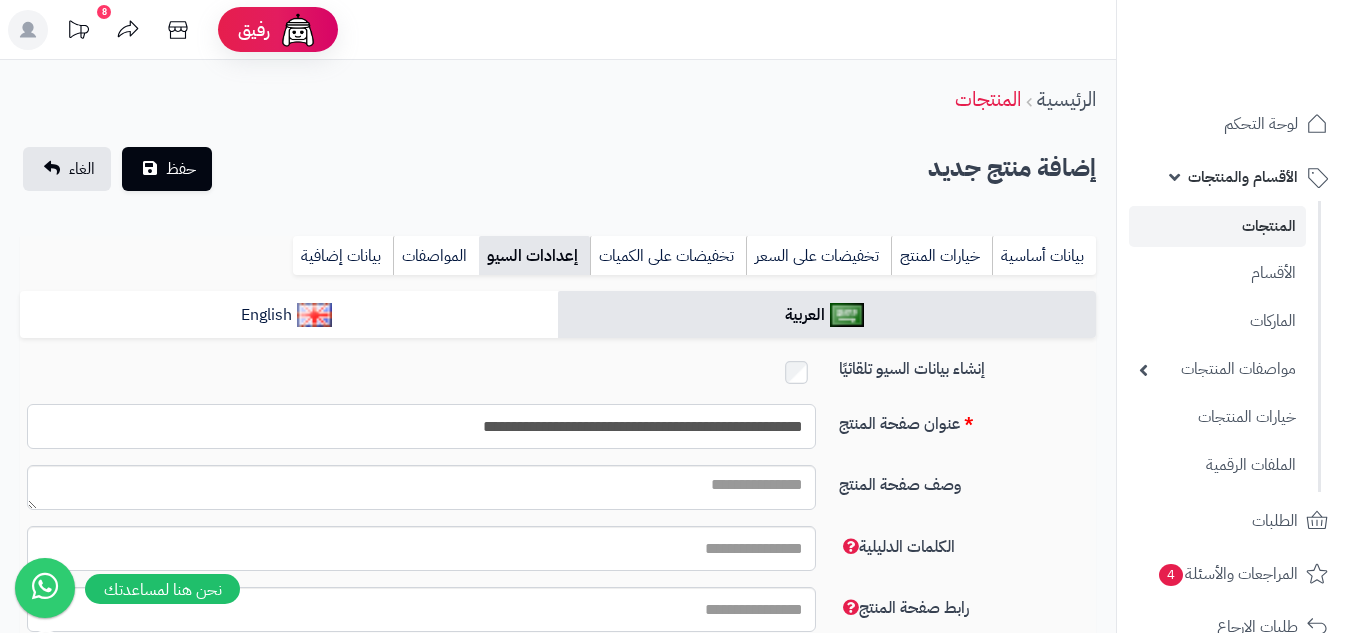 click on "**********" at bounding box center [421, 426] 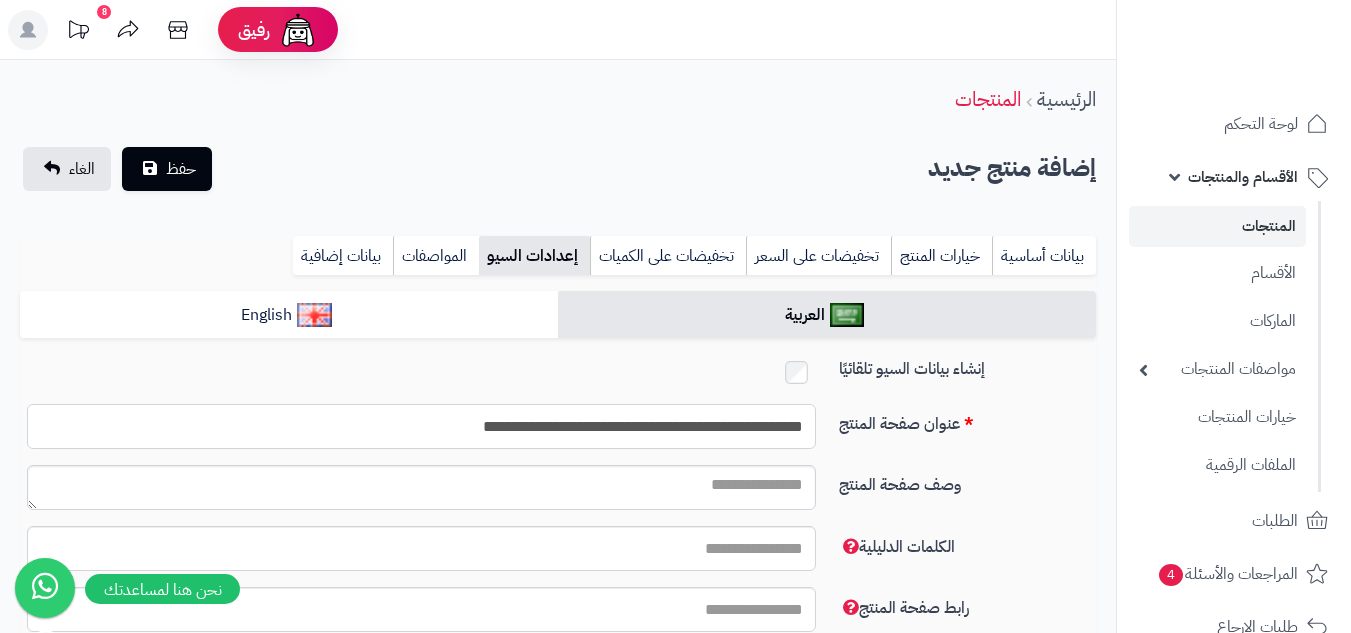 type on "**********" 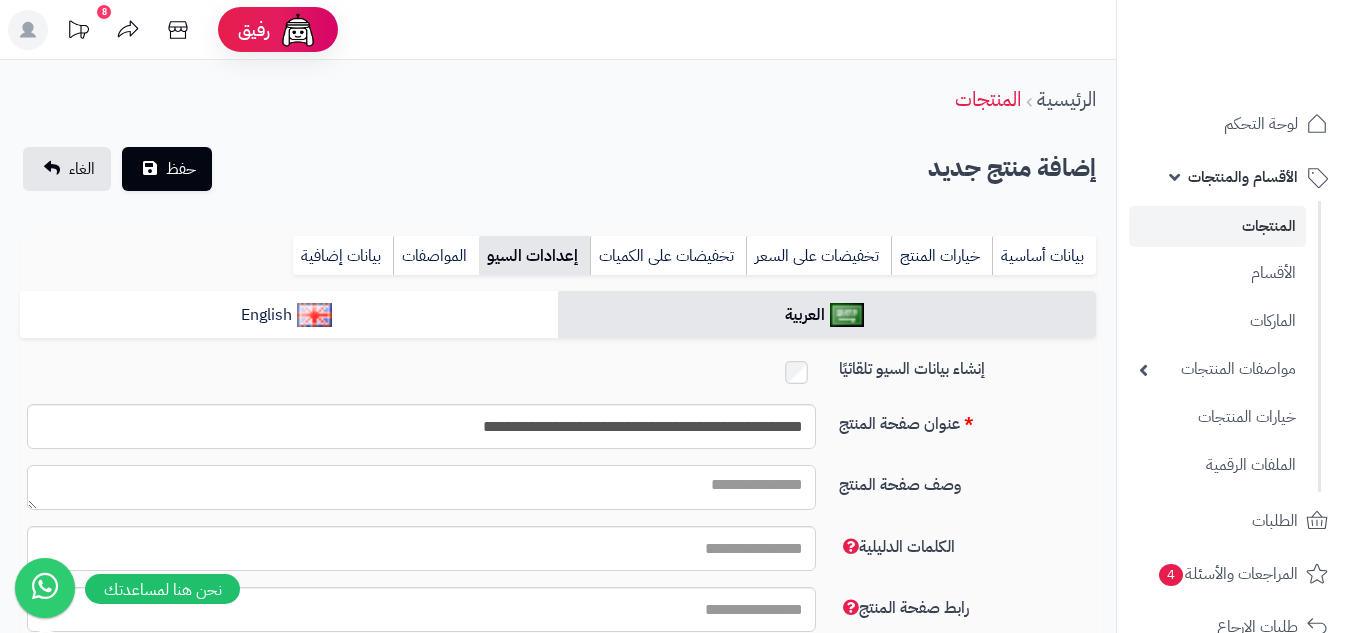 click on "وصف صفحة المنتج" at bounding box center (421, 487) 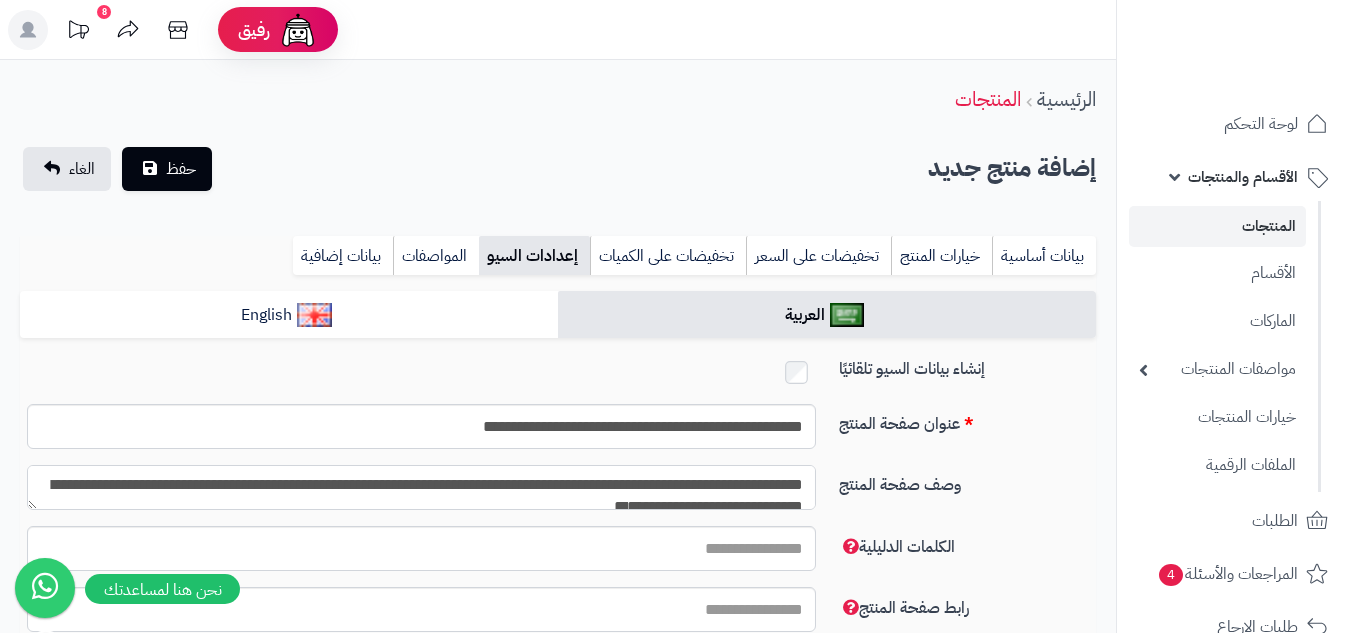 scroll, scrollTop: 12, scrollLeft: 0, axis: vertical 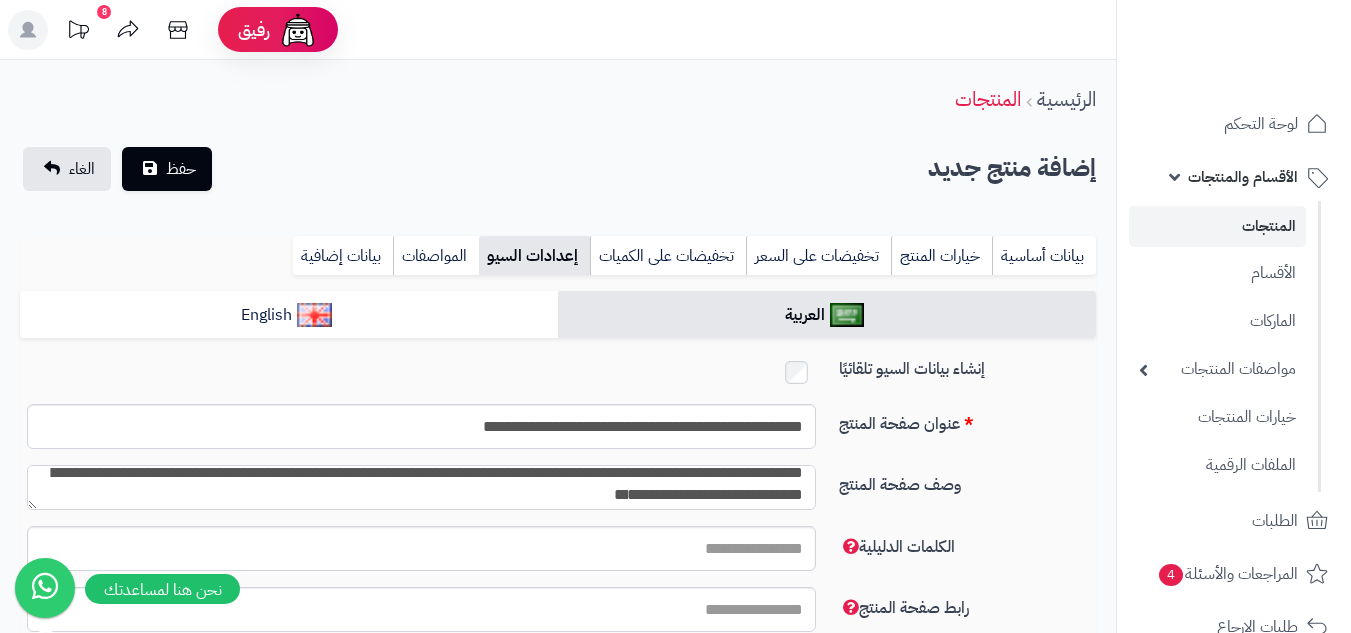 type on "**********" 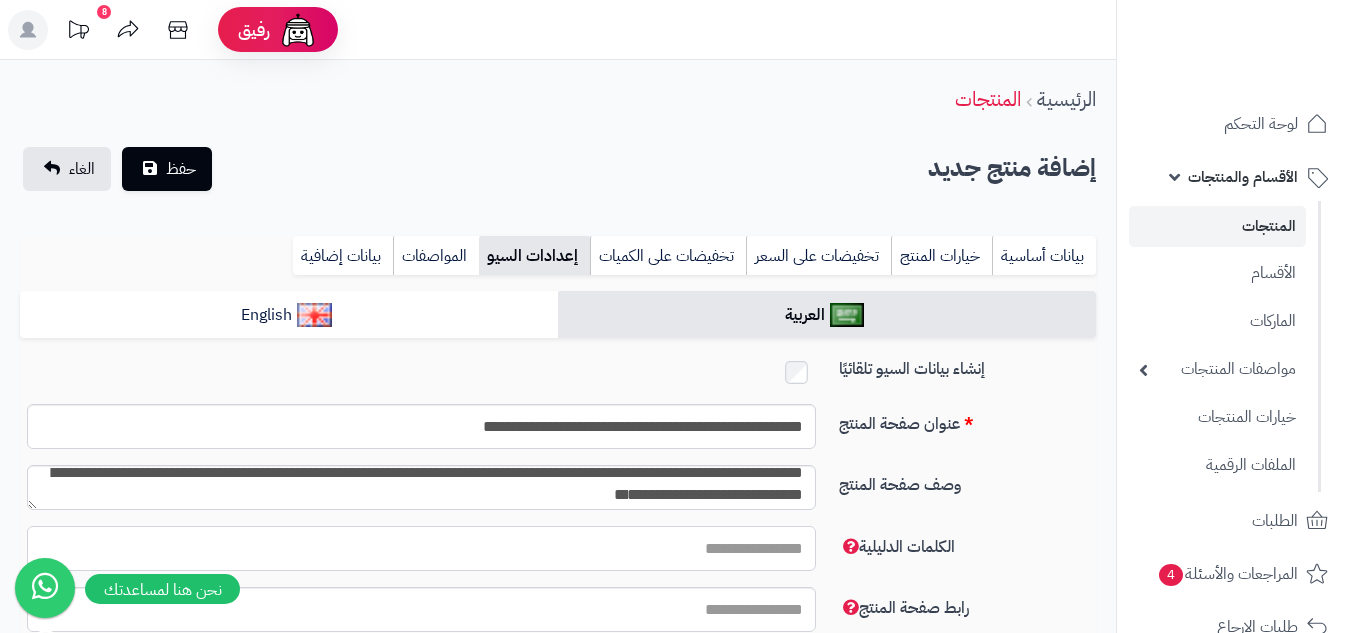 click on "الكلمات الدليلية" at bounding box center [421, 548] 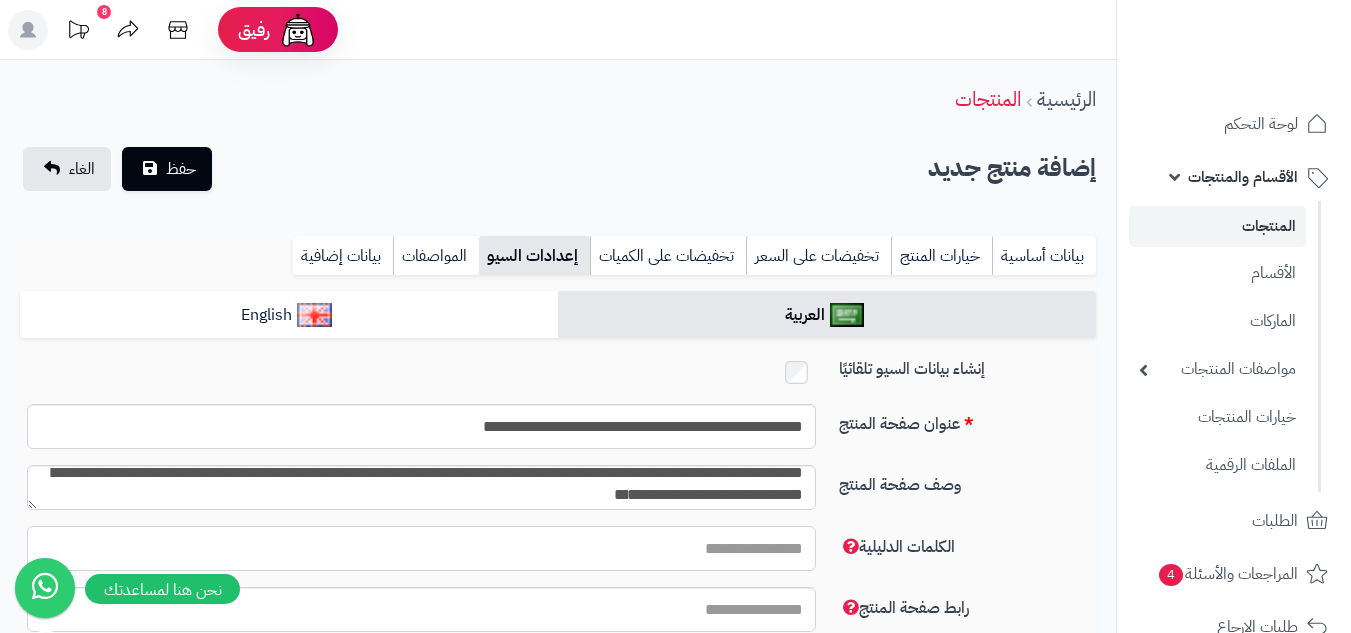 click on "الكلمات الدليلية" at bounding box center [421, 548] 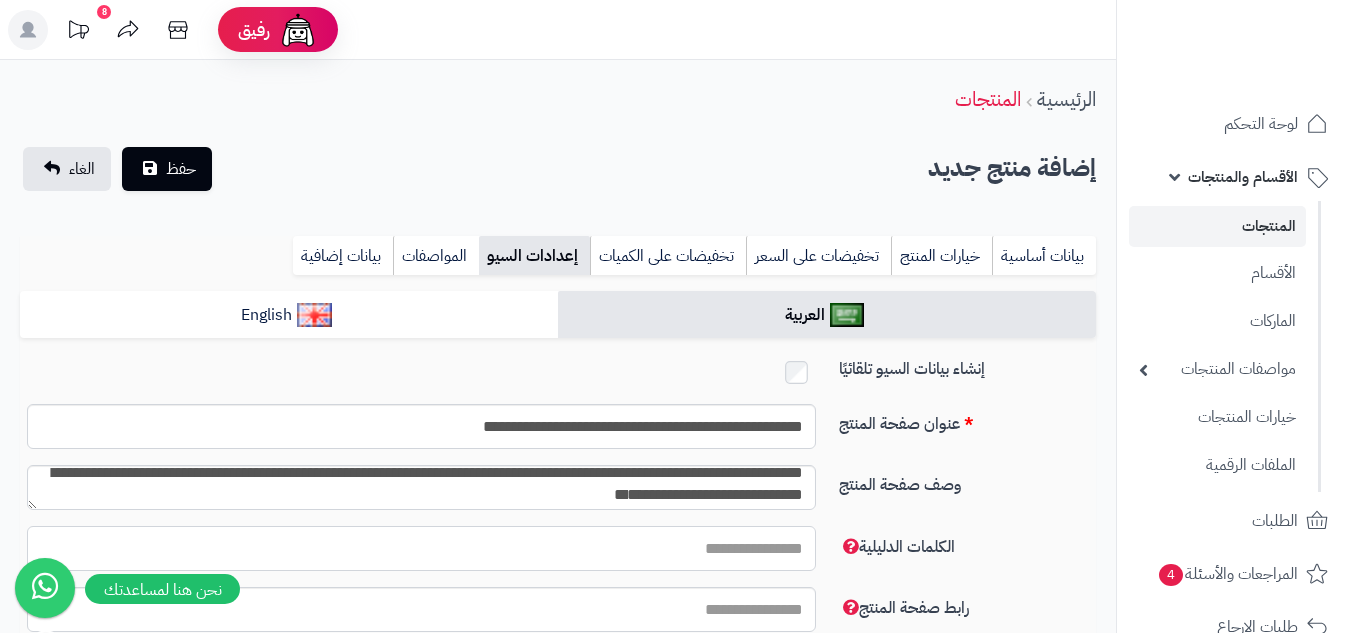 paste on "**********" 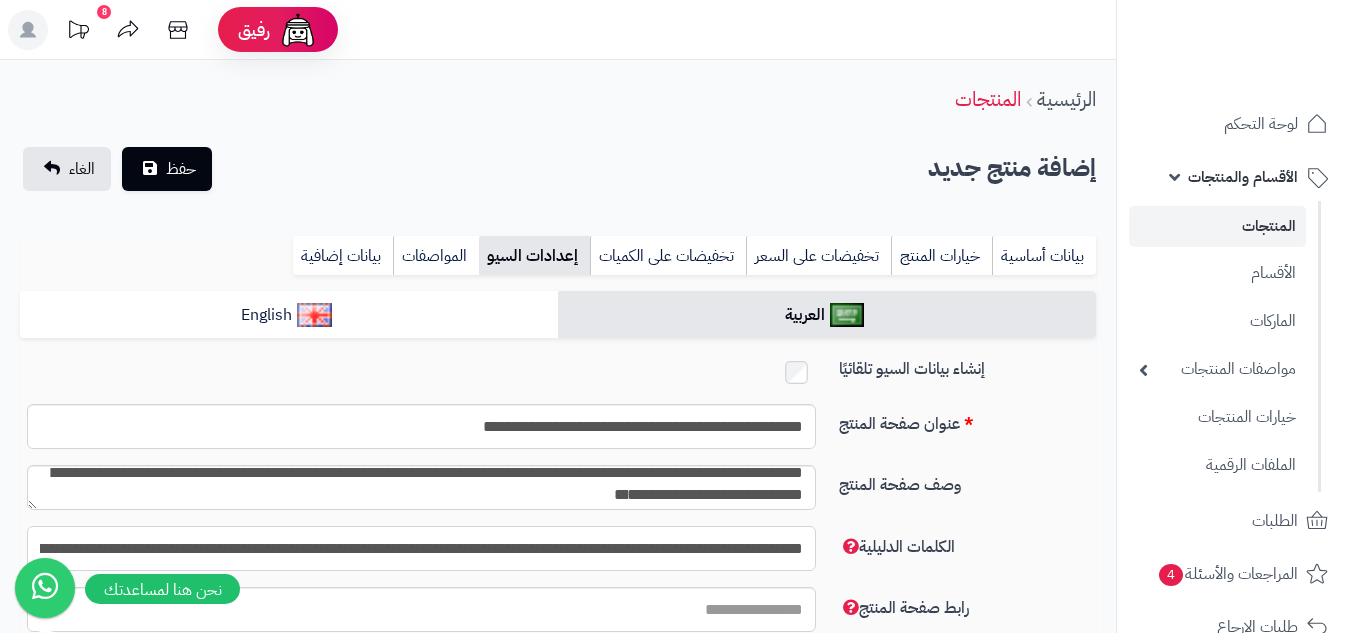 scroll, scrollTop: 0, scrollLeft: -404, axis: horizontal 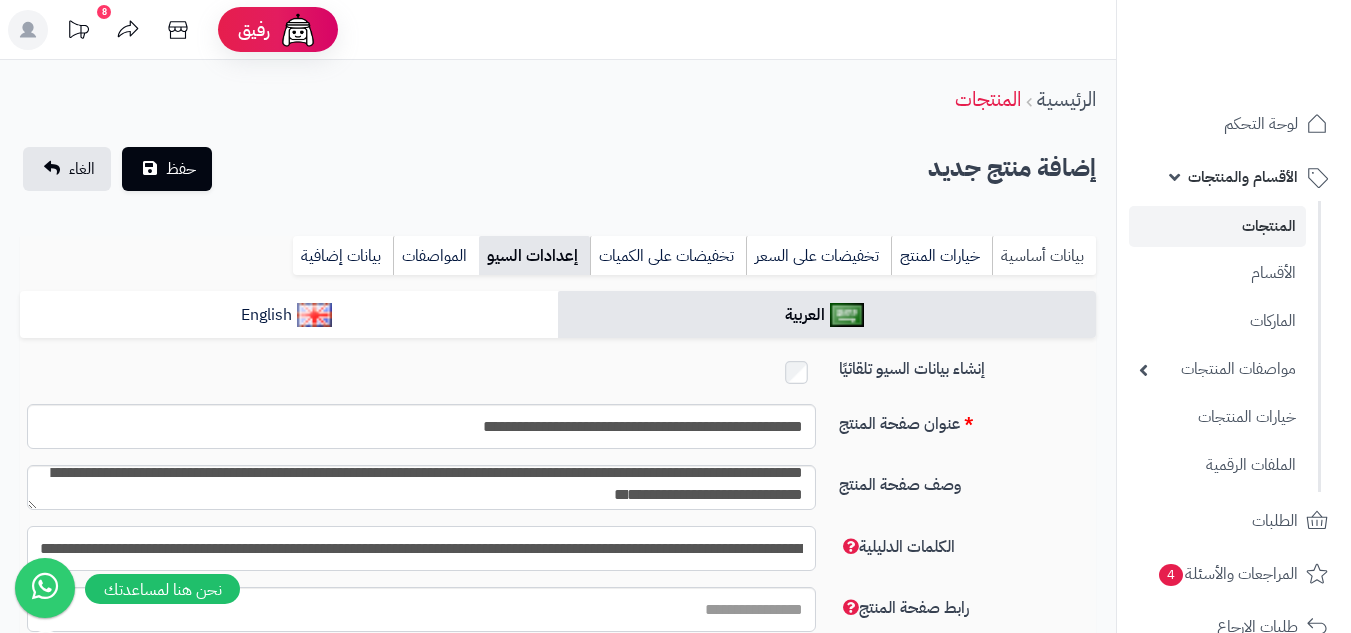 type on "**********" 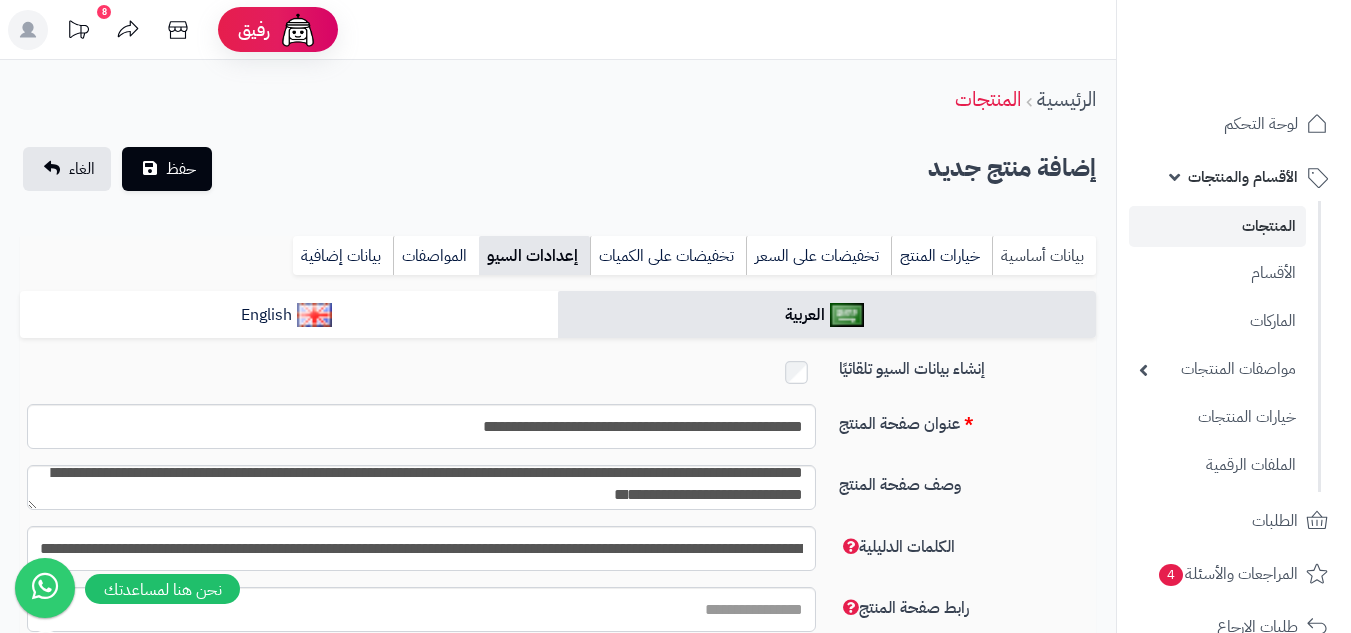 click on "بيانات أساسية" at bounding box center [1044, 256] 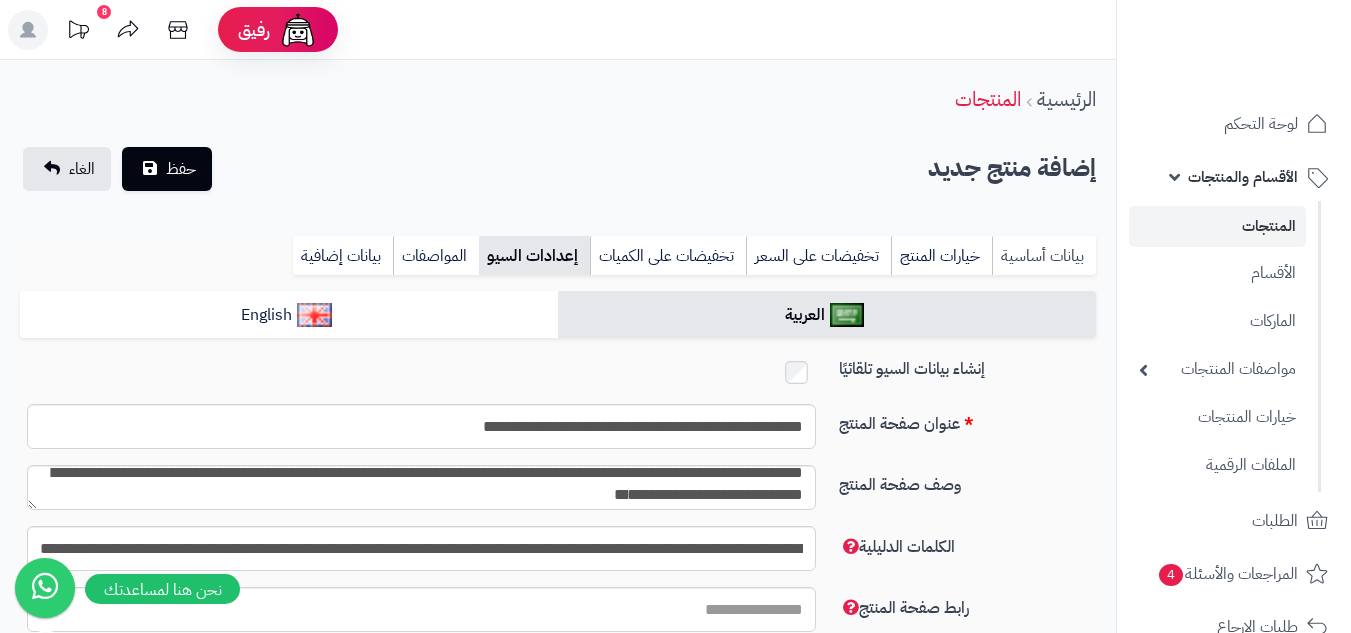 scroll, scrollTop: 0, scrollLeft: 0, axis: both 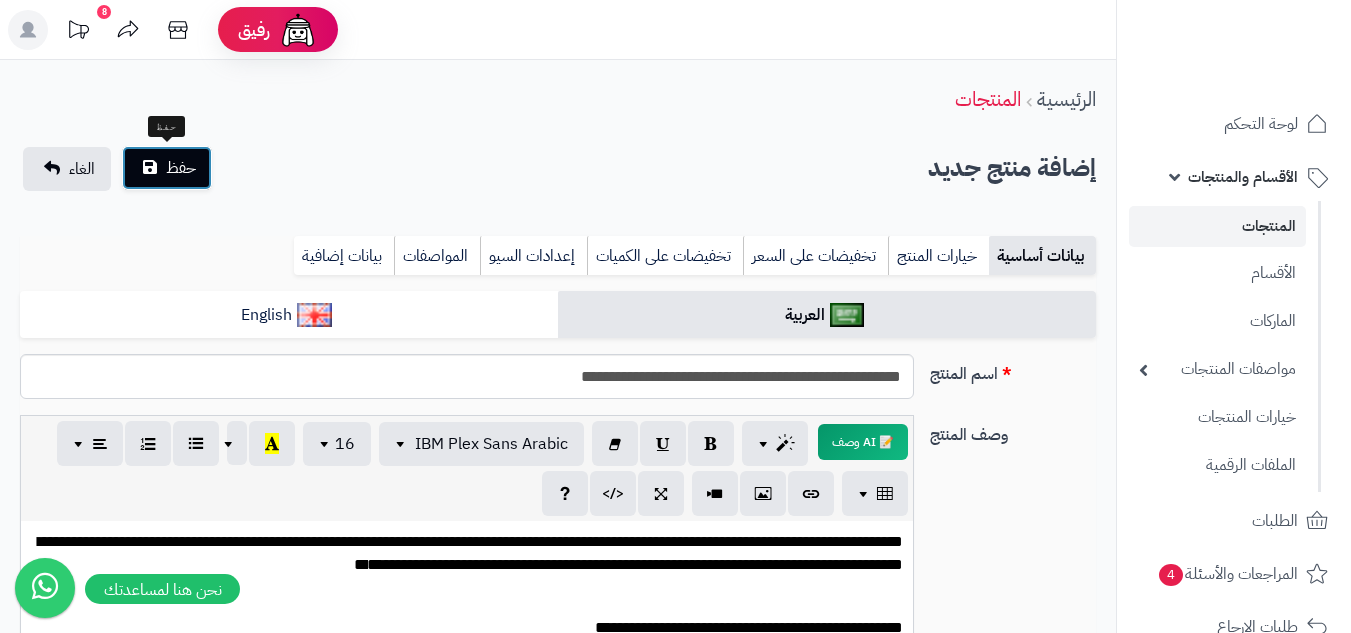 click on "حفظ" at bounding box center (181, 168) 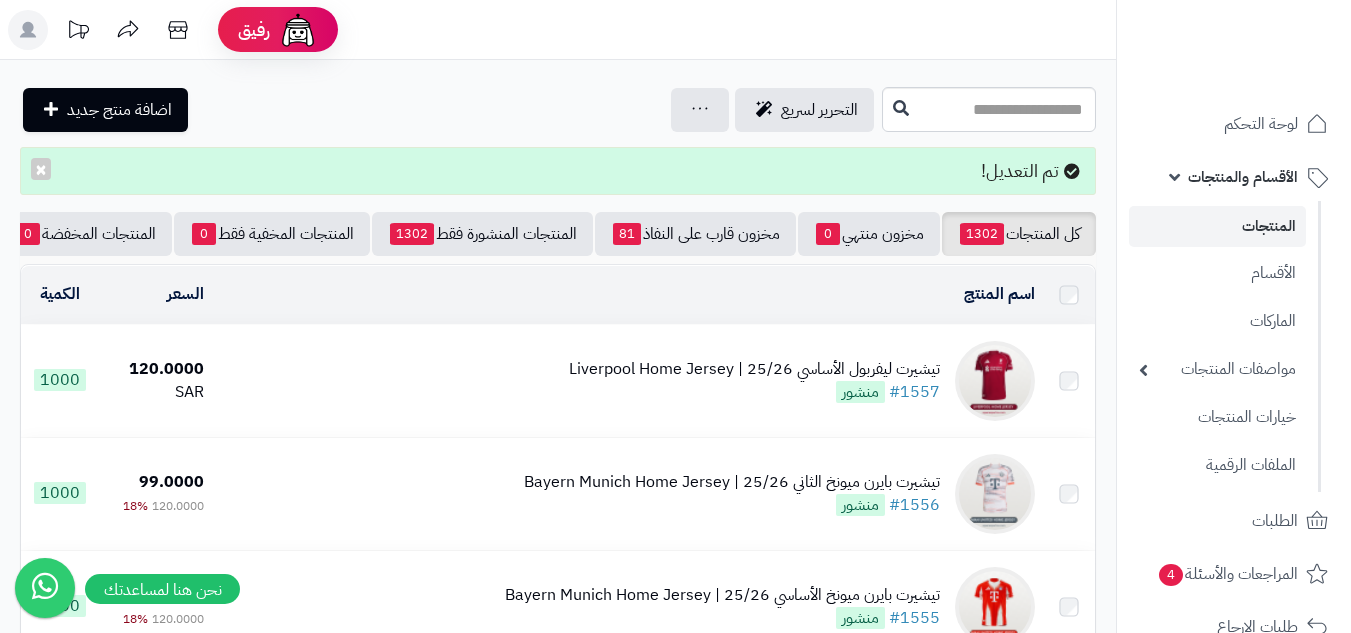 scroll, scrollTop: 0, scrollLeft: 0, axis: both 